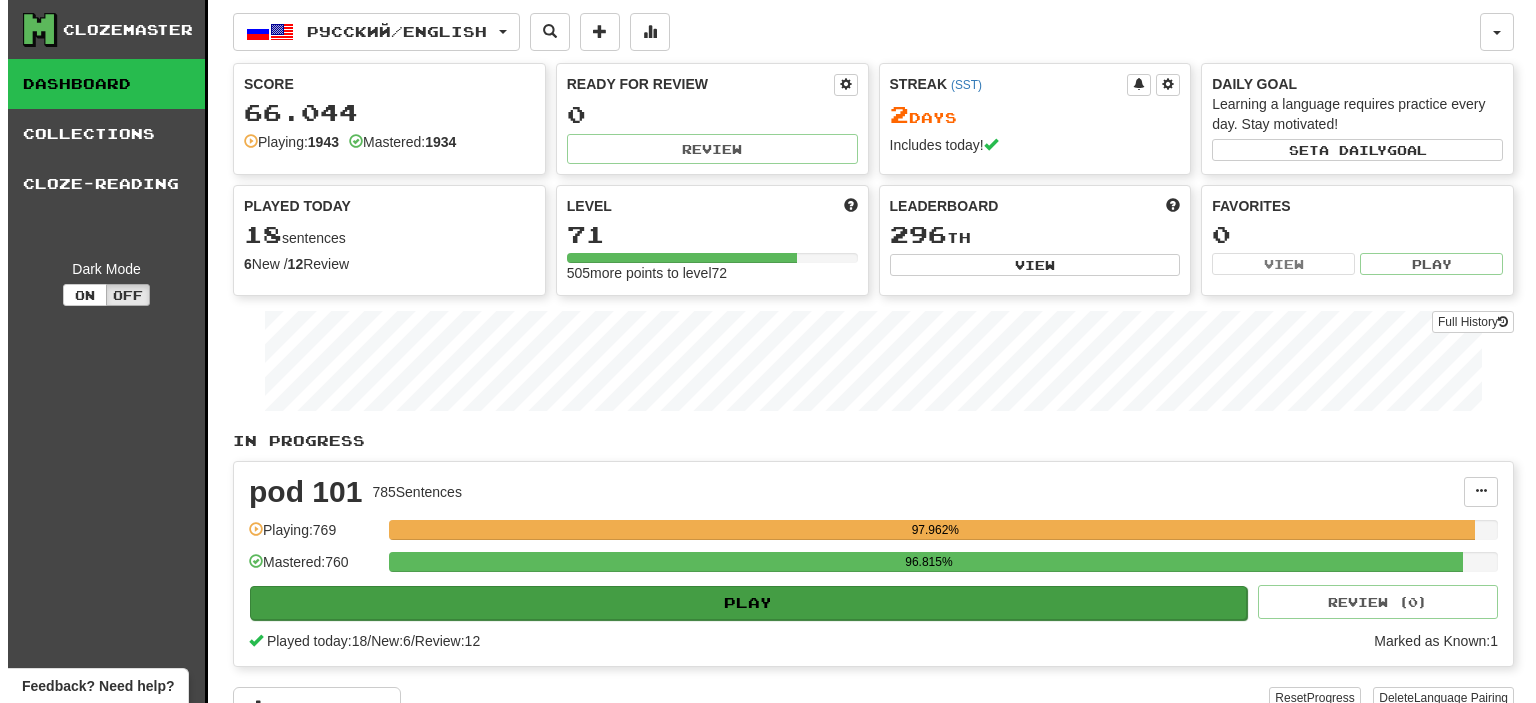 scroll, scrollTop: 0, scrollLeft: 0, axis: both 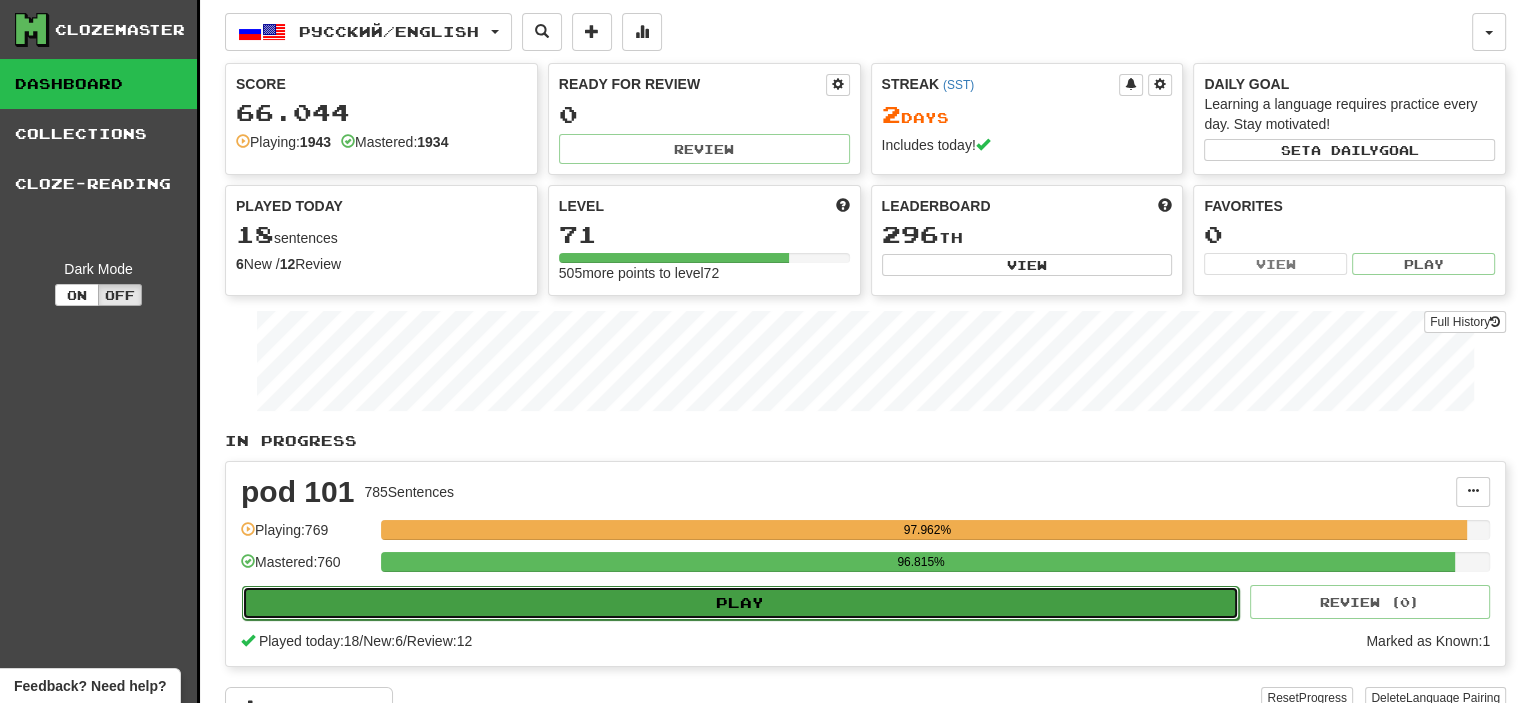 click on "Play" at bounding box center (740, 603) 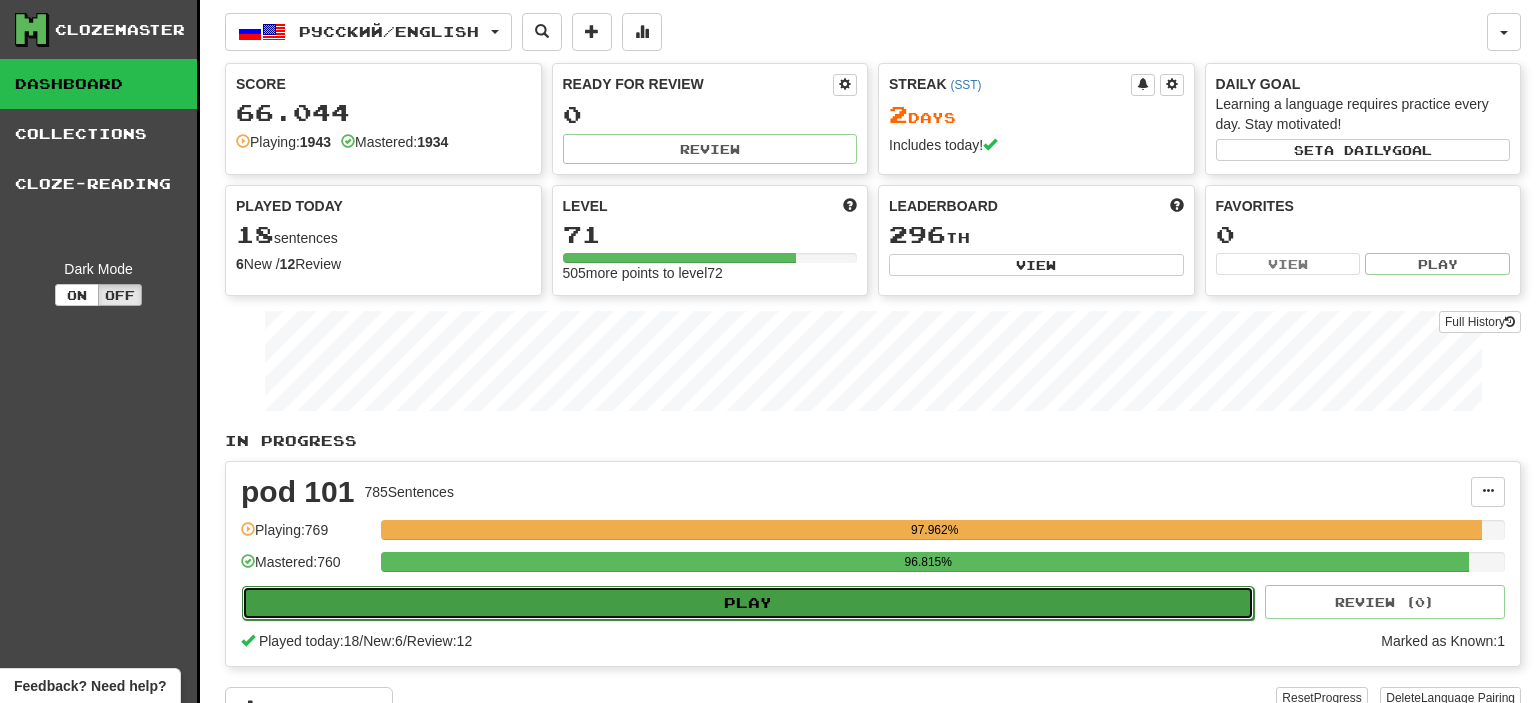 select on "**" 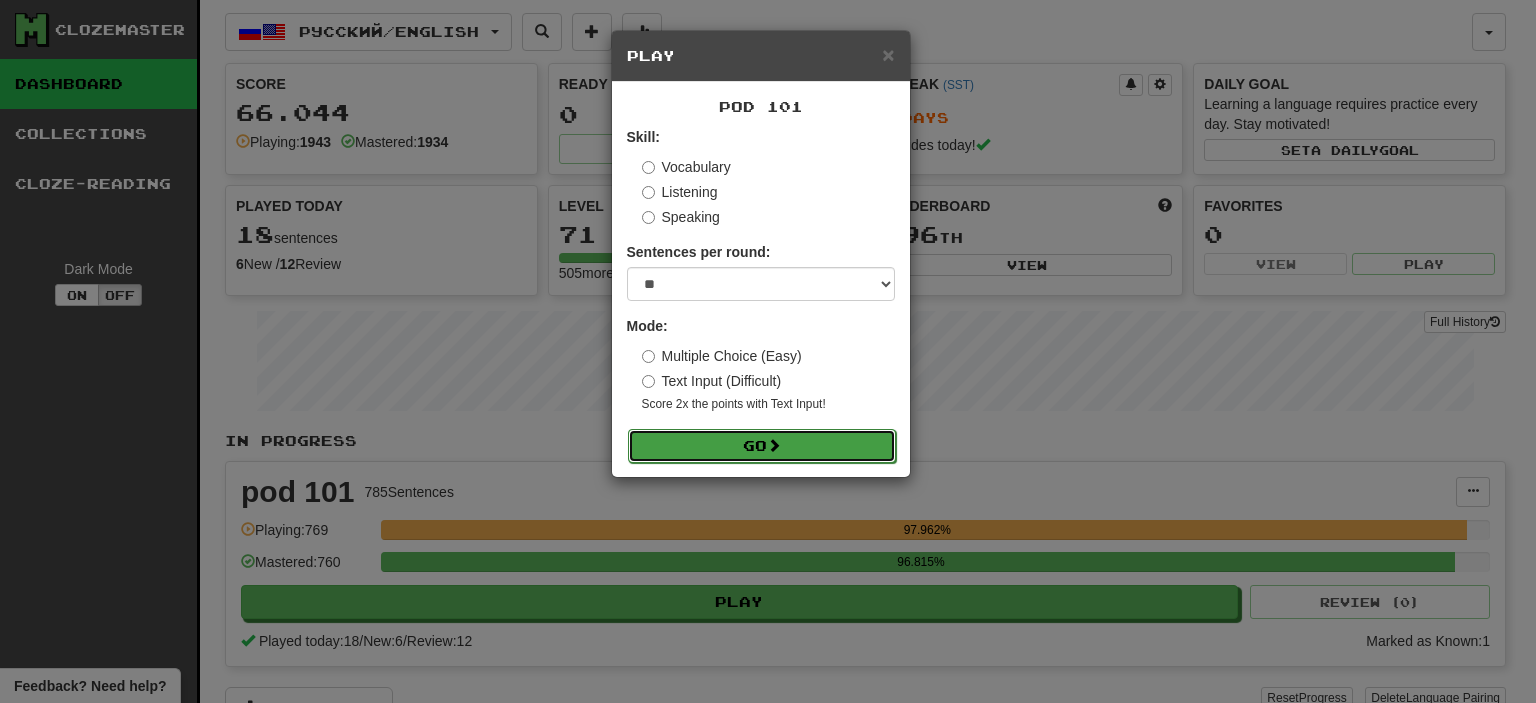 click at bounding box center (774, 445) 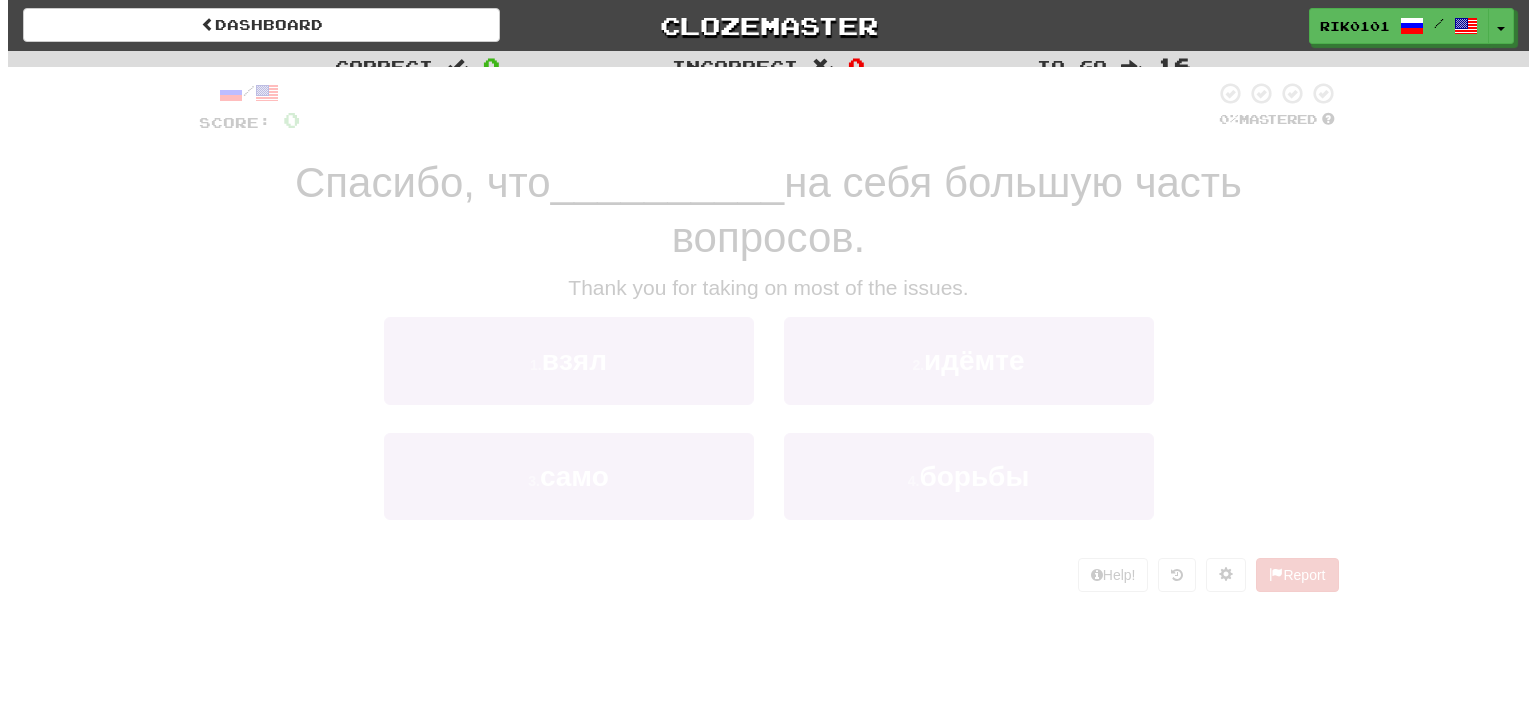 scroll, scrollTop: 0, scrollLeft: 0, axis: both 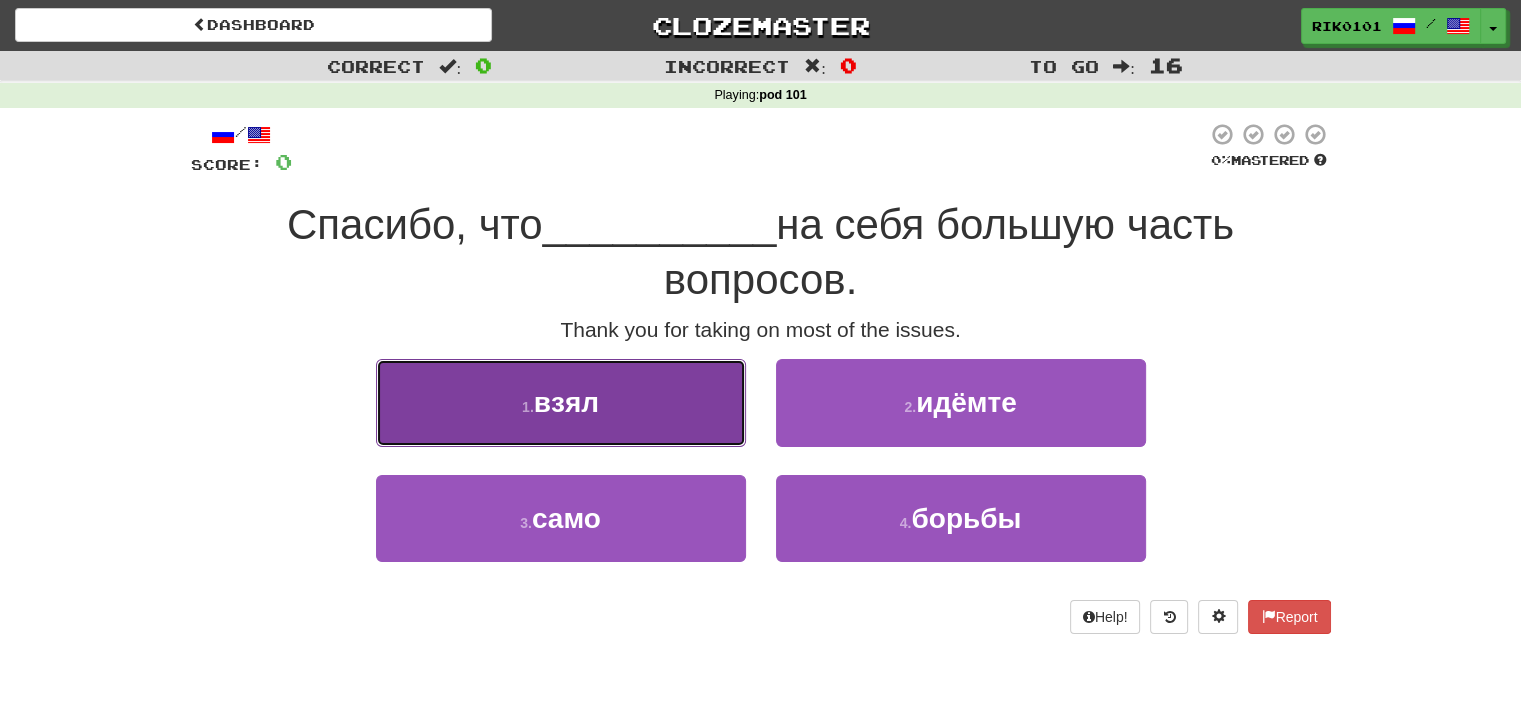 click on "1 .  взял" at bounding box center (561, 402) 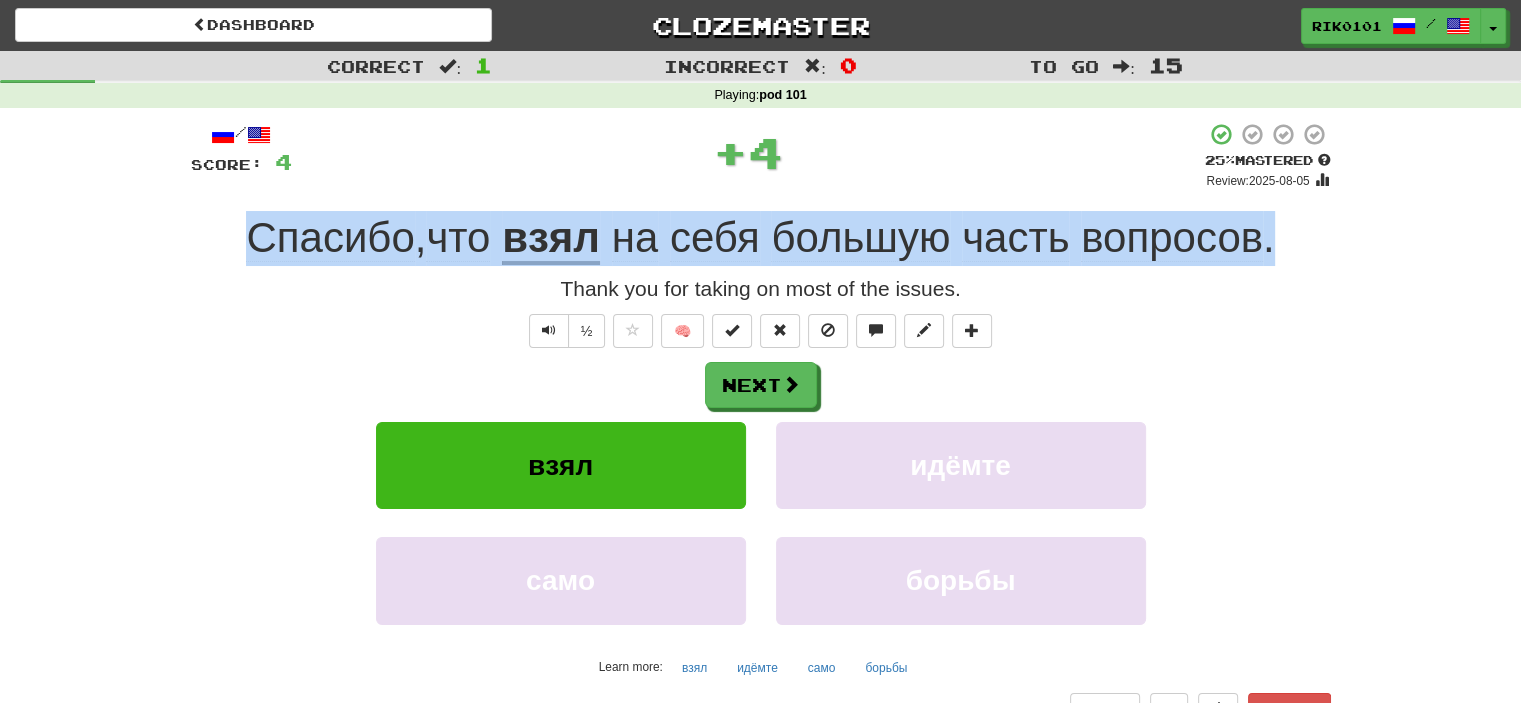 drag, startPoint x: 234, startPoint y: 238, endPoint x: 1288, endPoint y: 234, distance: 1054.0076 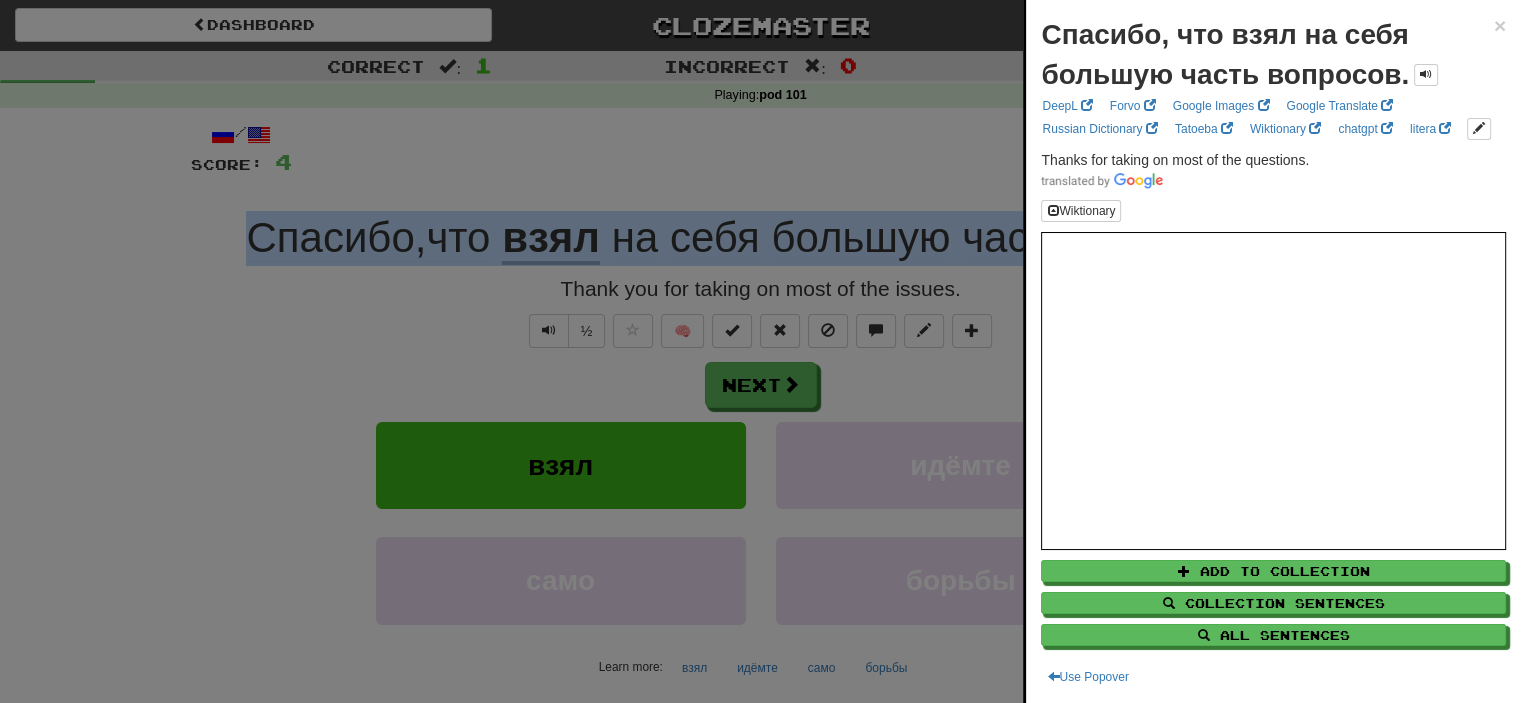 copy on "Спасибо ,  что   взял   на   себя   большую   часть   вопросов ." 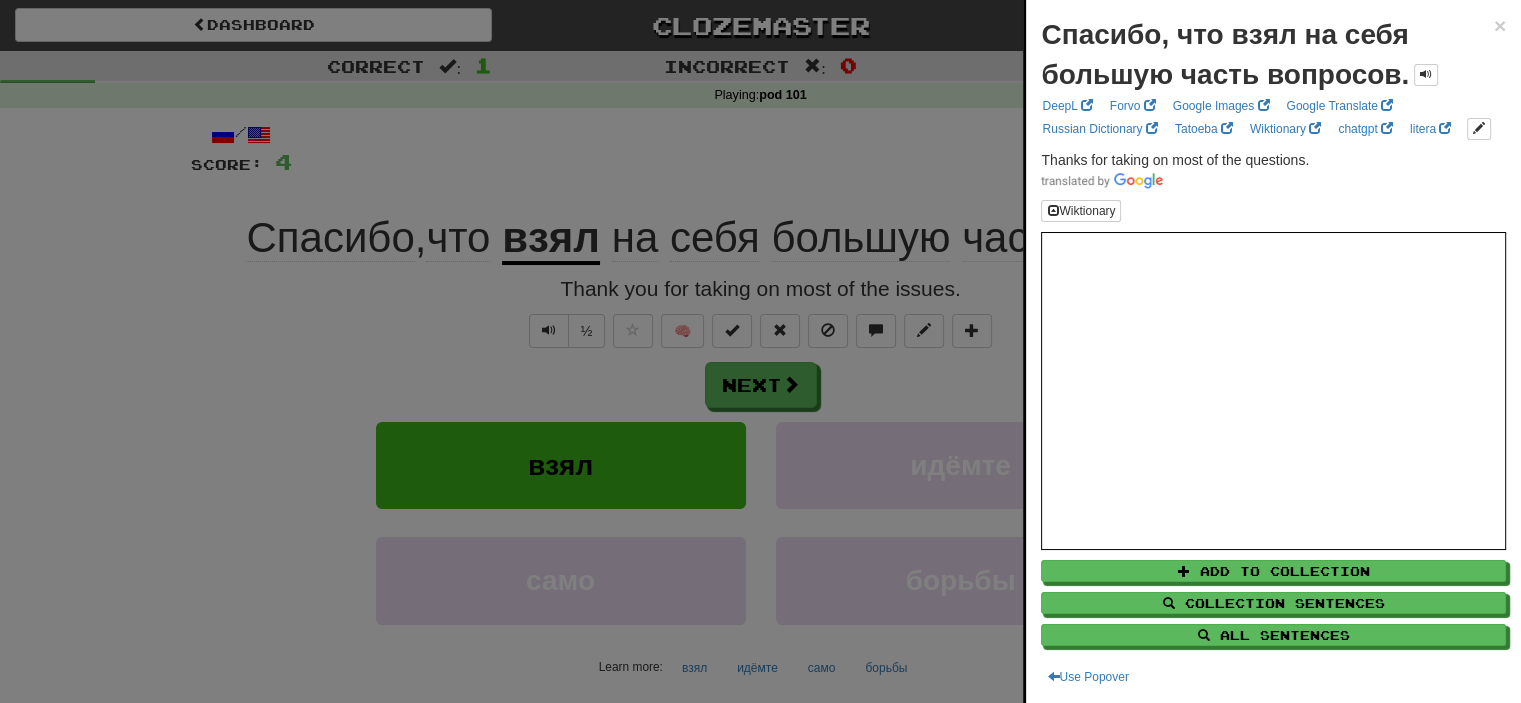click at bounding box center [760, 351] 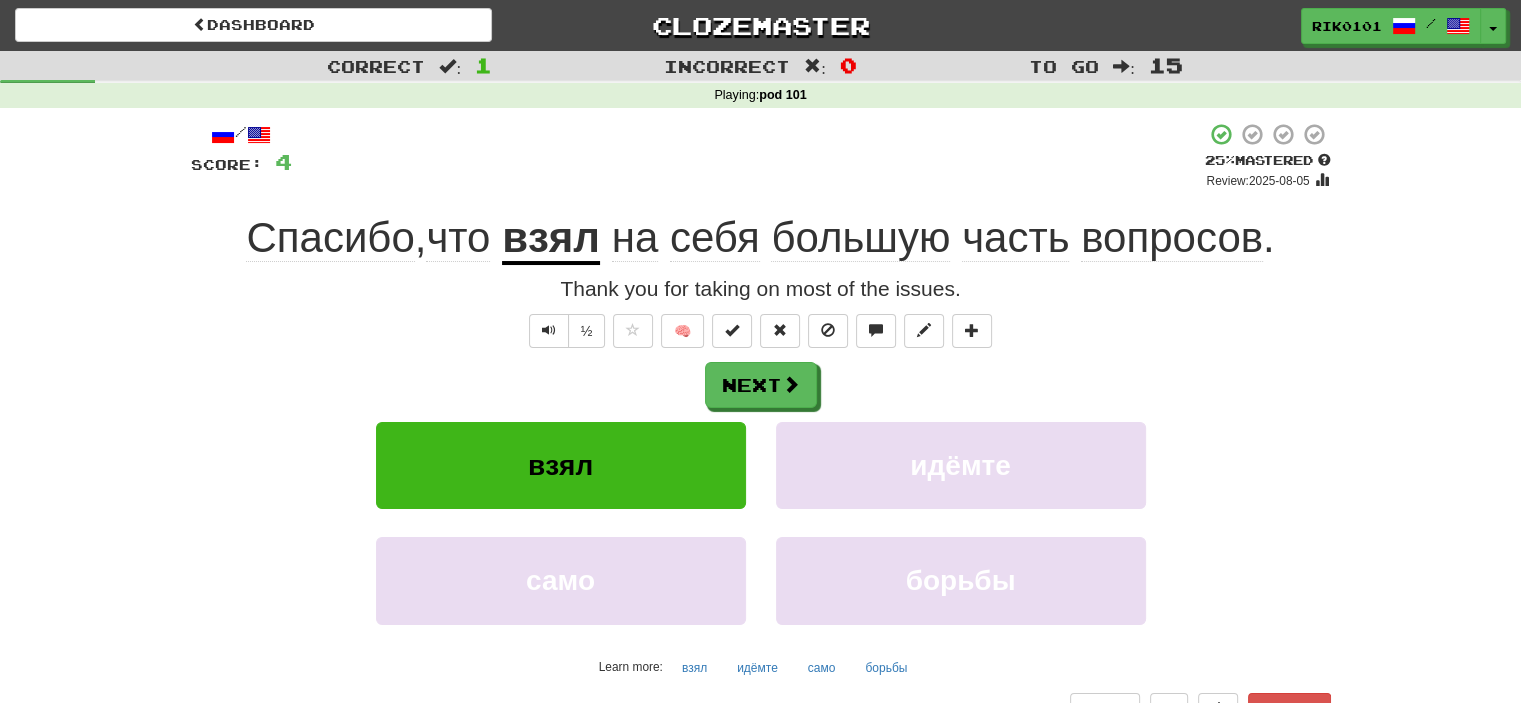 click on "большую" at bounding box center (860, 238) 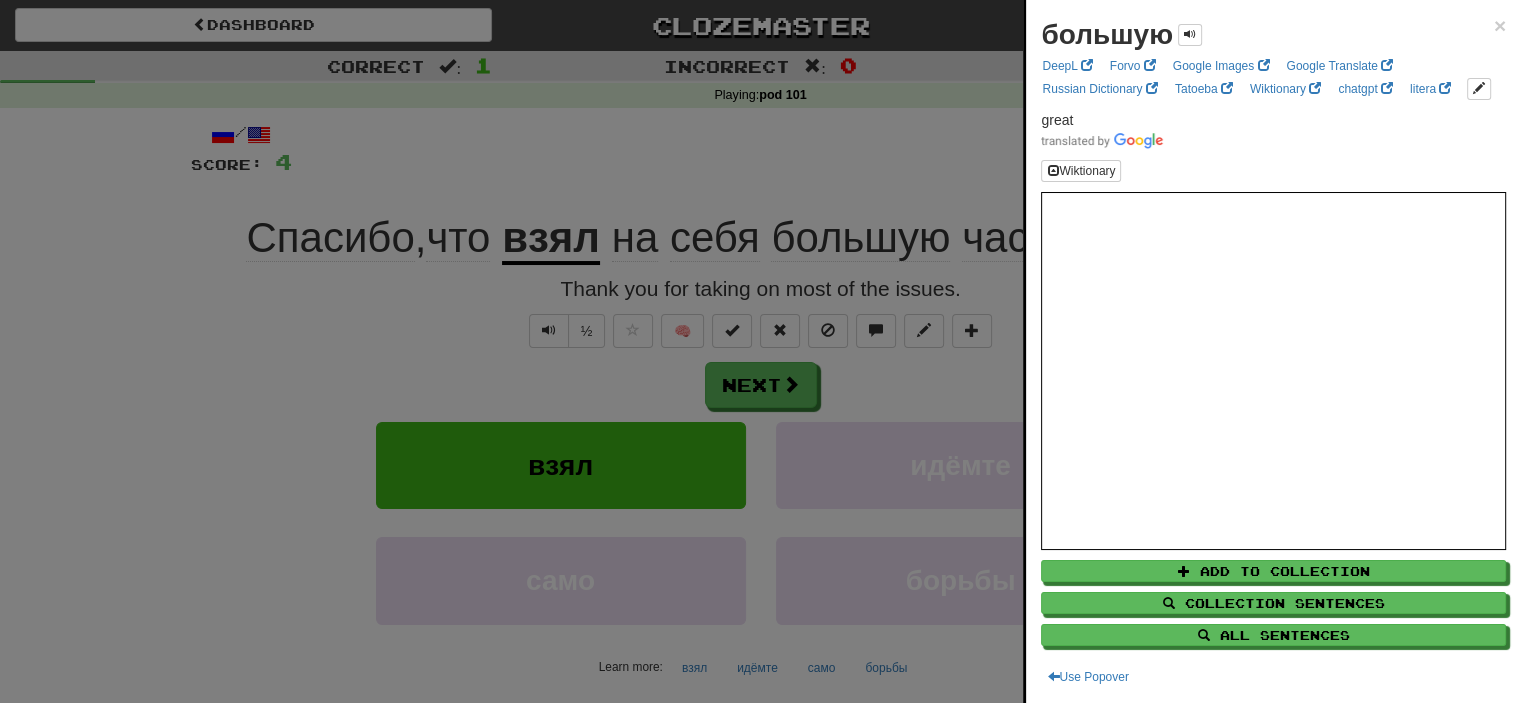 click at bounding box center (760, 351) 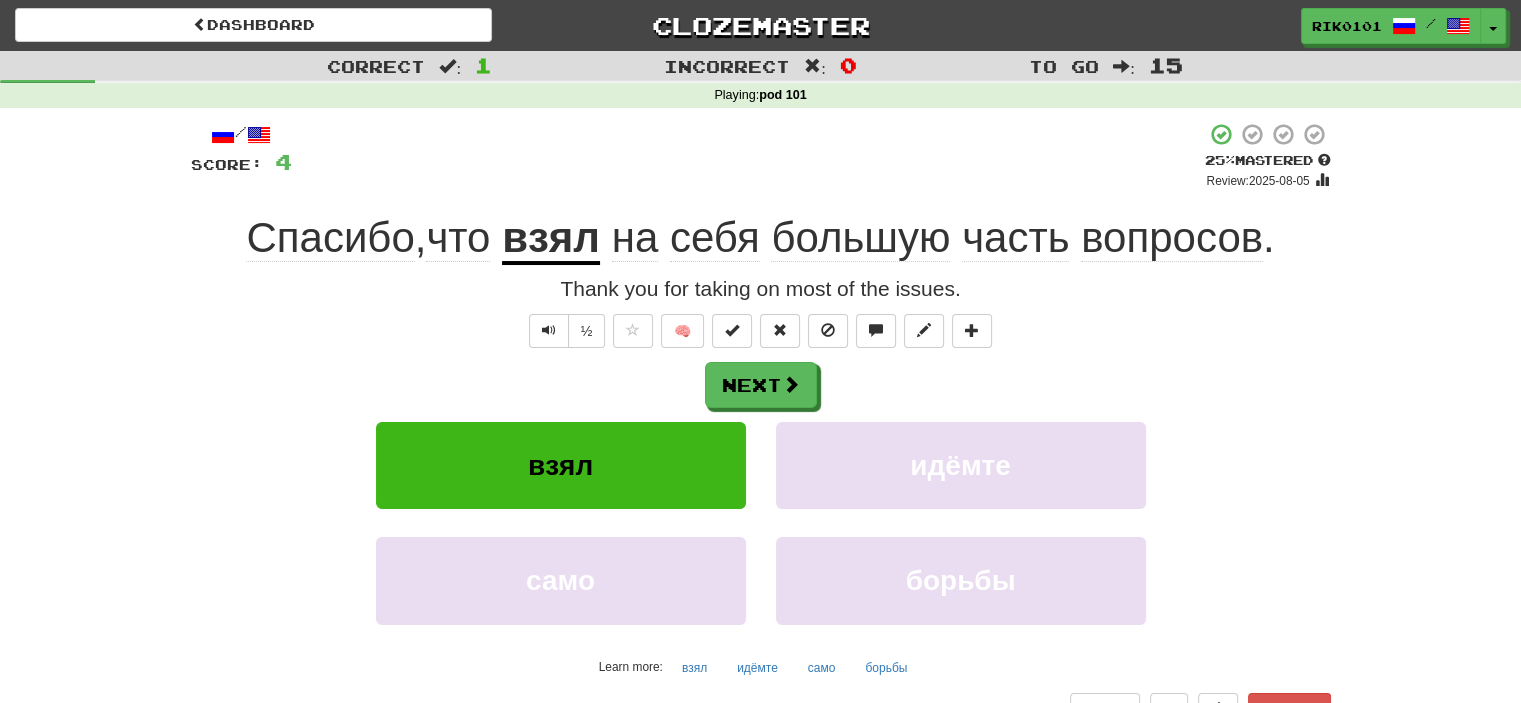 click on "часть" at bounding box center [1015, 238] 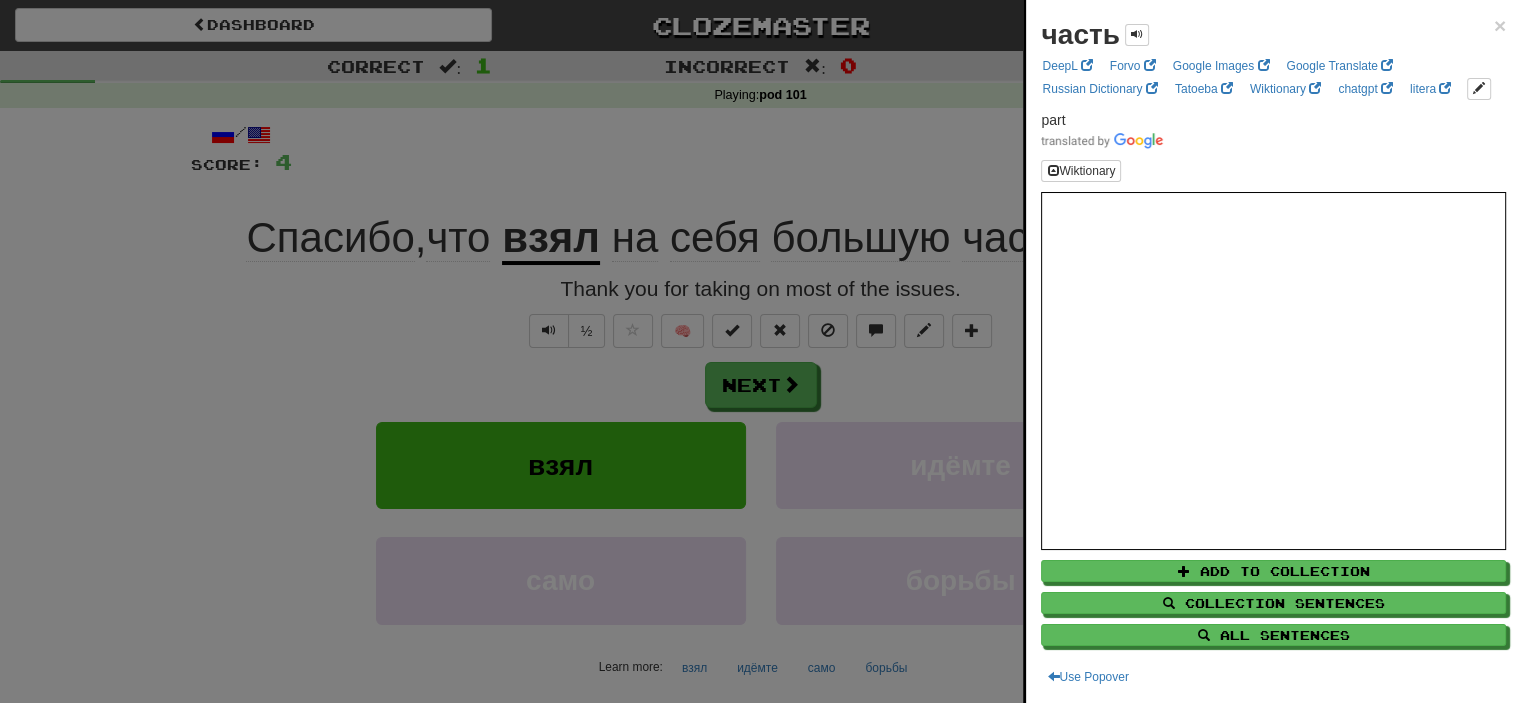 click at bounding box center [760, 351] 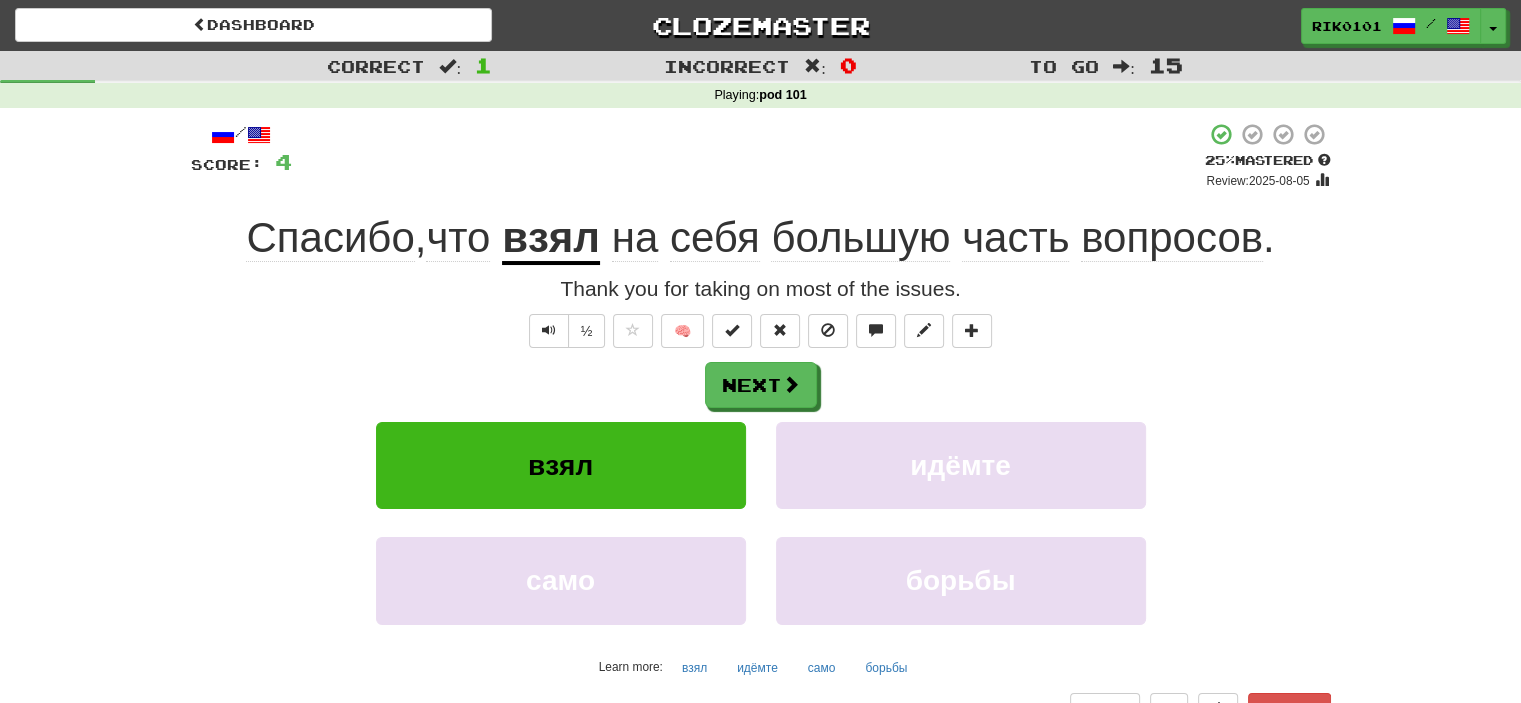 click on "+ 4" at bounding box center [748, 156] 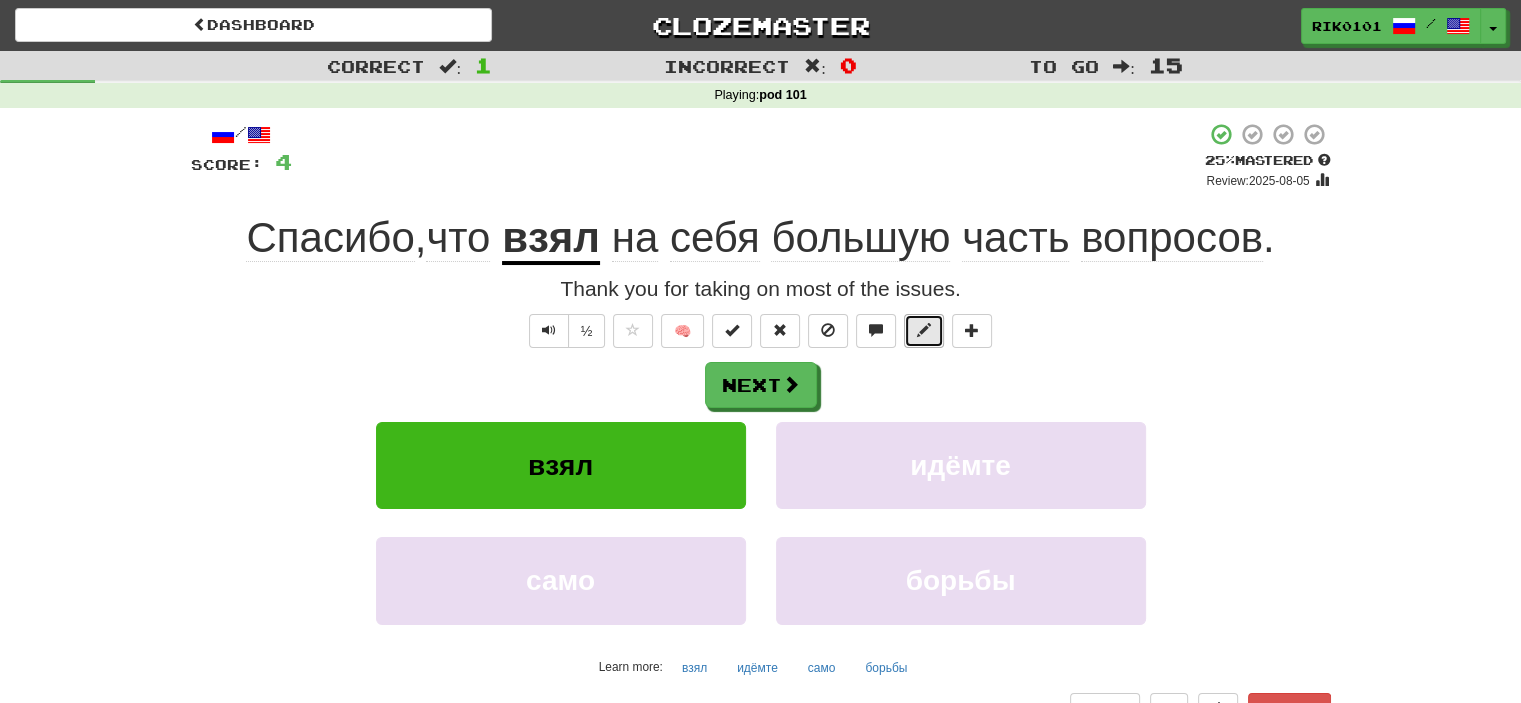 click at bounding box center [924, 331] 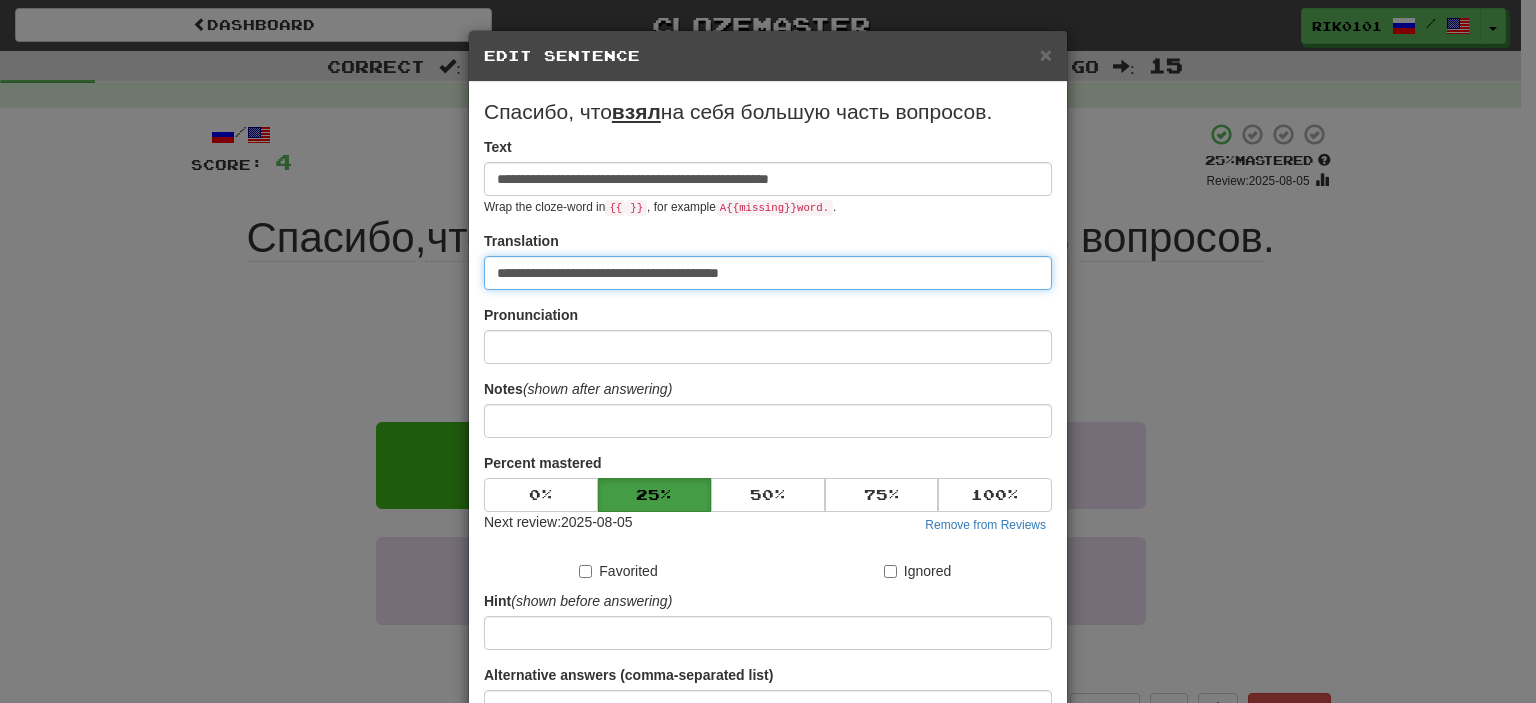 drag, startPoint x: 788, startPoint y: 263, endPoint x: 455, endPoint y: 260, distance: 333.01352 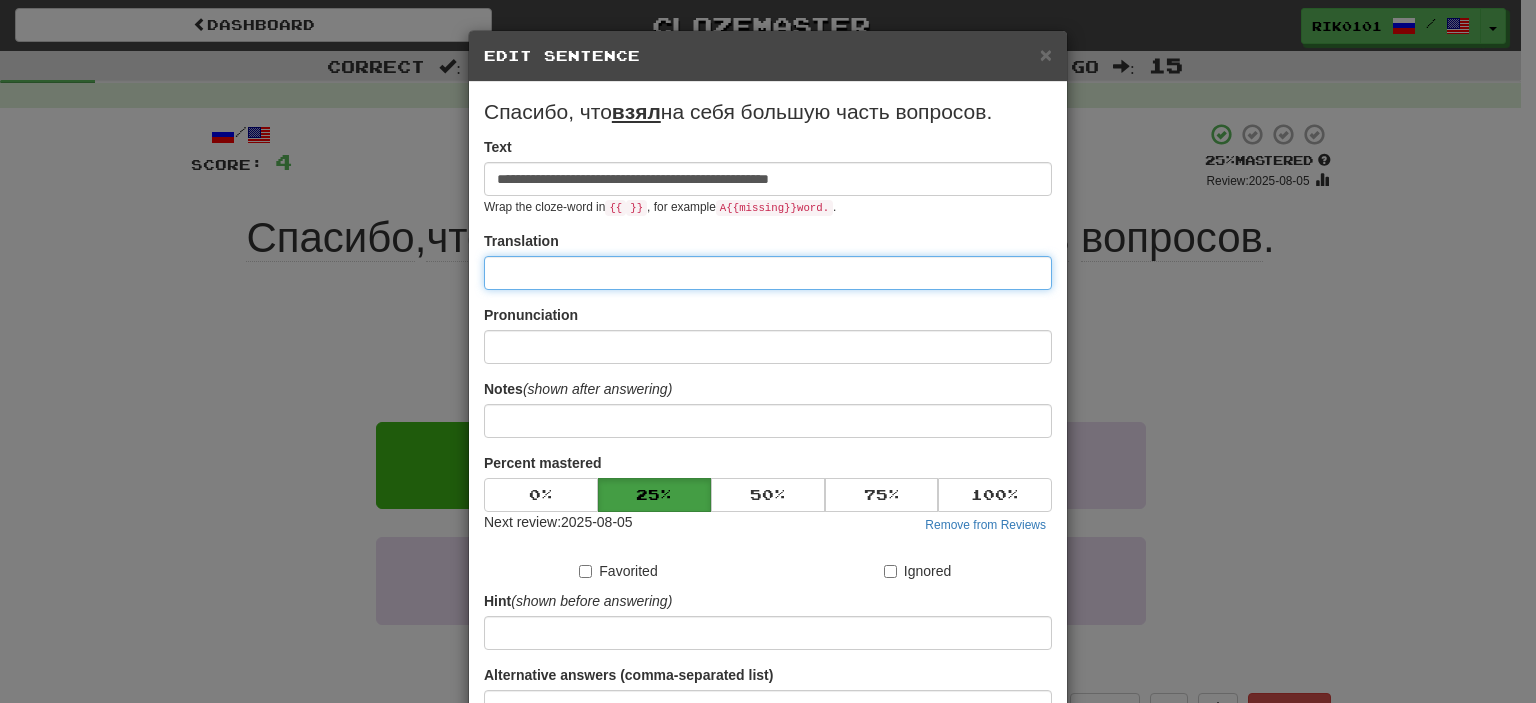 paste on "**********" 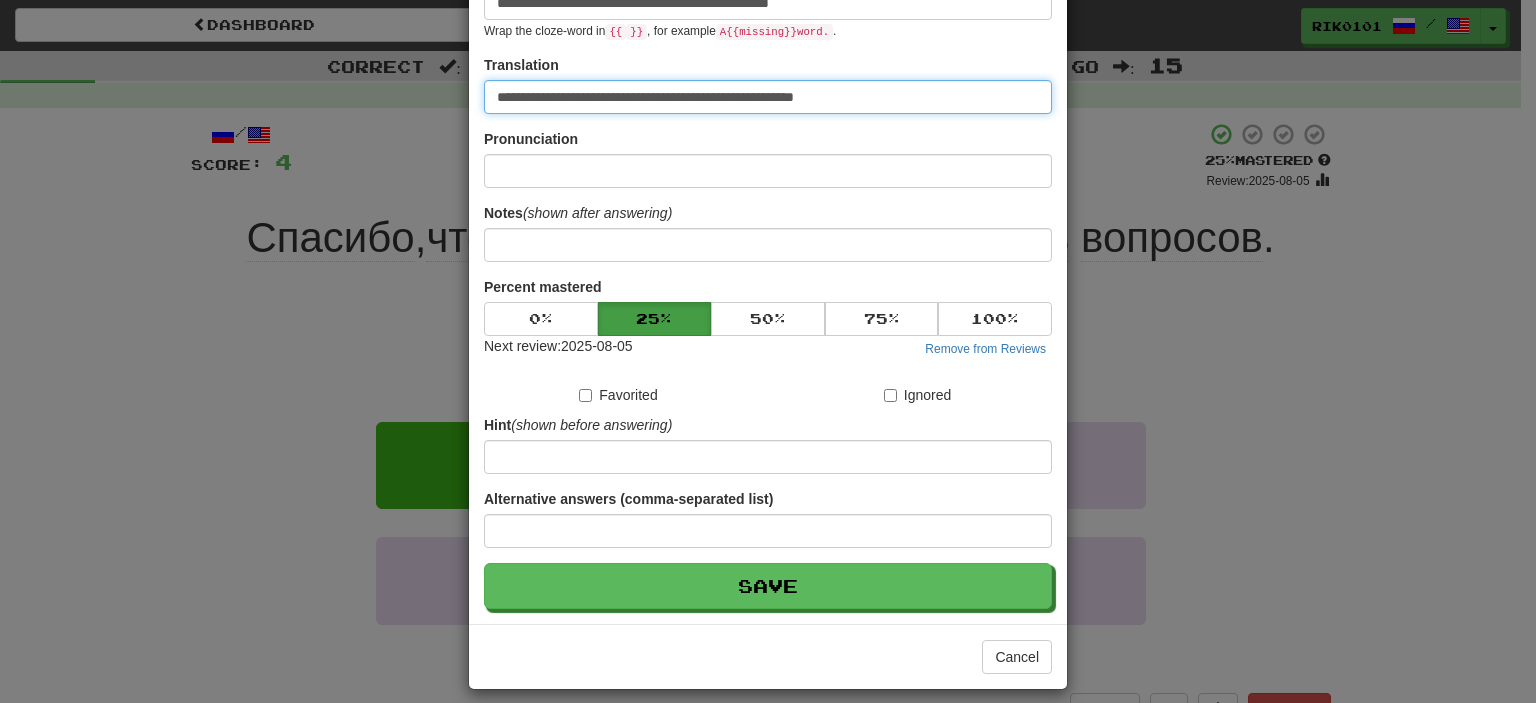scroll, scrollTop: 184, scrollLeft: 0, axis: vertical 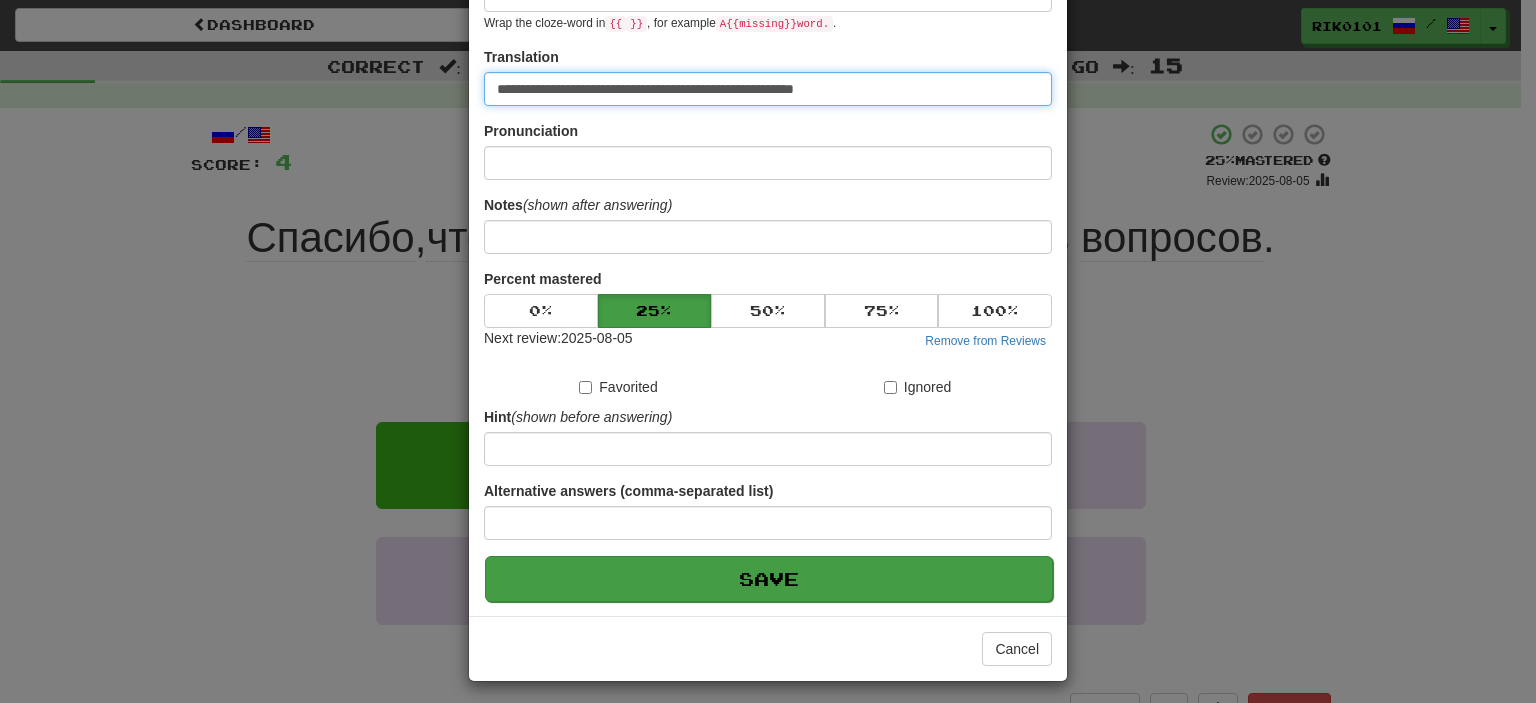 type on "**********" 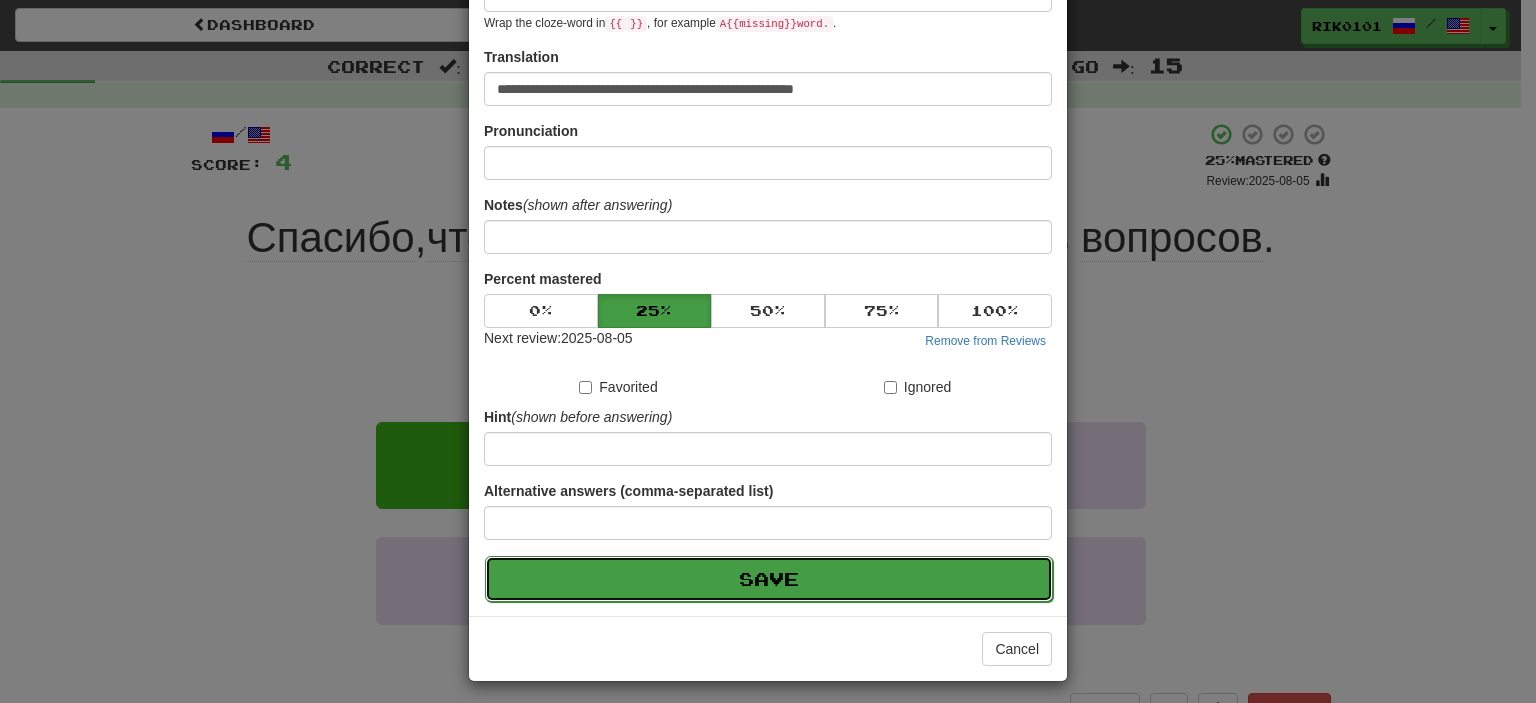 click on "Save" at bounding box center (769, 579) 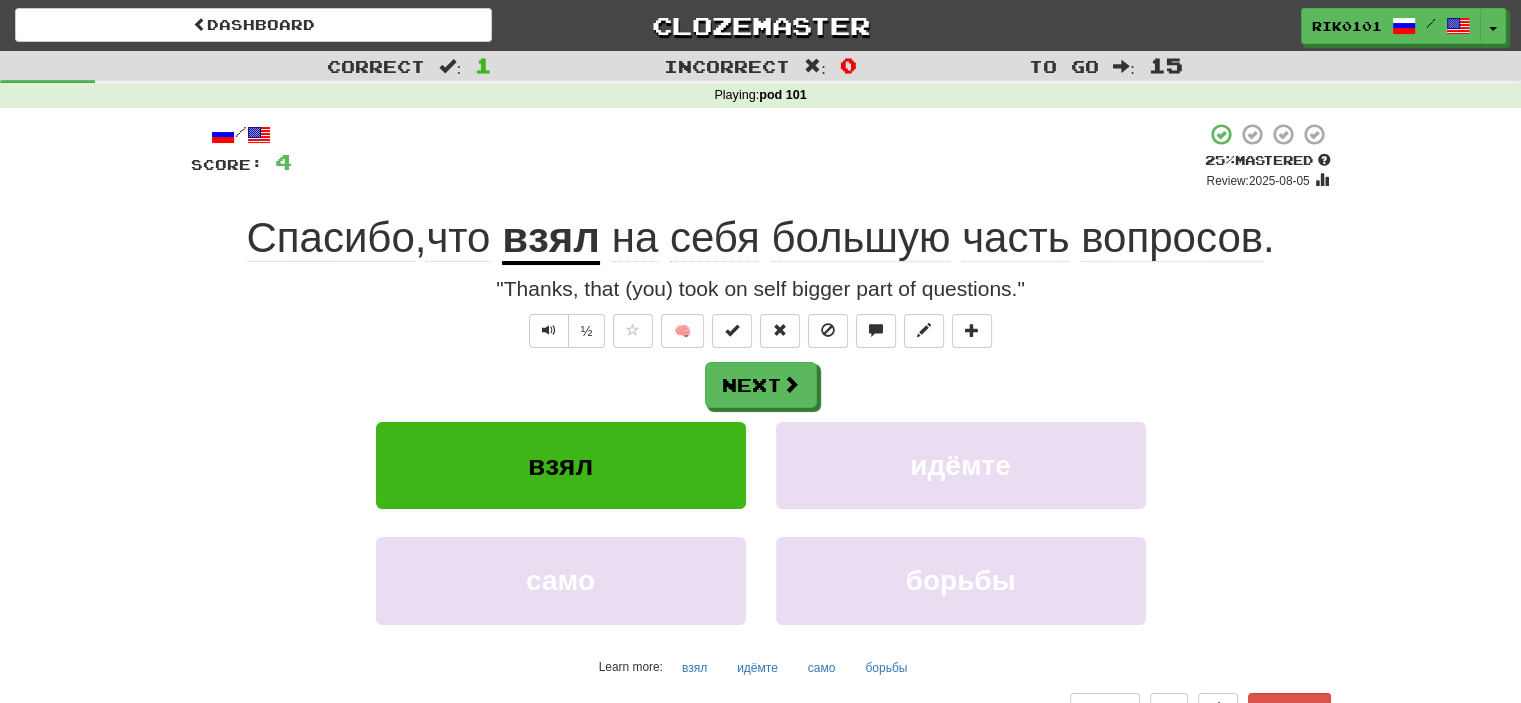 click on "большую" at bounding box center [860, 238] 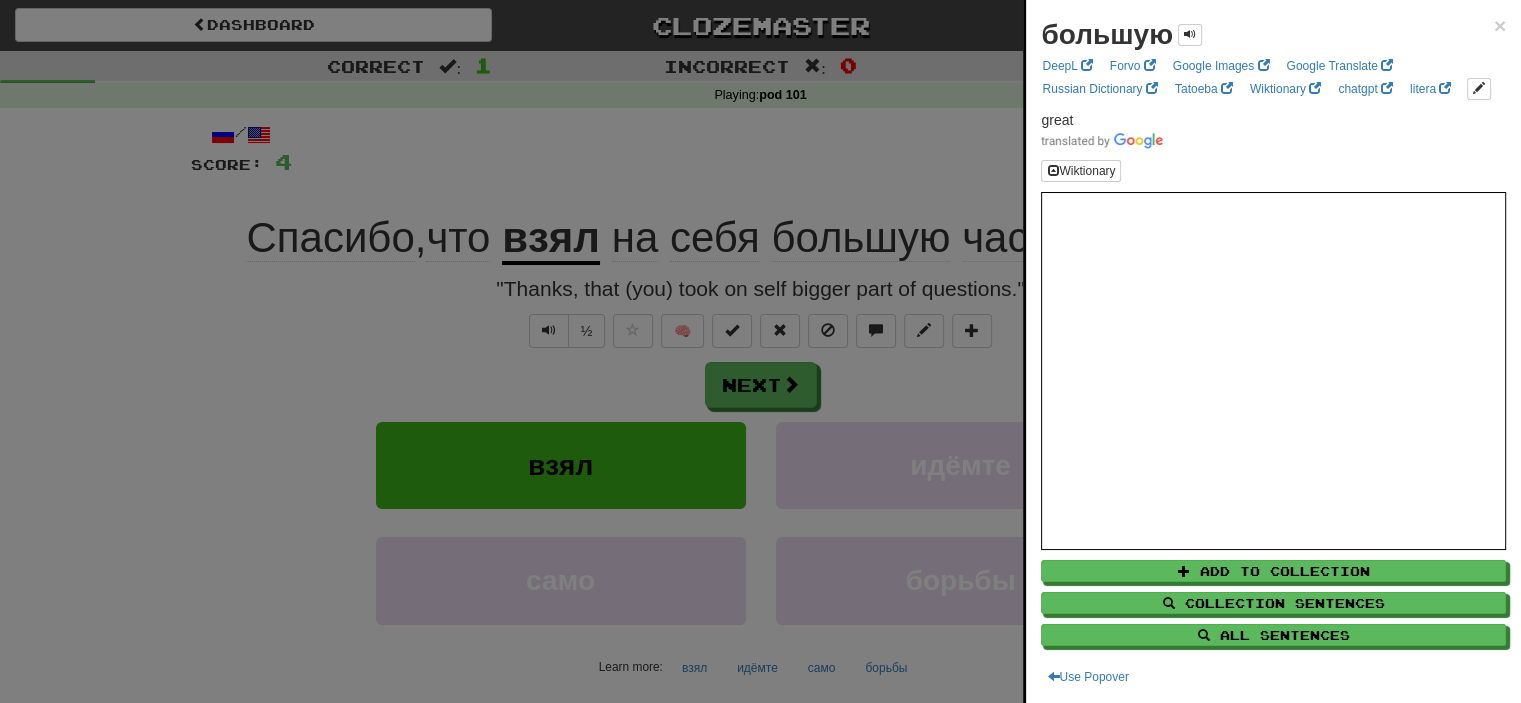 click at bounding box center (760, 351) 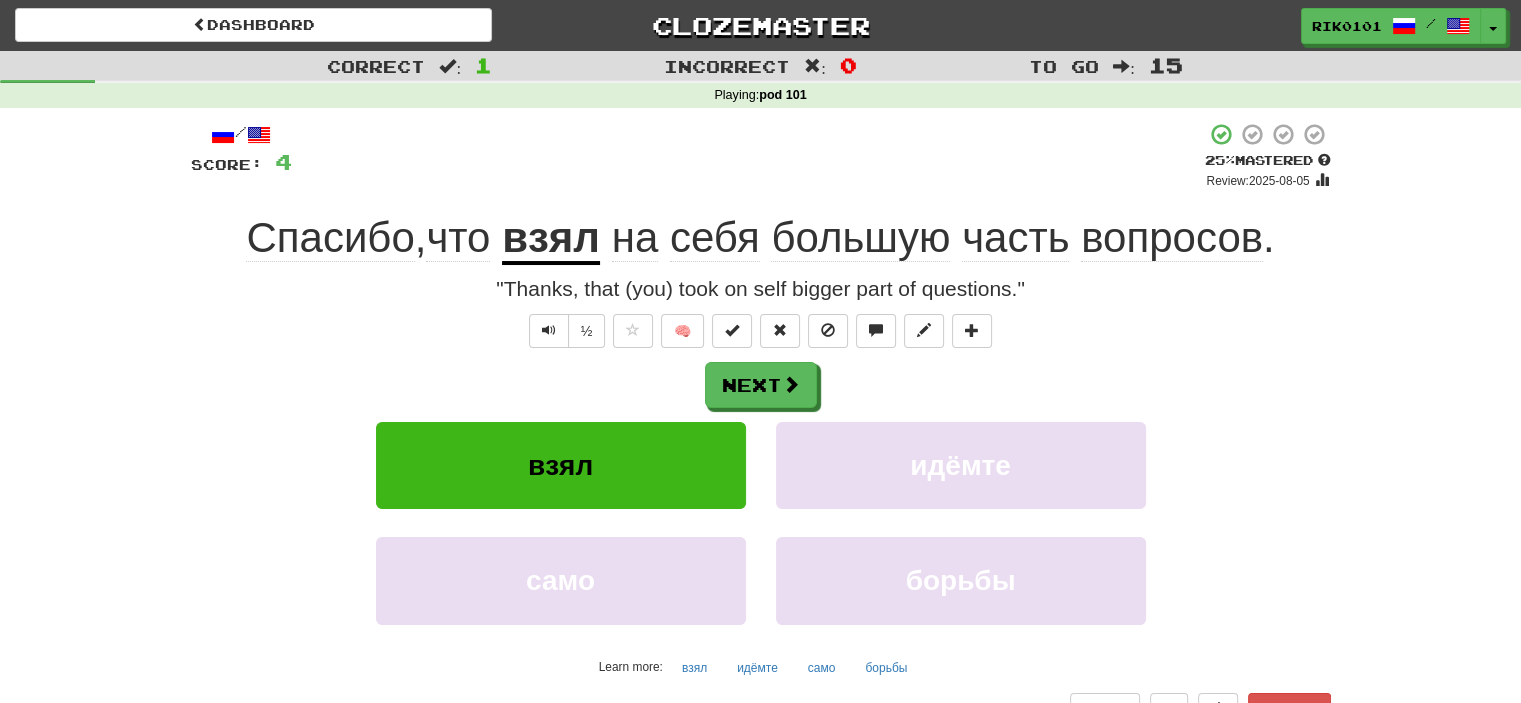 click on "большую" at bounding box center (860, 238) 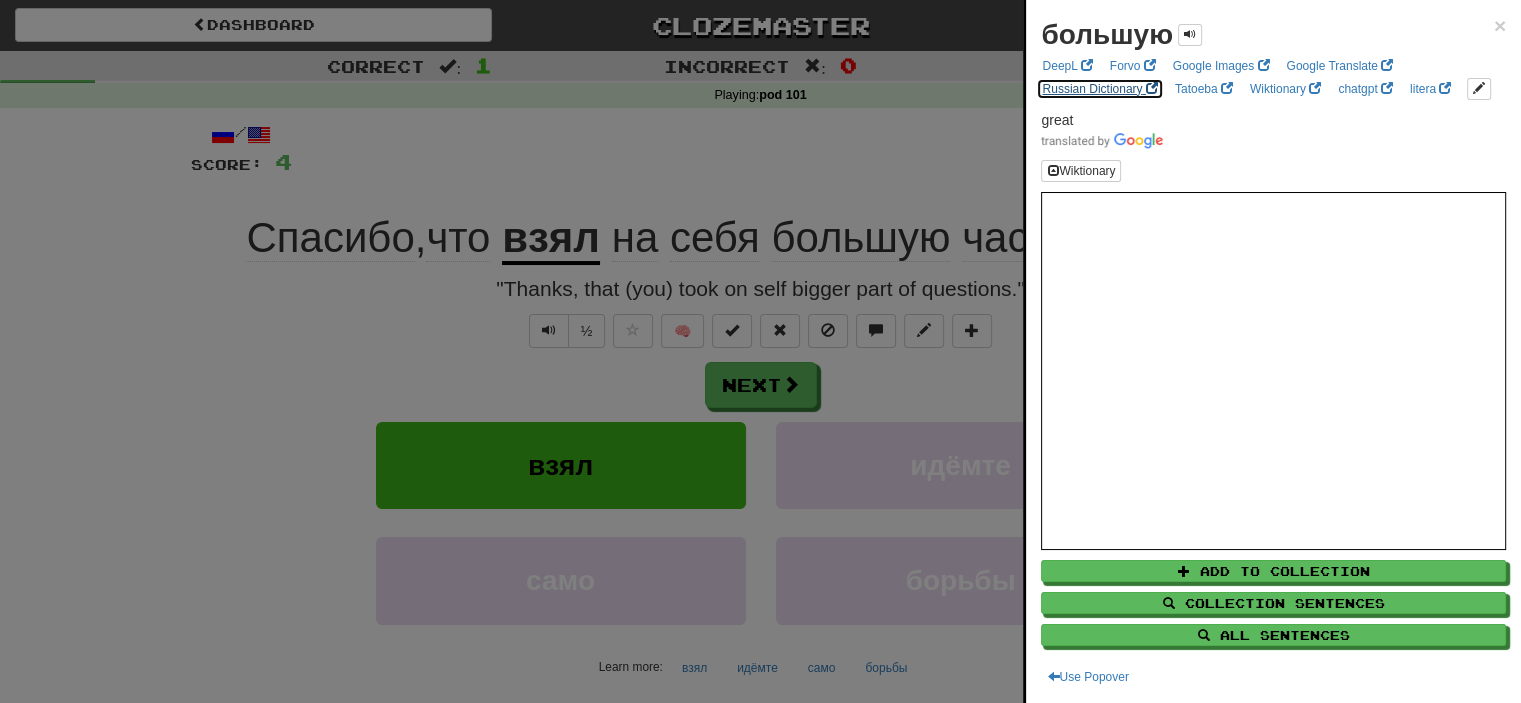 click on "Russian Dictionary" at bounding box center (1099, 89) 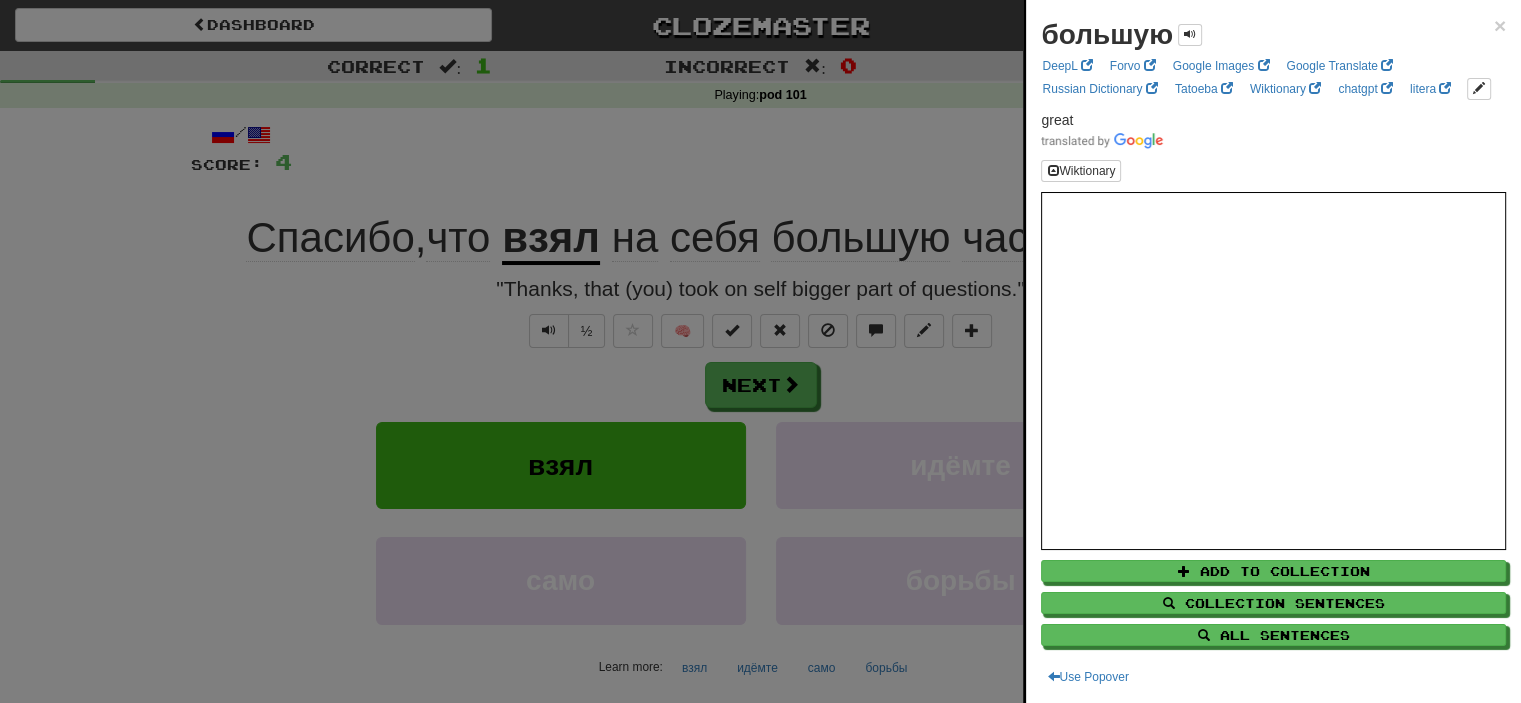 click at bounding box center [760, 351] 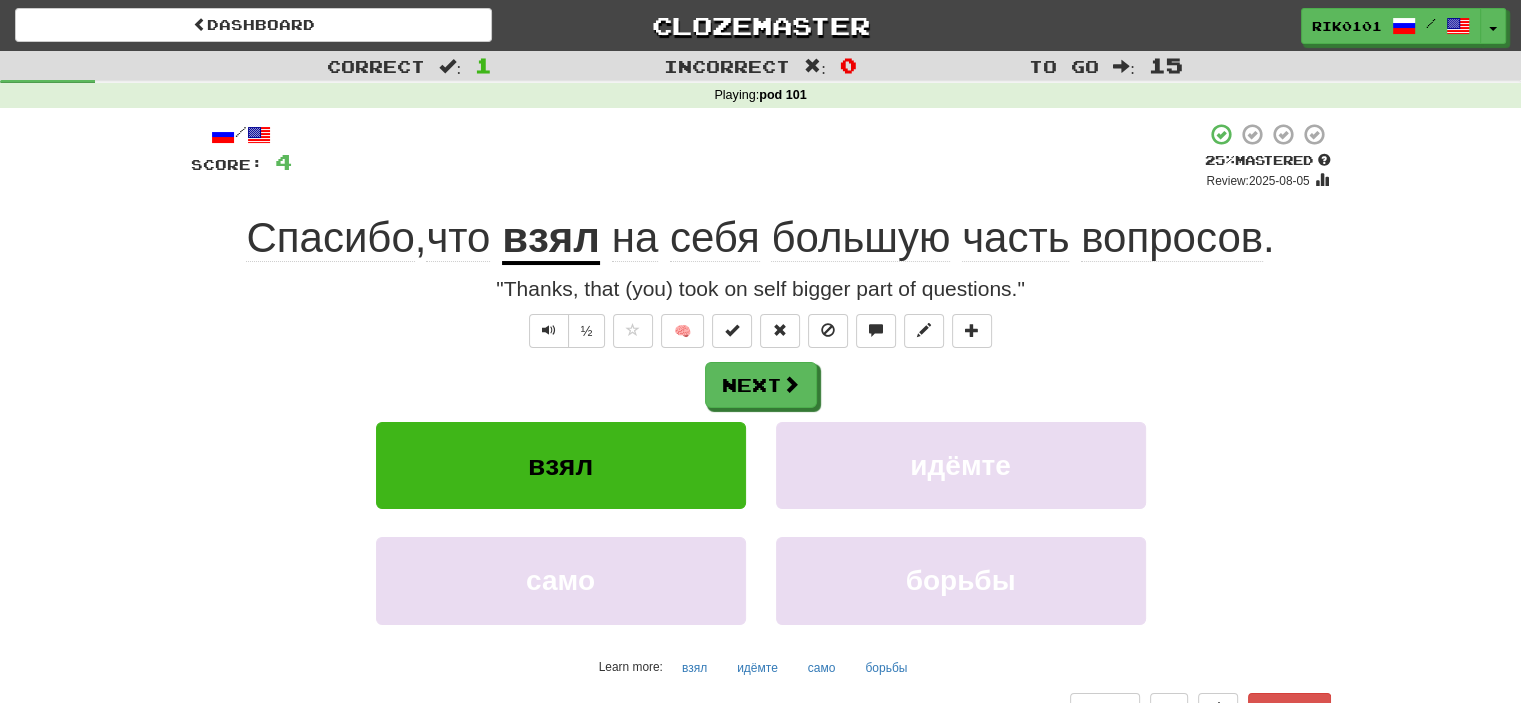 click on ""Thanks, that (you) took on self bigger part of questions."" at bounding box center [761, 289] 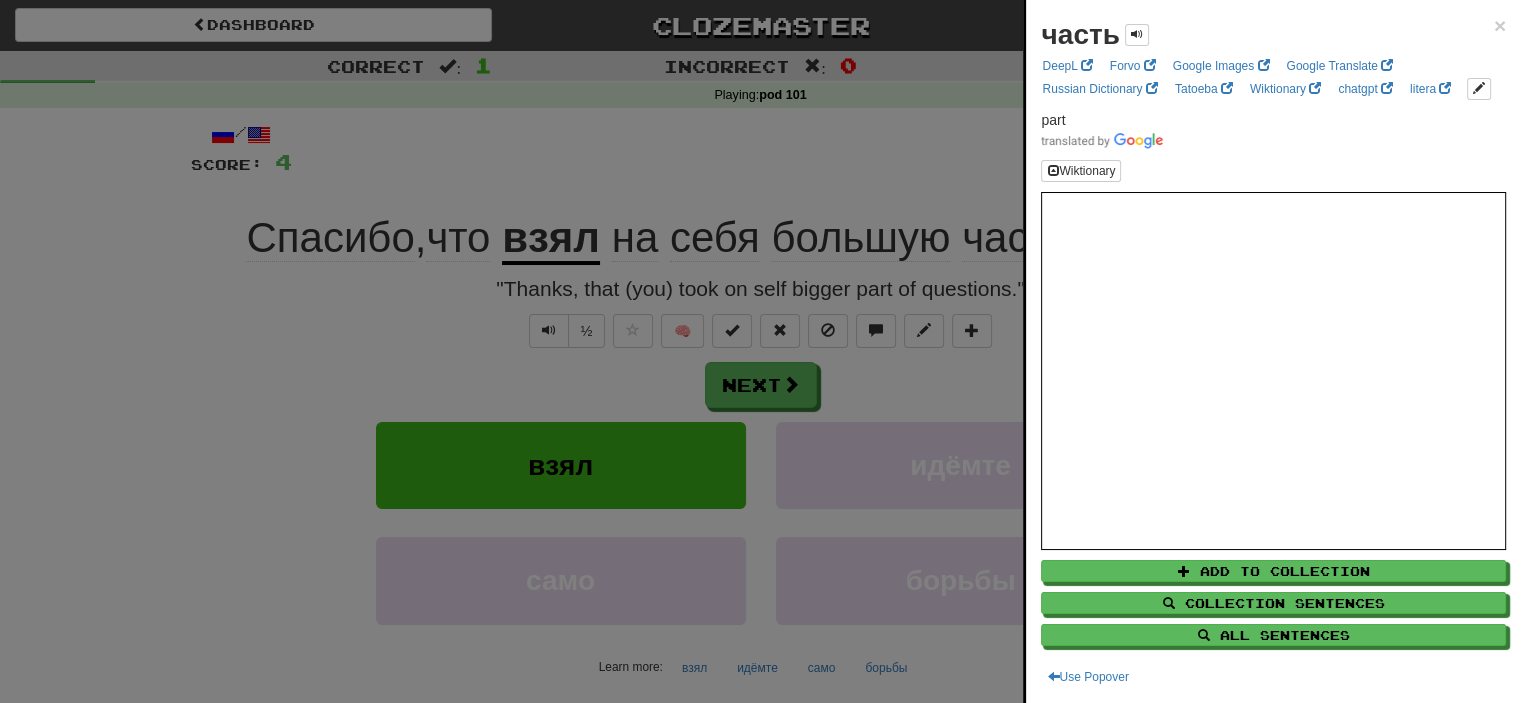 click at bounding box center (760, 351) 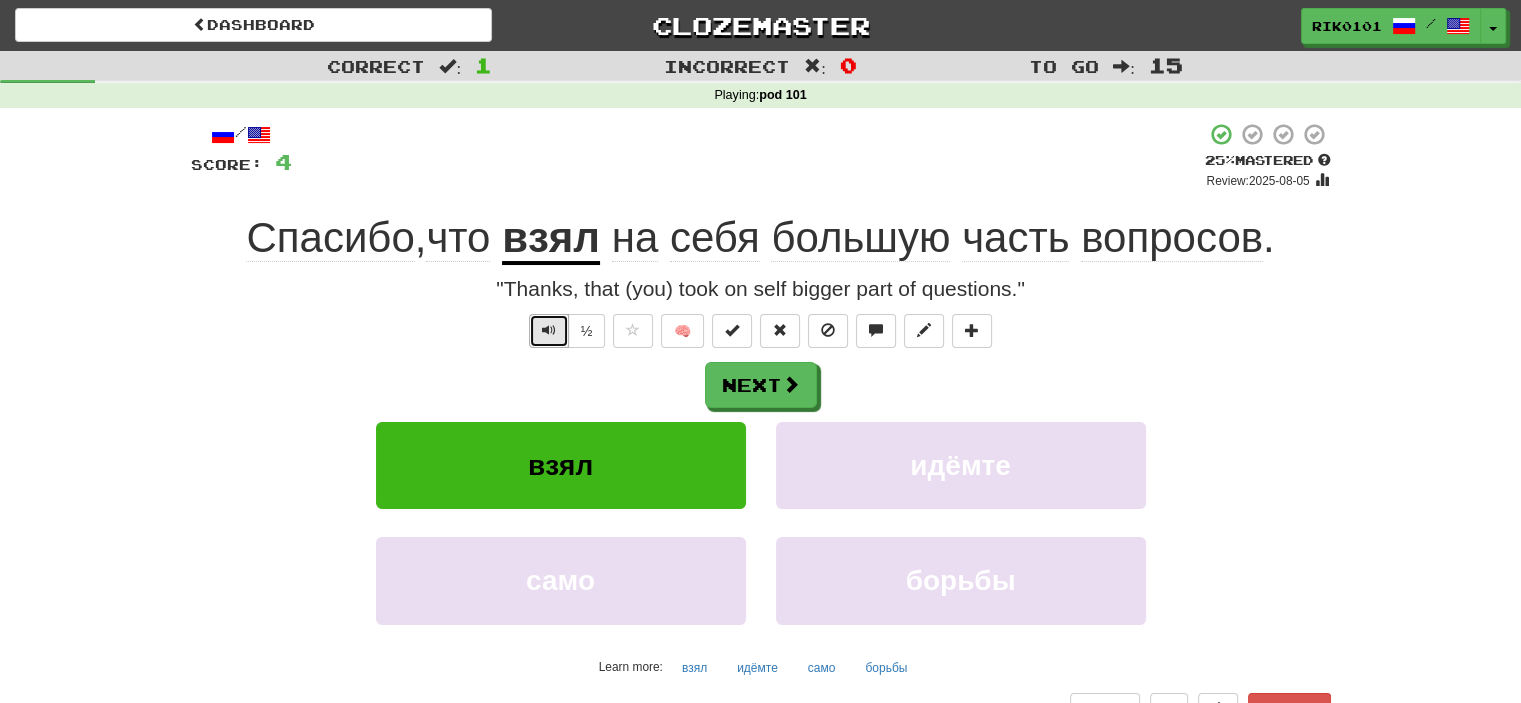 click at bounding box center [549, 330] 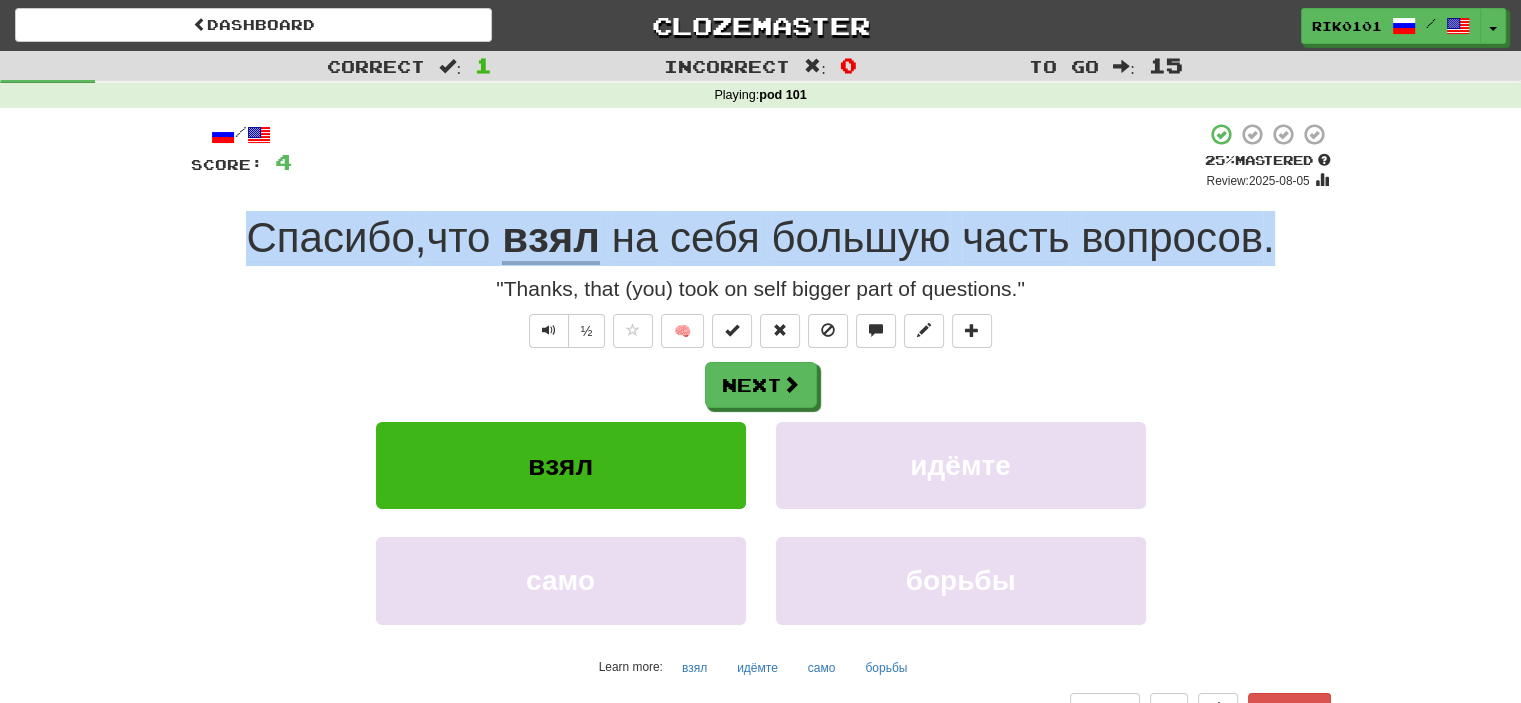 drag, startPoint x: 233, startPoint y: 255, endPoint x: 1300, endPoint y: 223, distance: 1067.4797 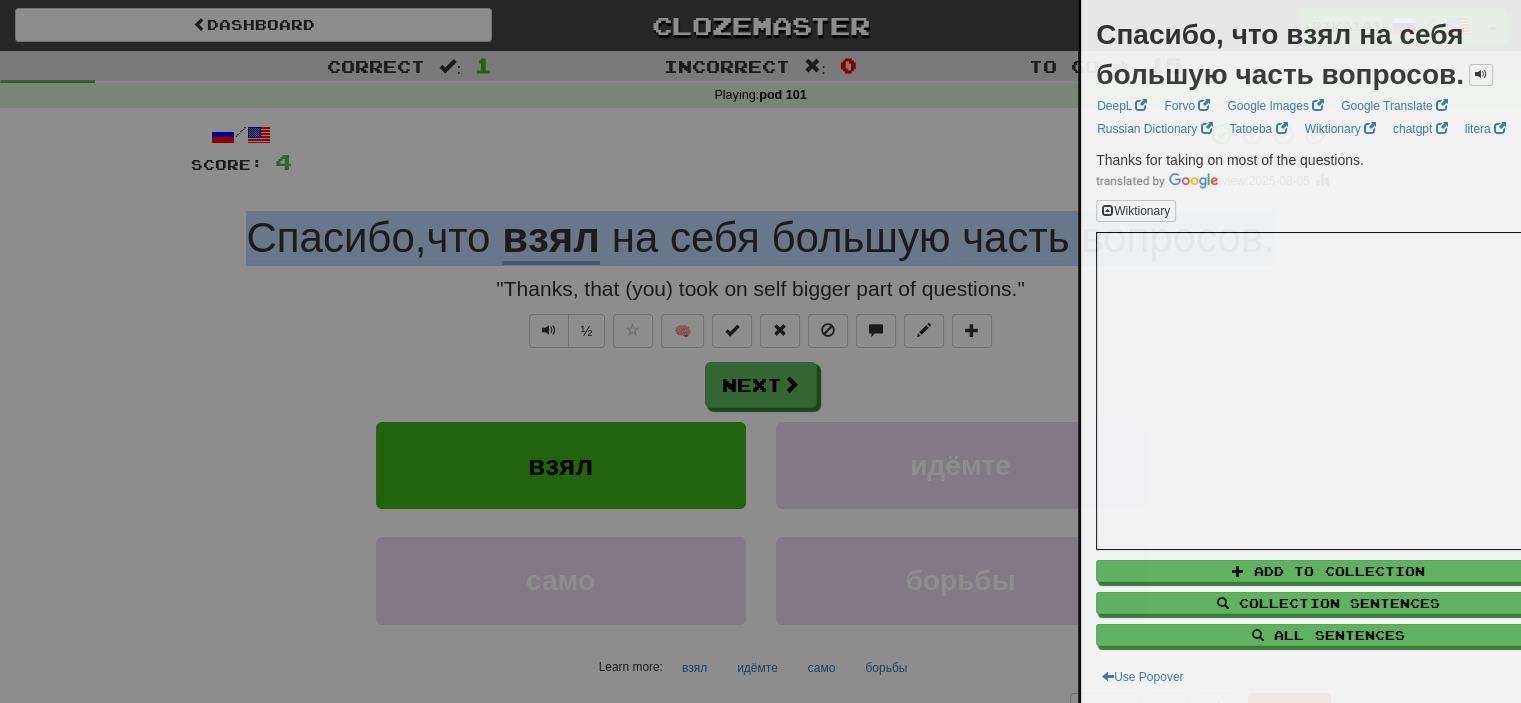 copy on "Спасибо ,  что   взял   на   себя   большую   часть   вопросов ." 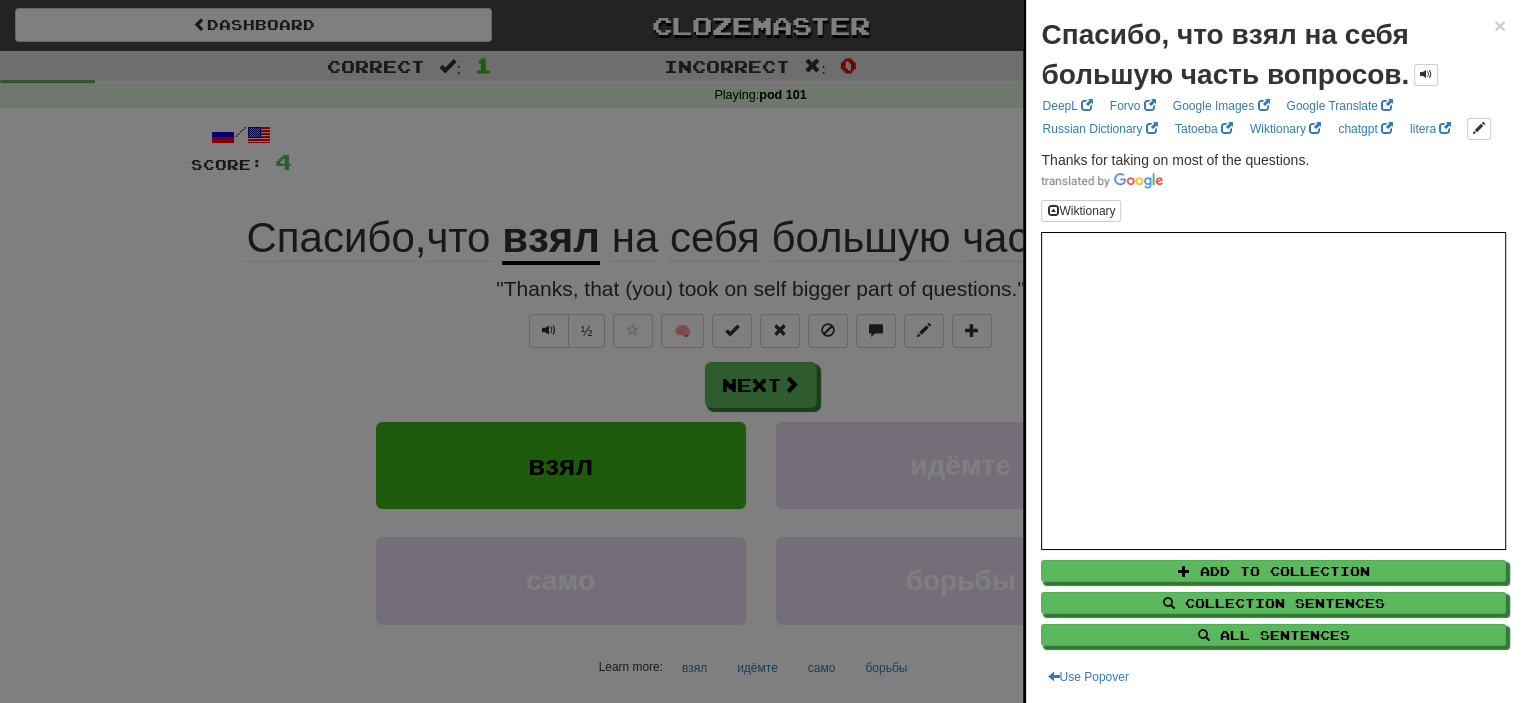 click at bounding box center (760, 351) 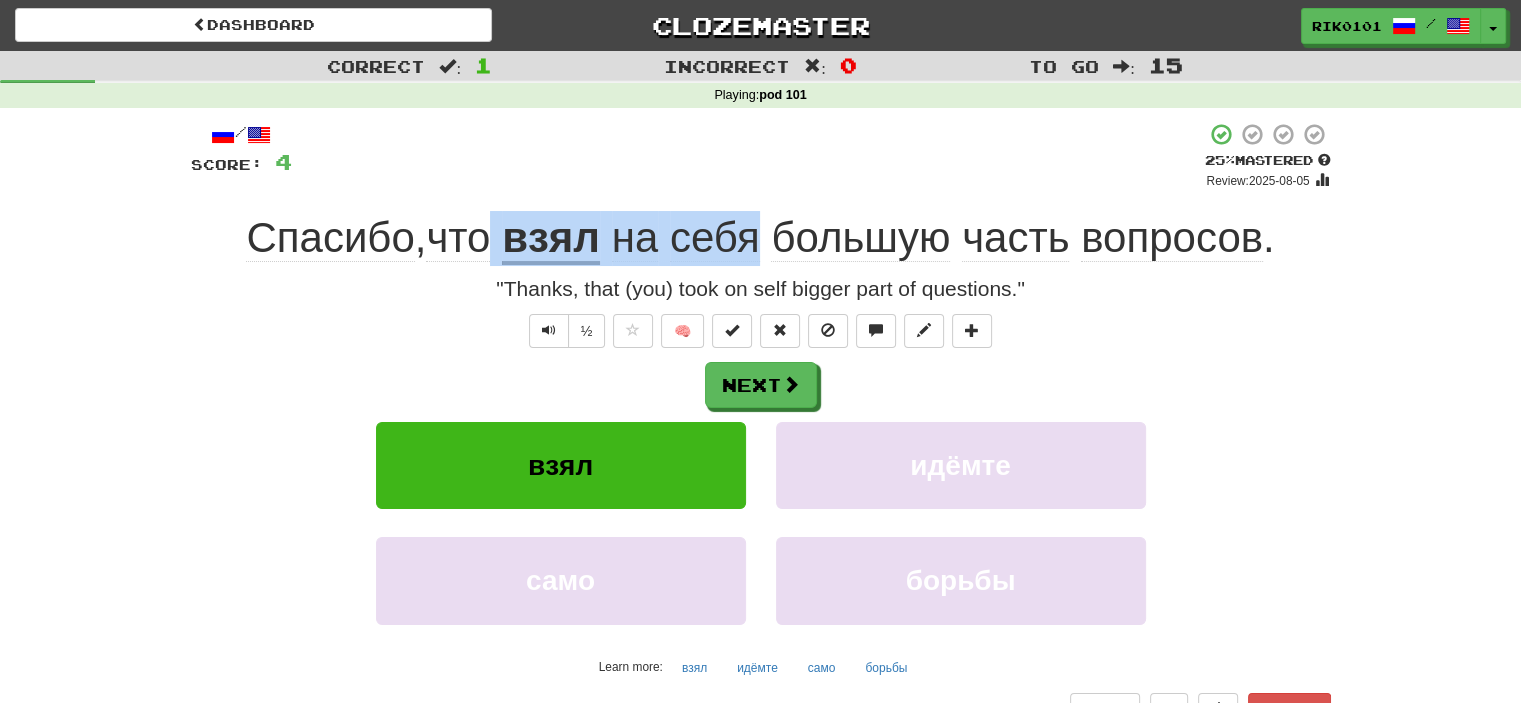 drag, startPoint x: 499, startPoint y: 241, endPoint x: 757, endPoint y: 219, distance: 258.93628 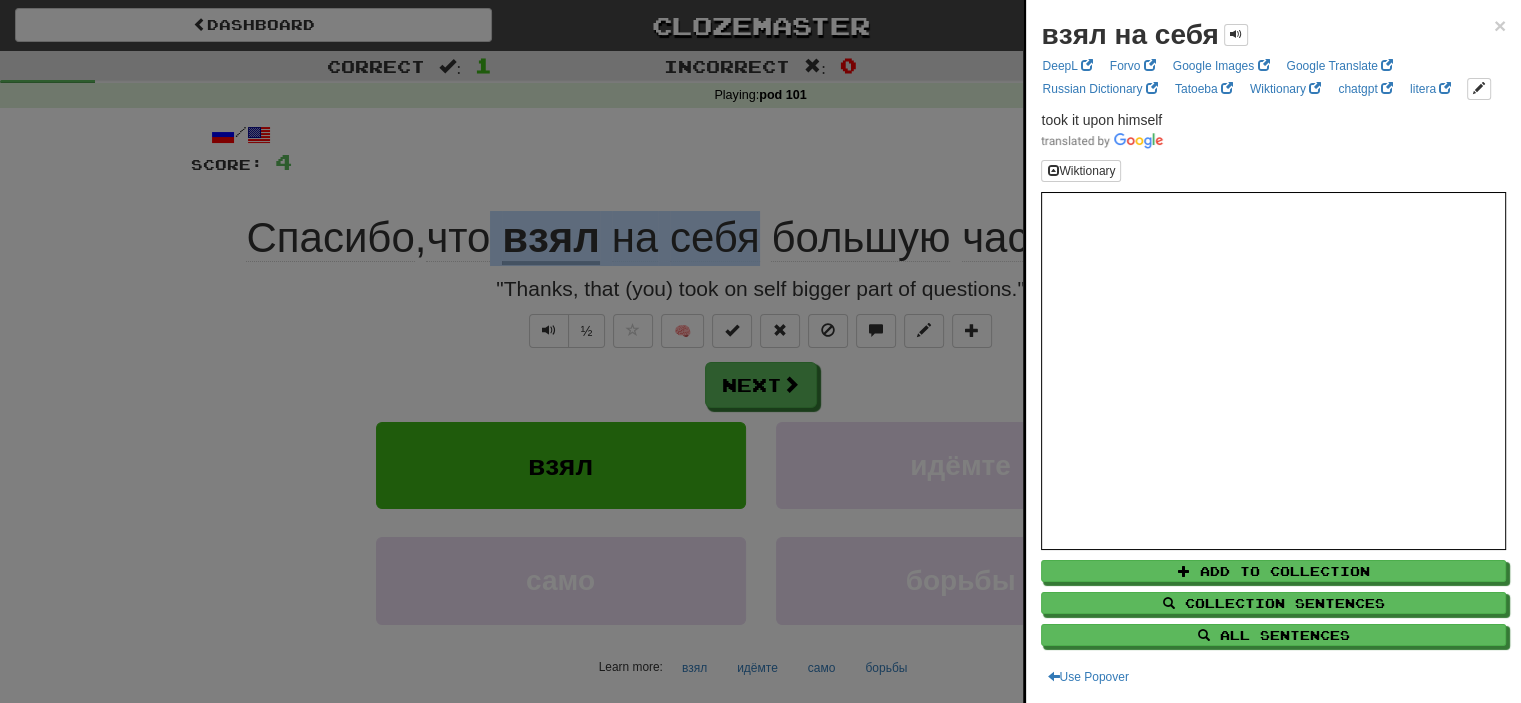 copy on "взял   на   себя" 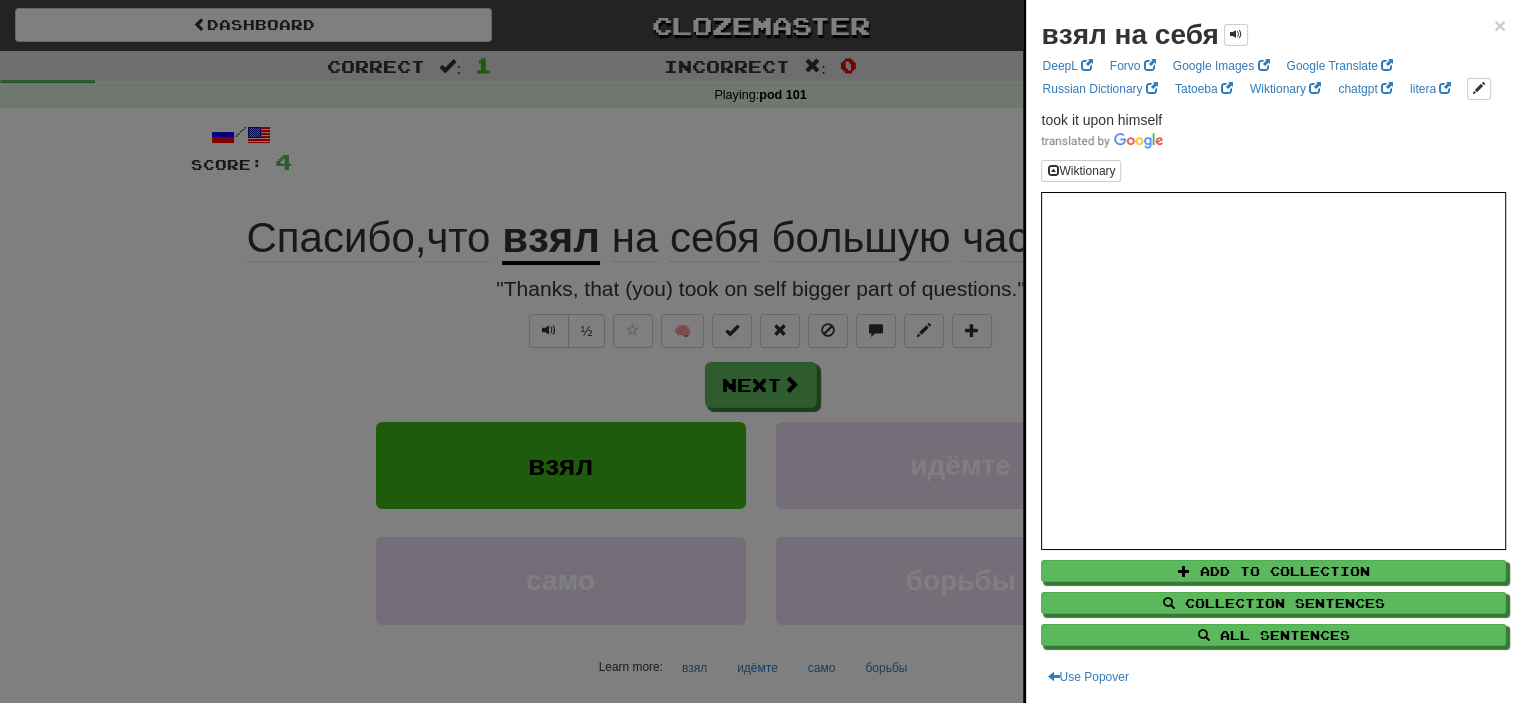 click at bounding box center [760, 351] 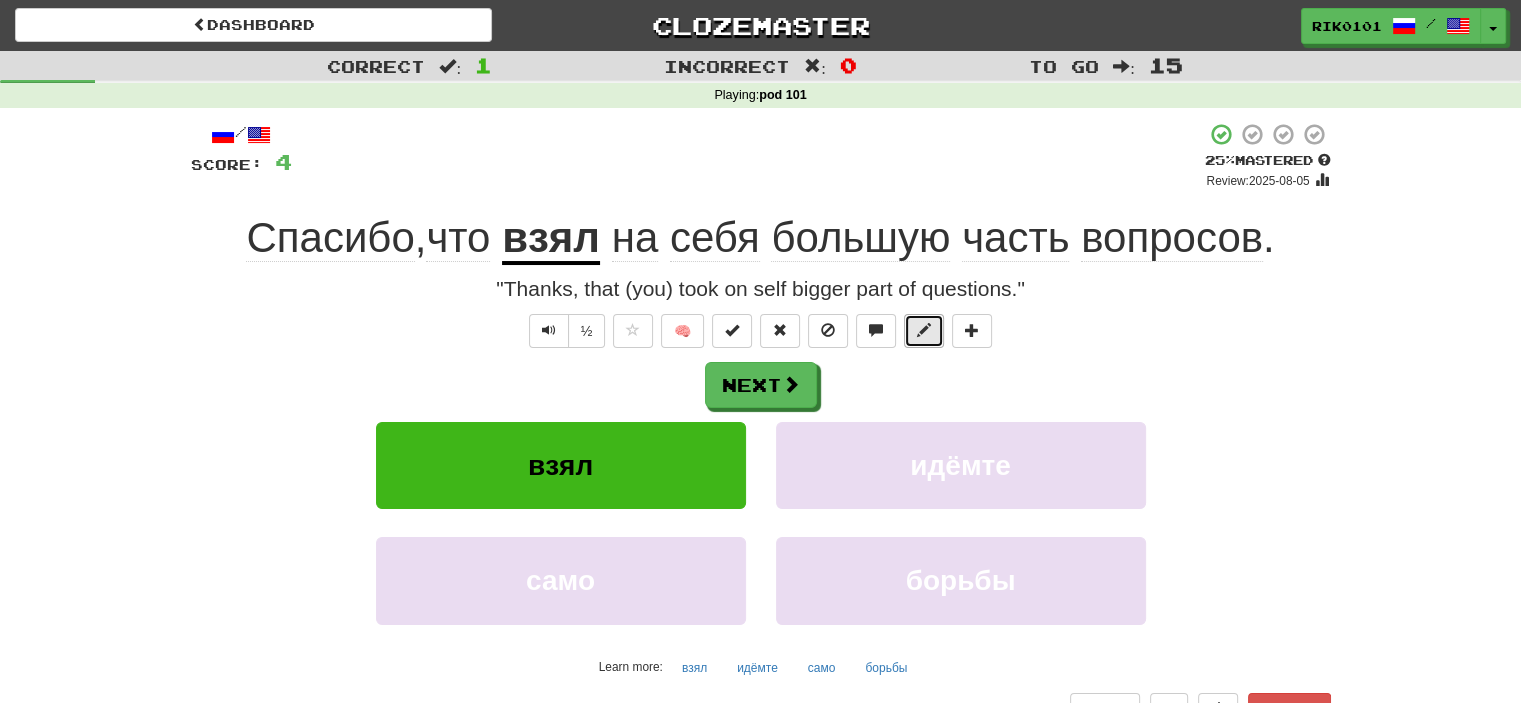 click at bounding box center [924, 330] 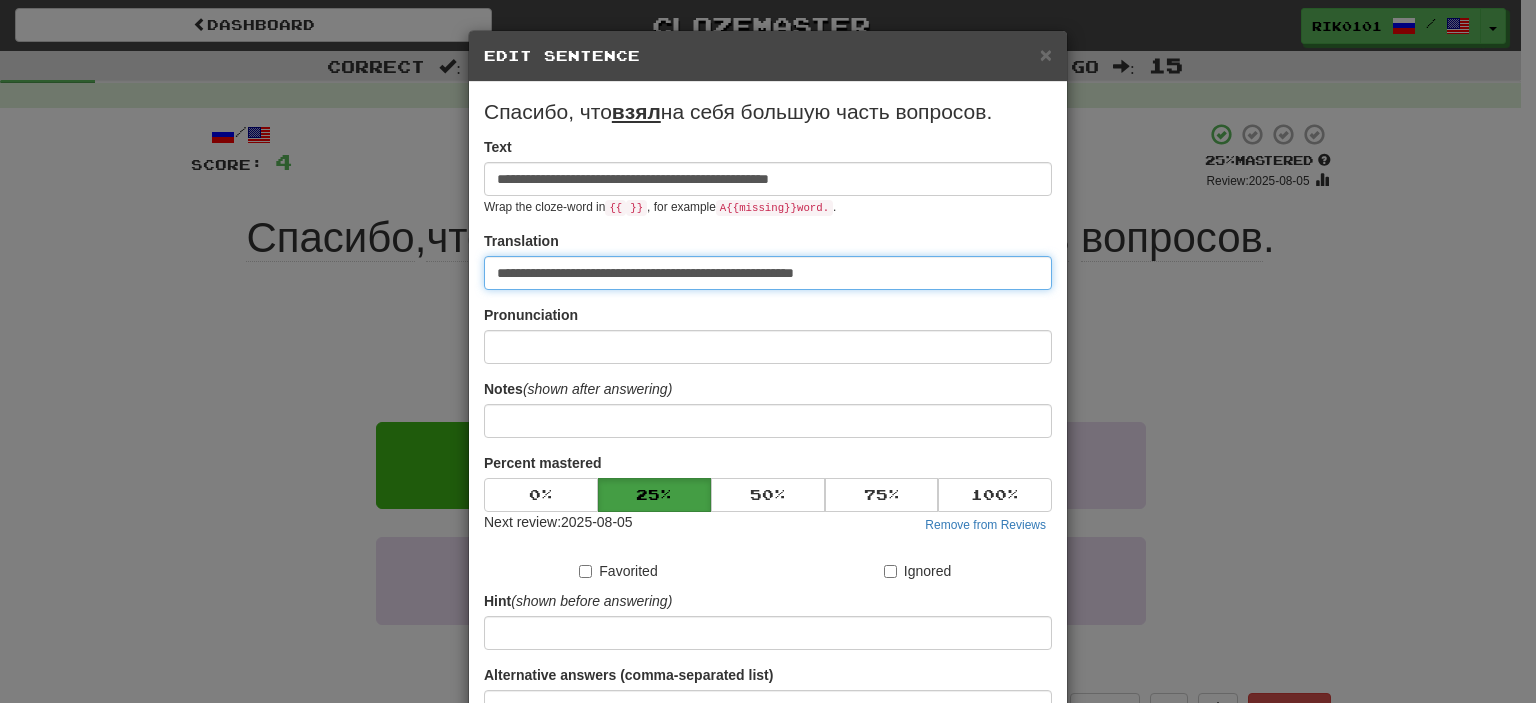 drag, startPoint x: 685, startPoint y: 272, endPoint x: 639, endPoint y: 273, distance: 46.010868 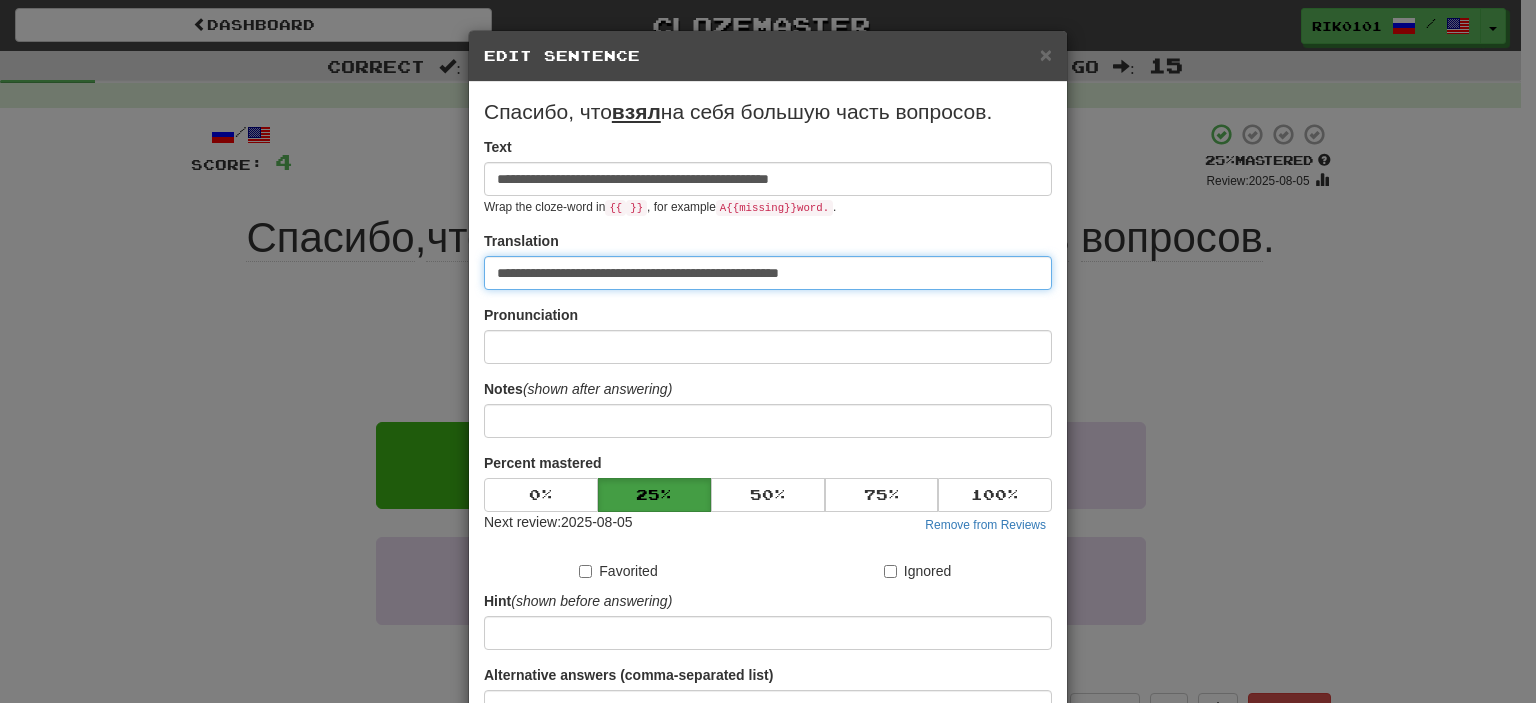 scroll, scrollTop: 190, scrollLeft: 0, axis: vertical 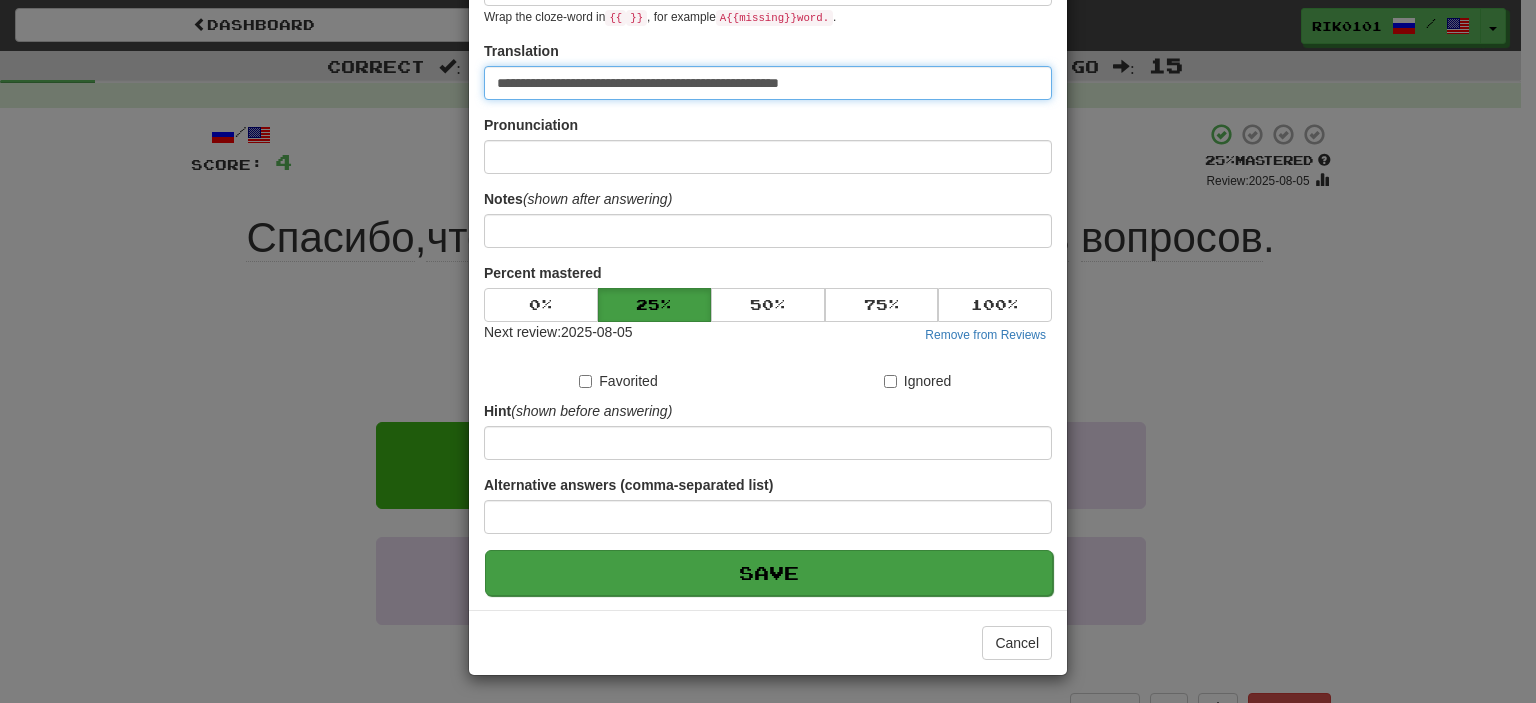 type on "**********" 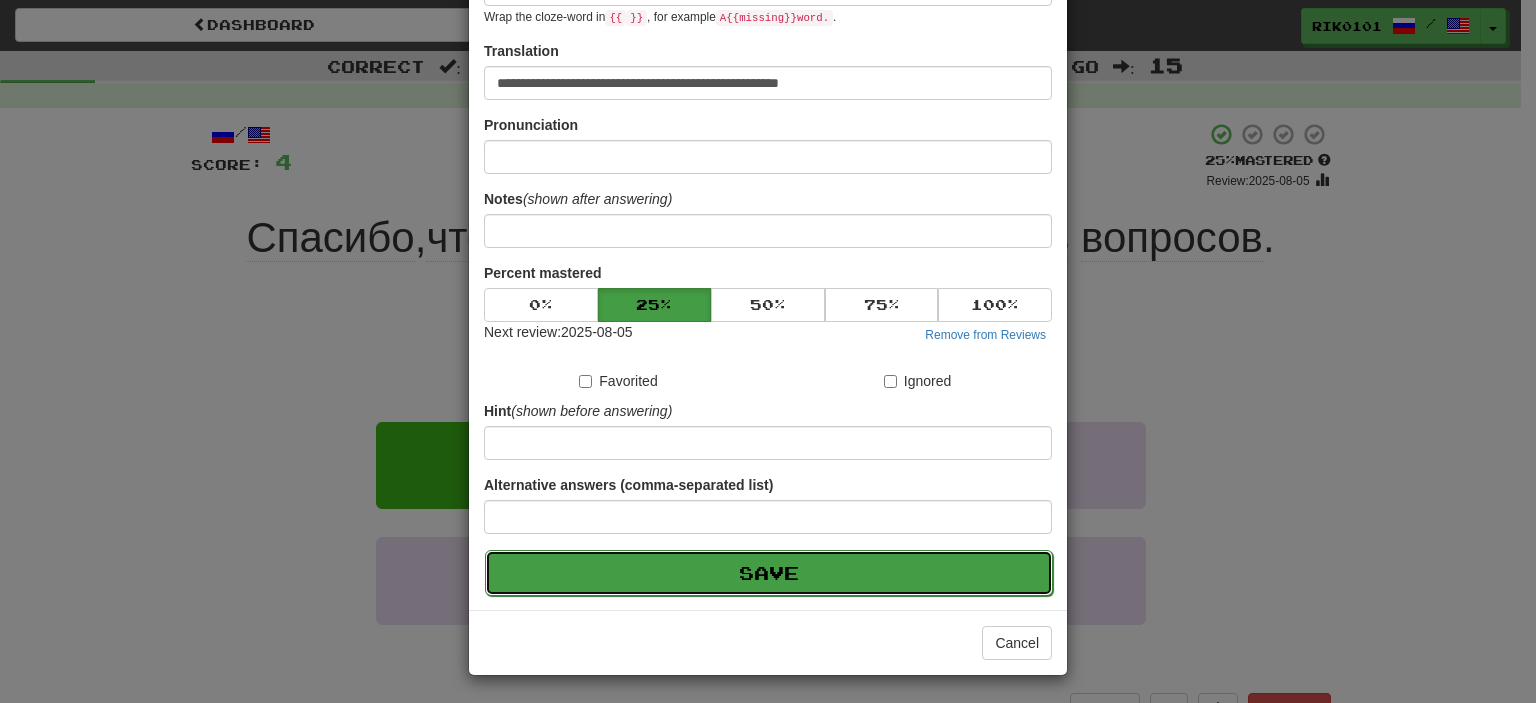 click on "Save" at bounding box center (769, 573) 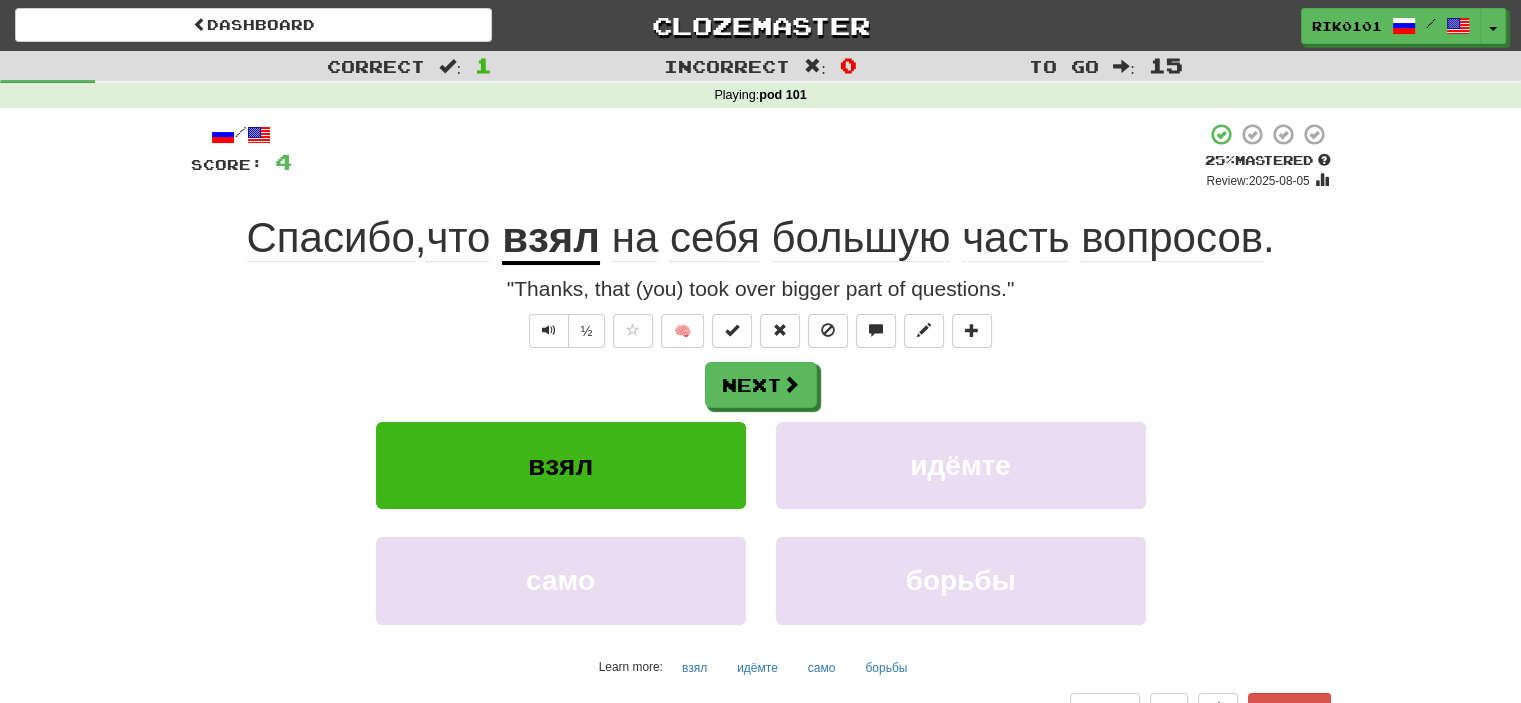 click on "/  Score:   4 + 4 25 %  Mastered Review:  2025-08-05 Спасибо ,  что   взял   на   себя   большую   часть   вопросов .  "Thanks, that (you) took over bigger part of questions." ½ 🧠 Next взял идёмте само борьбы Learn more: взял идёмте само борьбы  Help!  Report" at bounding box center [761, 431] 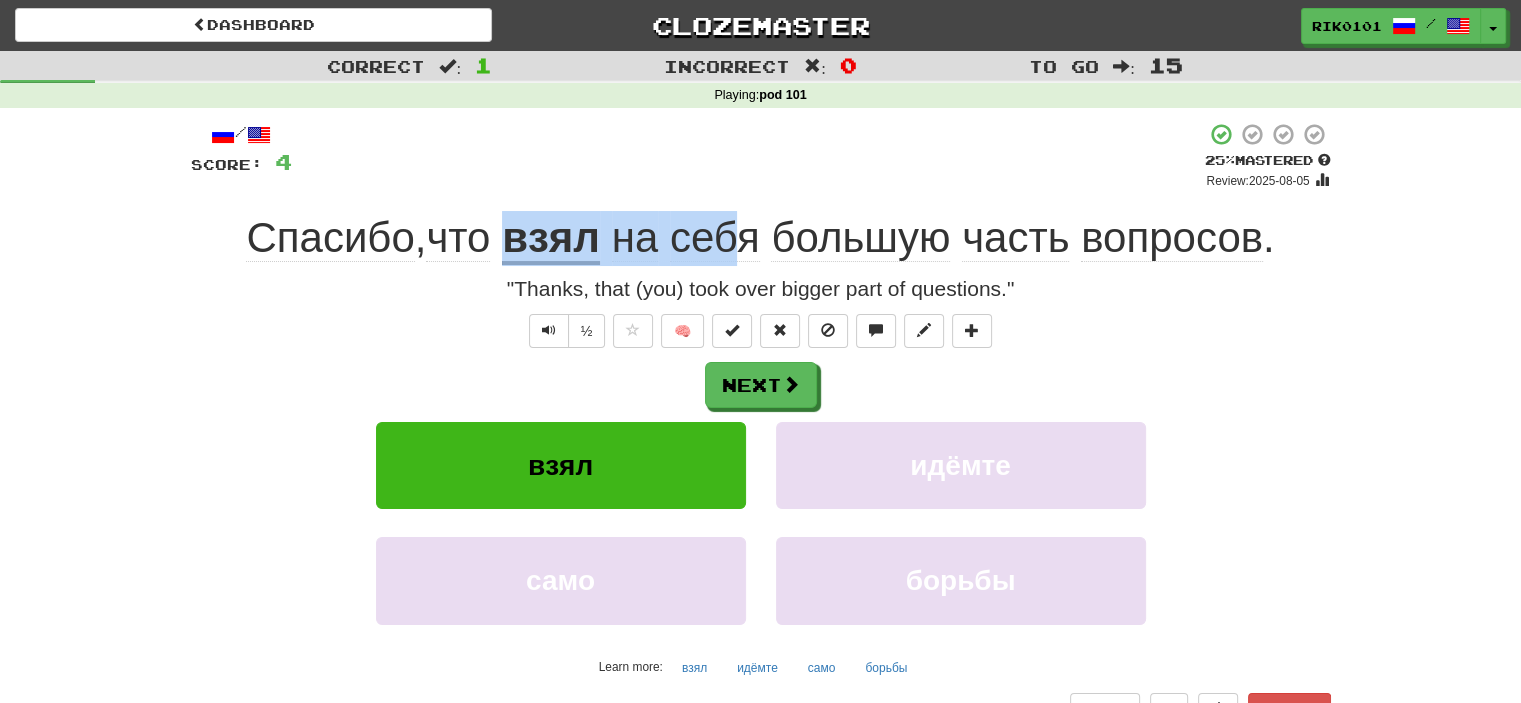 drag, startPoint x: 503, startPoint y: 239, endPoint x: 749, endPoint y: 227, distance: 246.29251 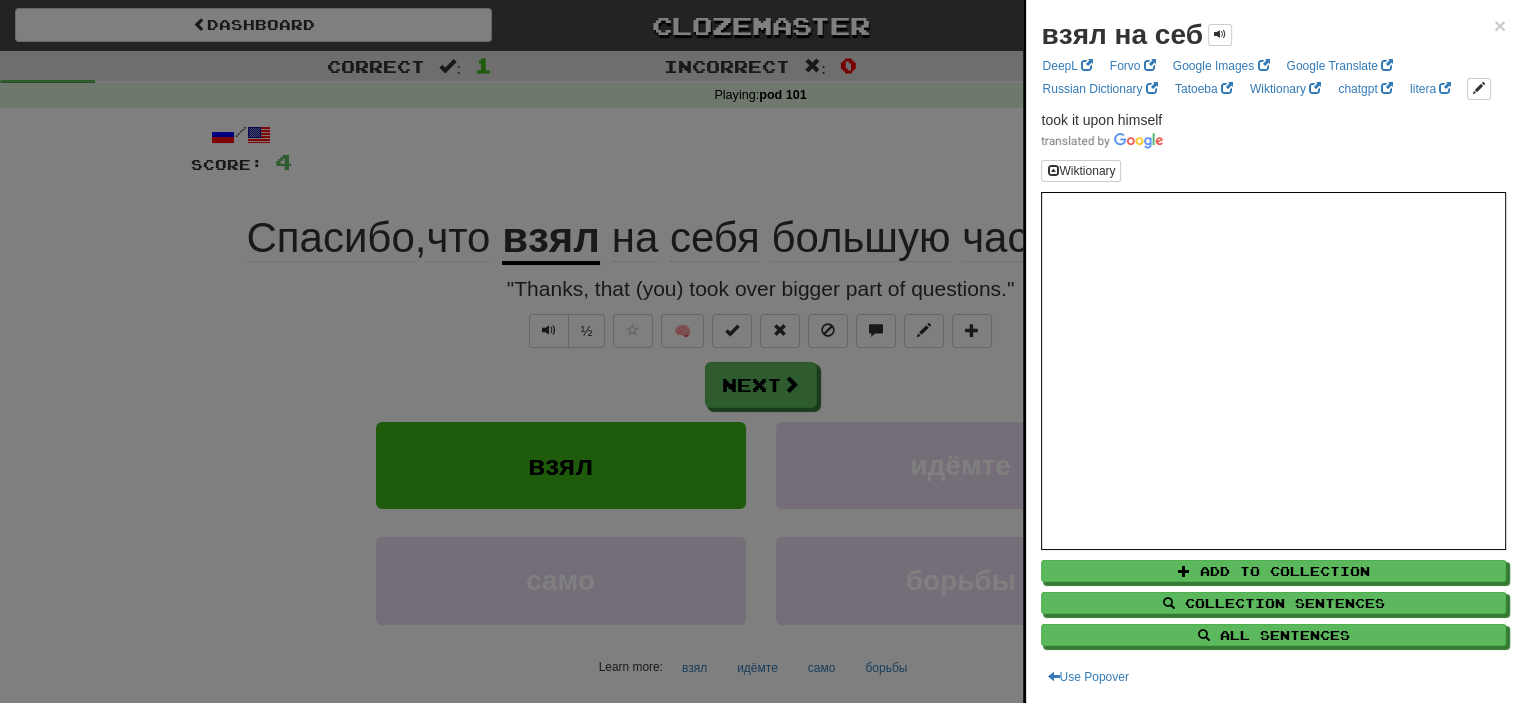 click at bounding box center [760, 351] 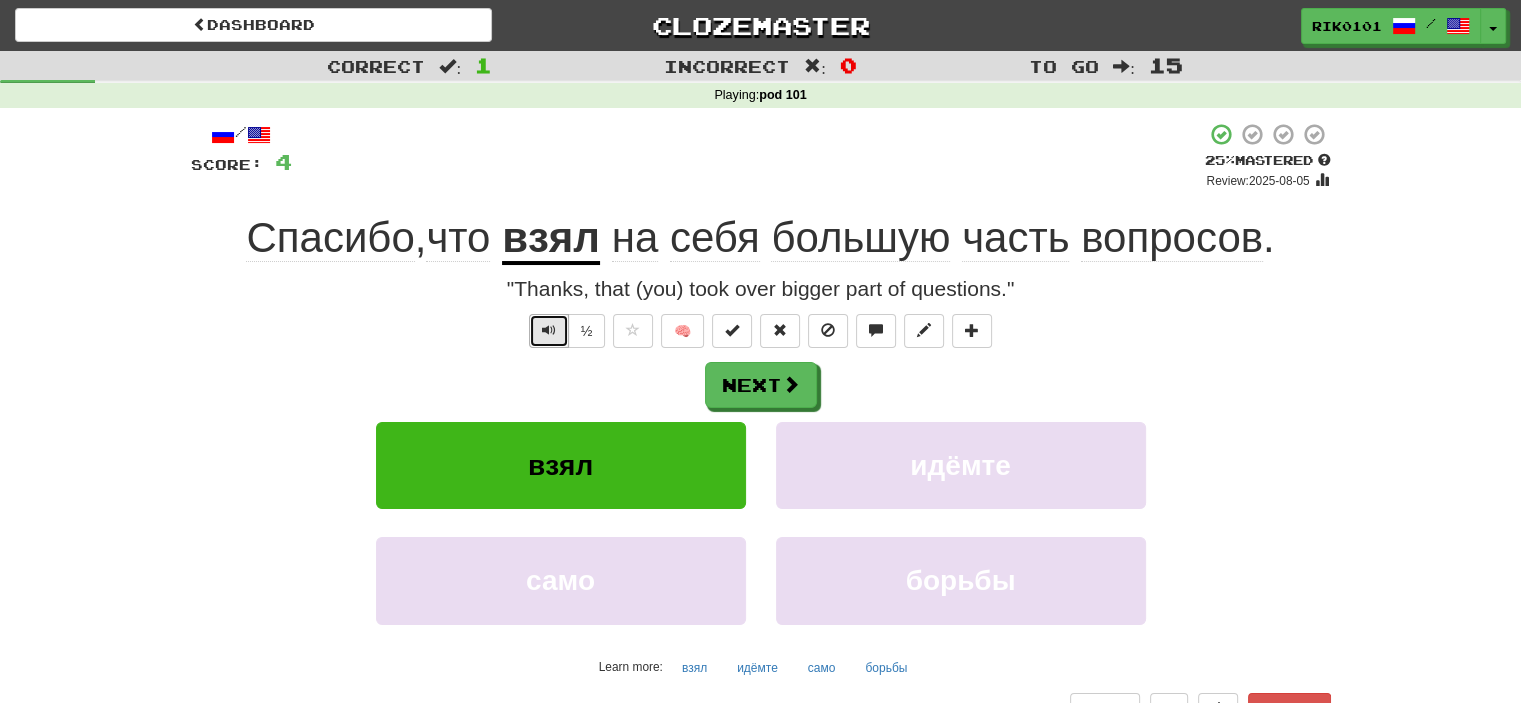 click at bounding box center (549, 330) 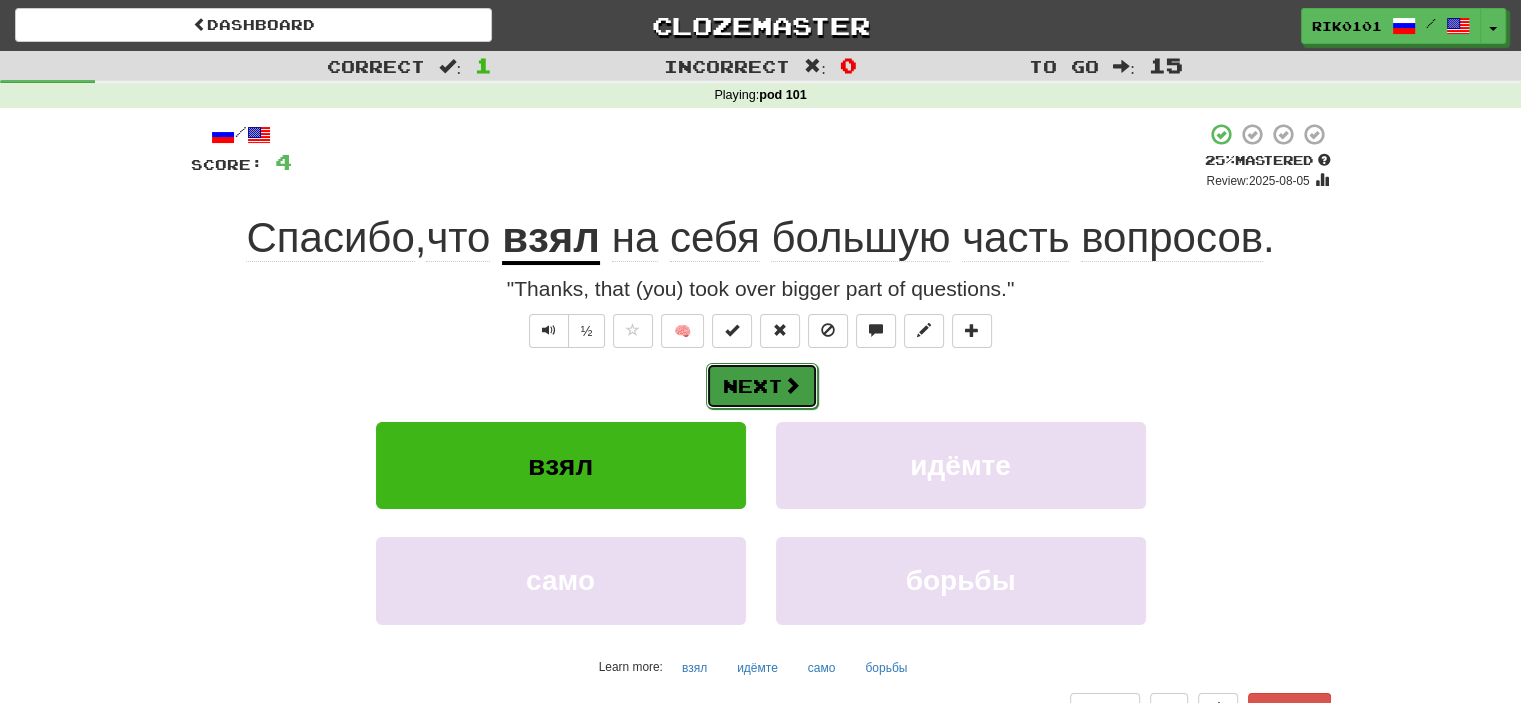 click on "Next" at bounding box center [762, 386] 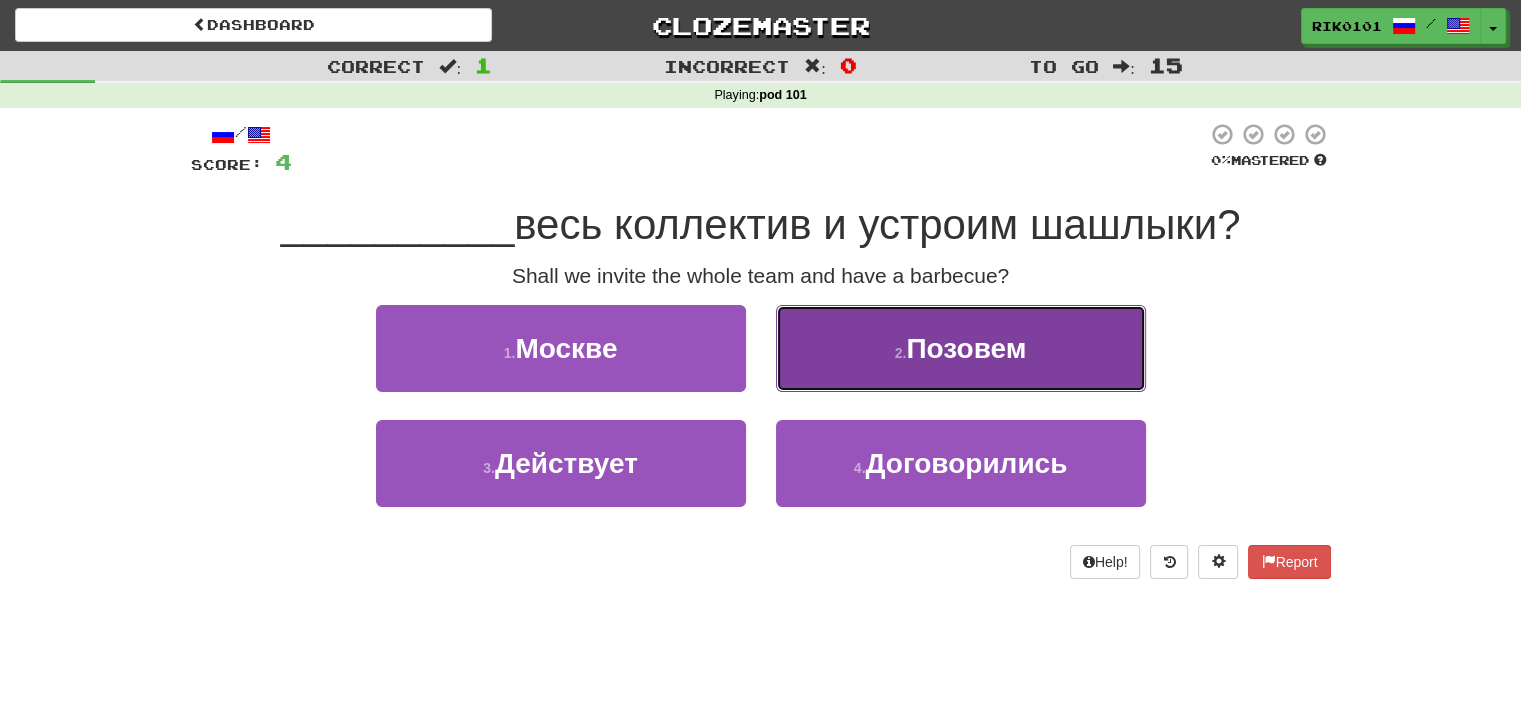 click on "2 .  Позовем" at bounding box center (961, 348) 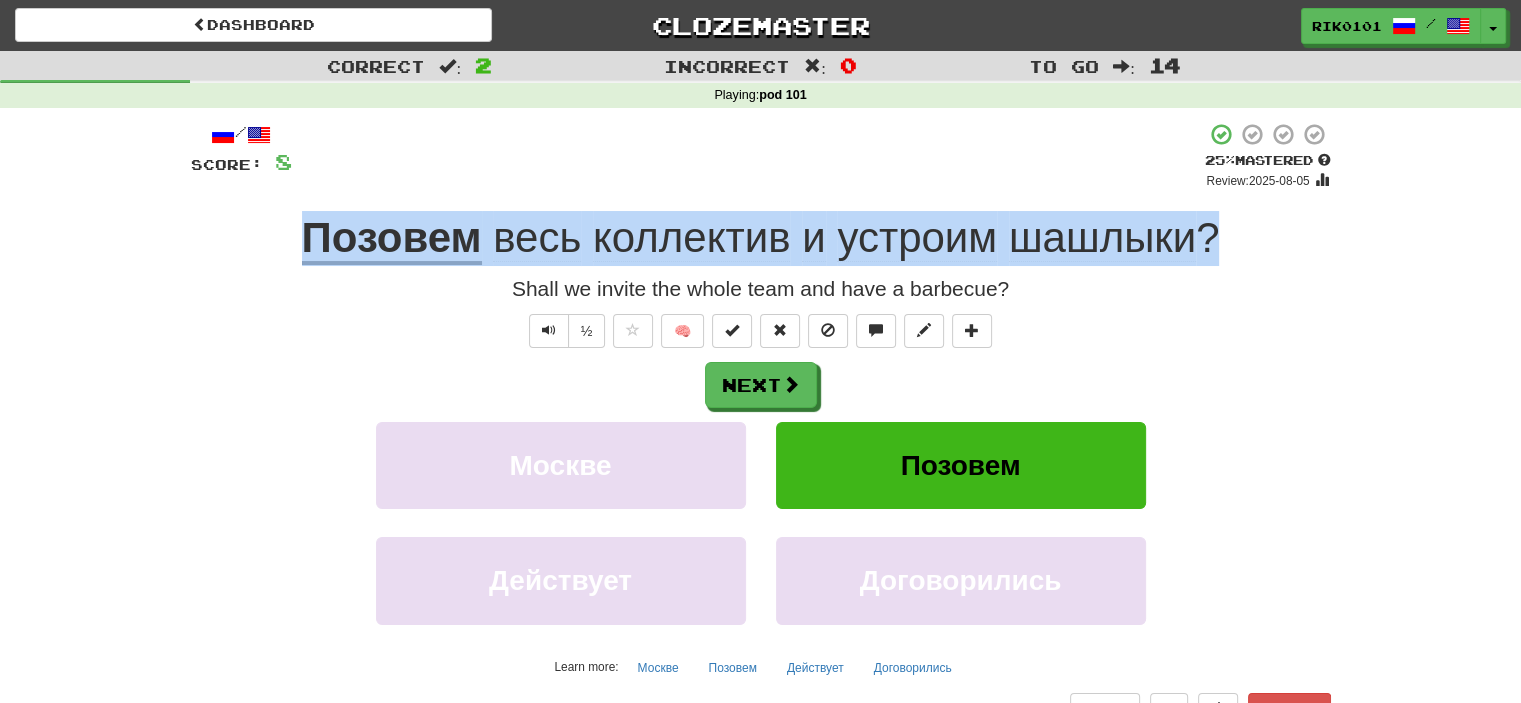 drag, startPoint x: 300, startPoint y: 247, endPoint x: 1225, endPoint y: 240, distance: 925.0265 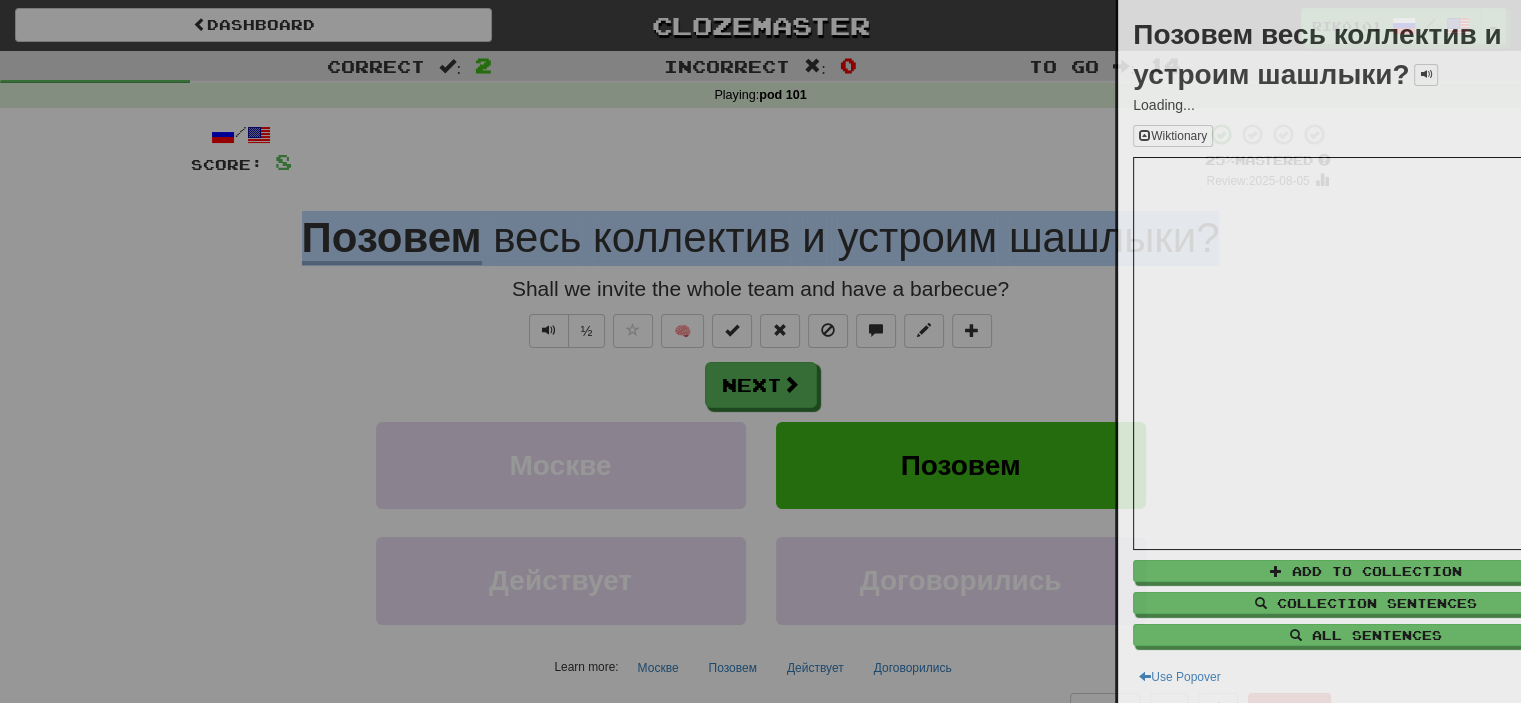 copy on "Позовем   весь   коллектив   и   устроим   шашлыки ?" 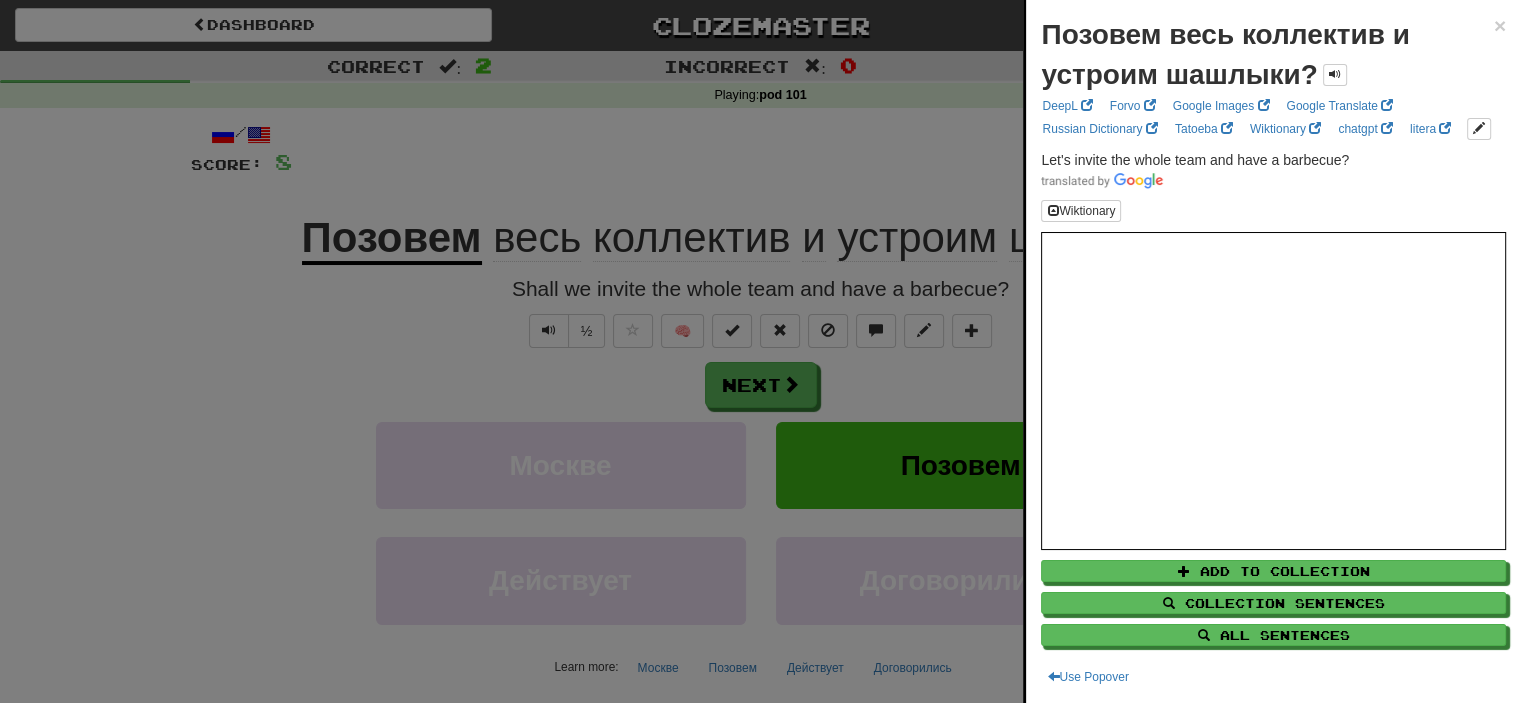 click at bounding box center (760, 351) 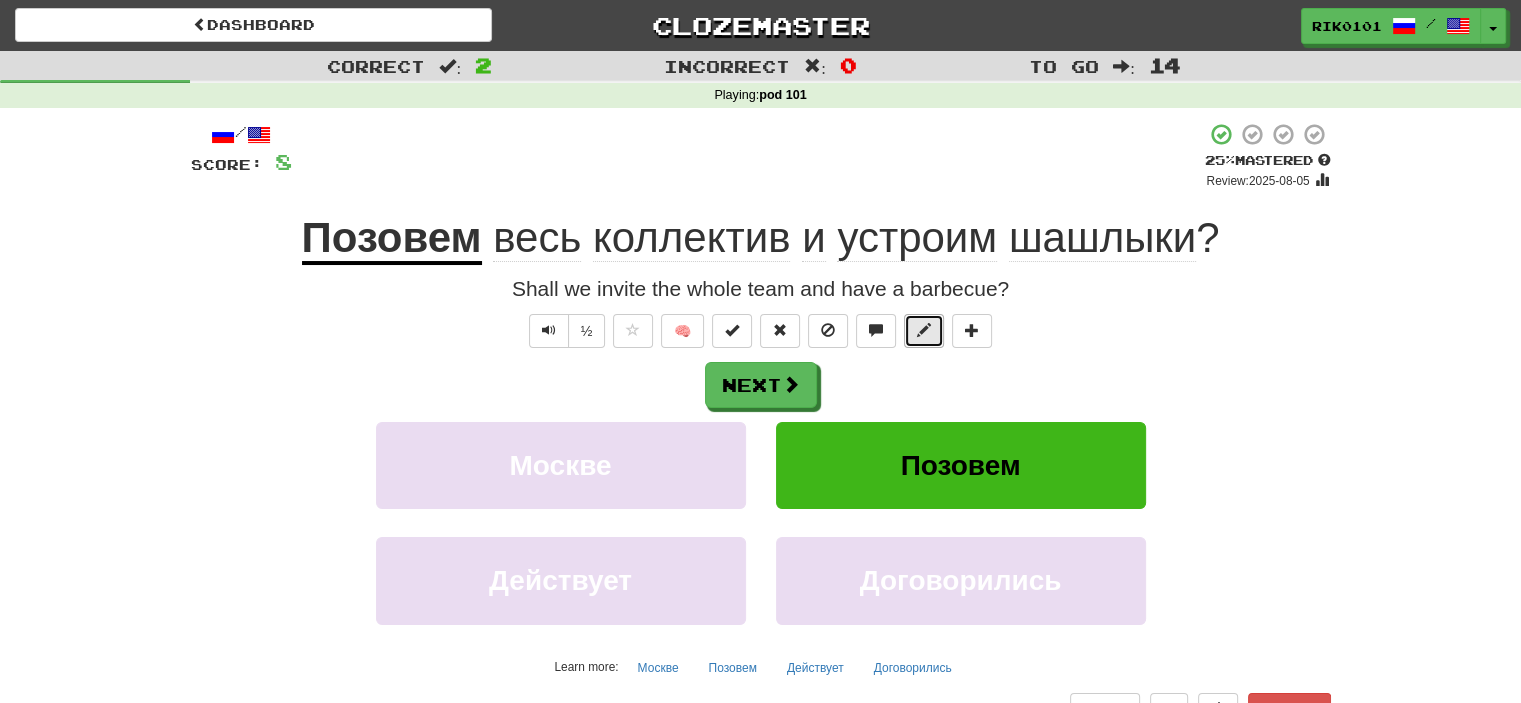 click at bounding box center (924, 331) 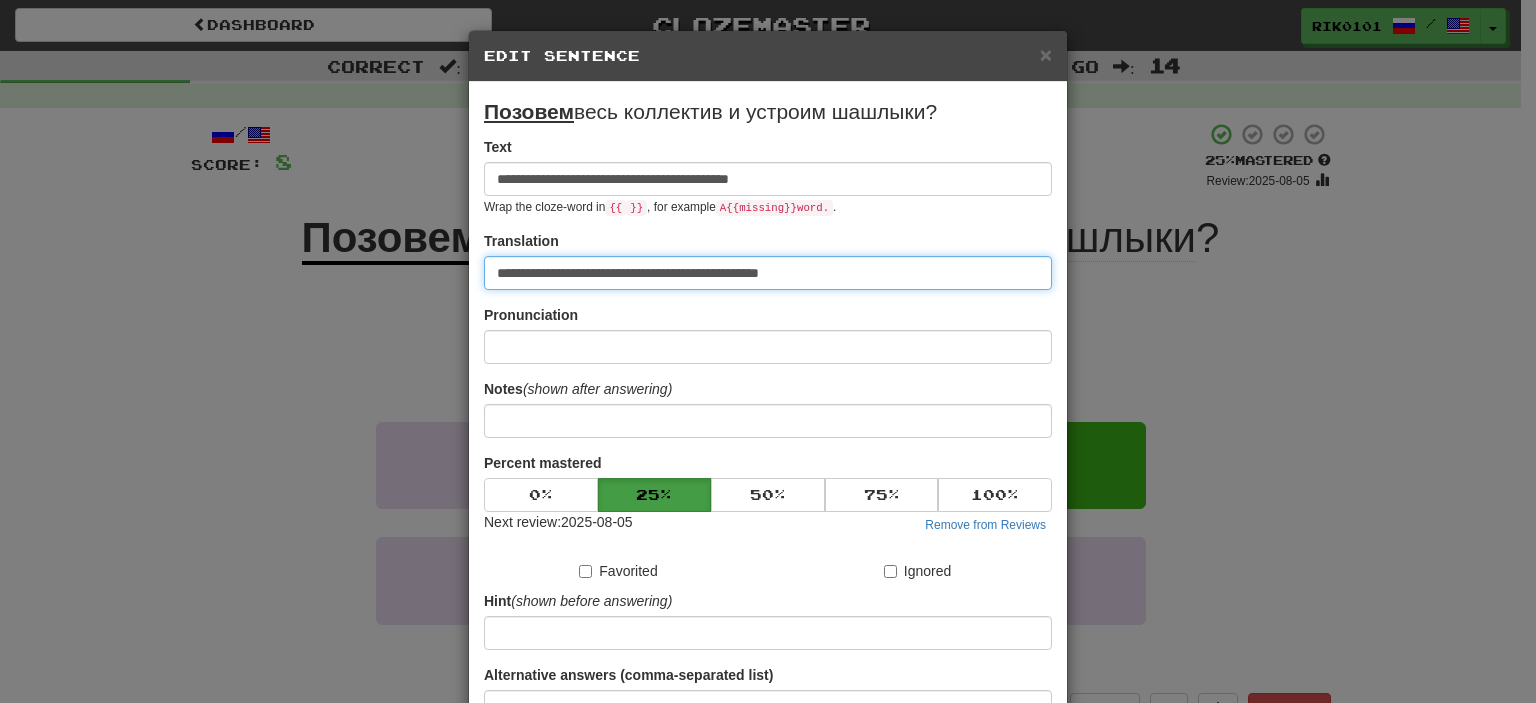 drag, startPoint x: 845, startPoint y: 277, endPoint x: 463, endPoint y: 291, distance: 382.25647 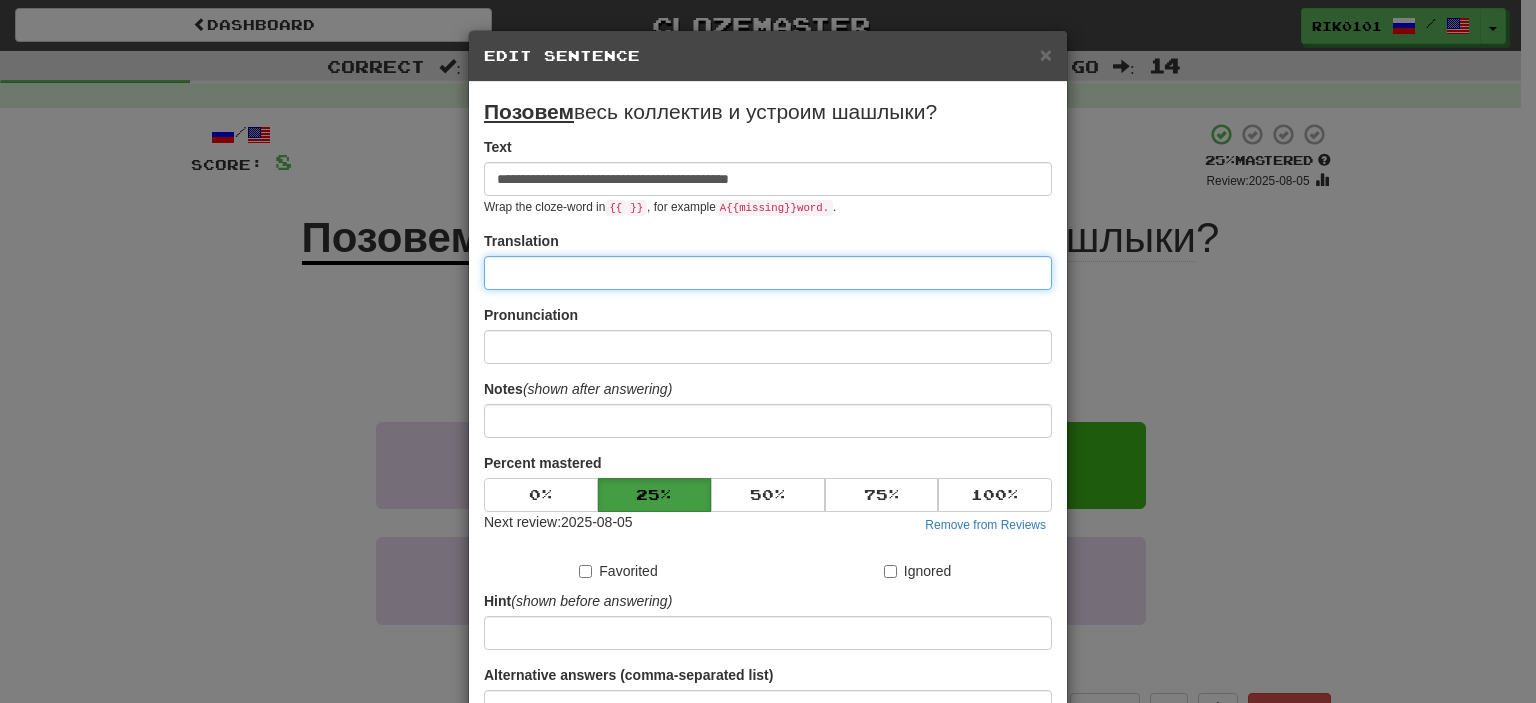 paste on "**********" 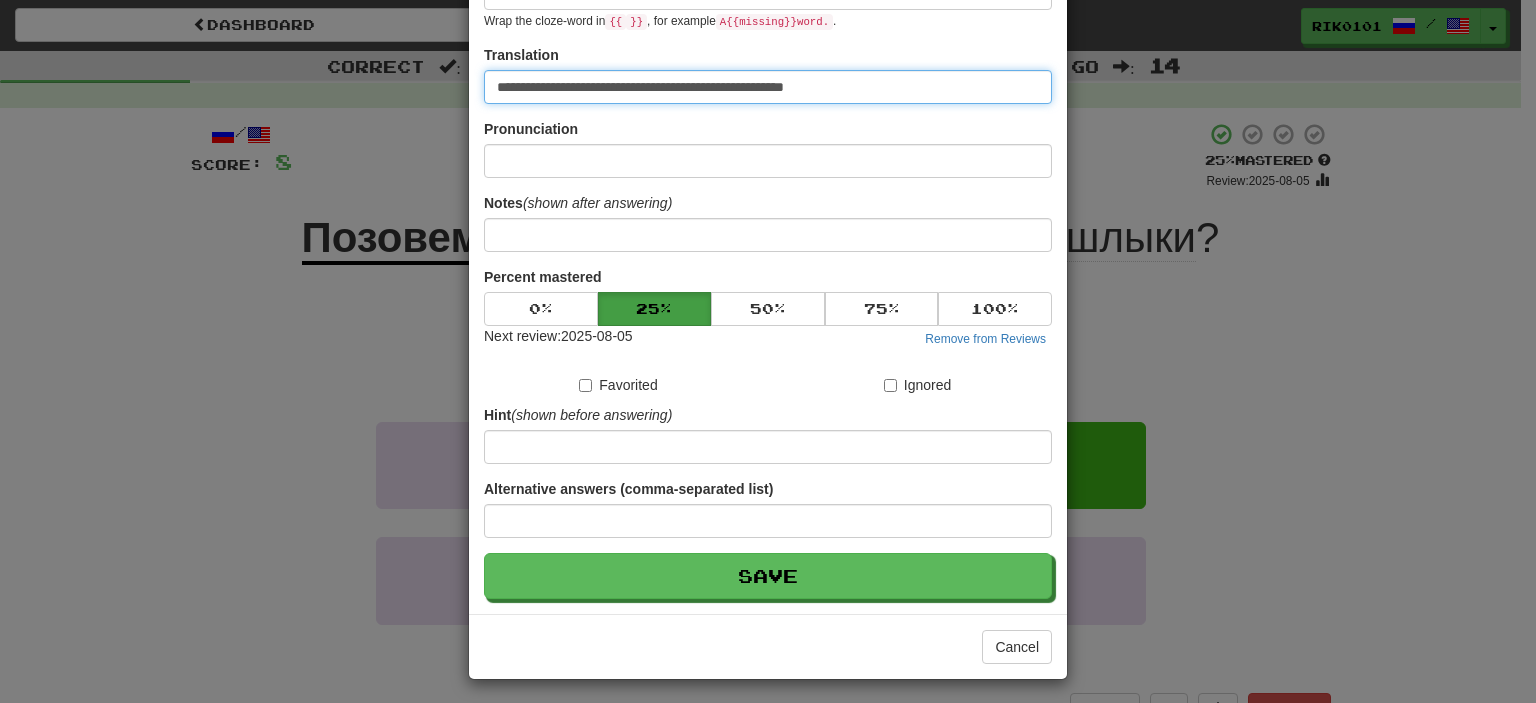scroll, scrollTop: 190, scrollLeft: 0, axis: vertical 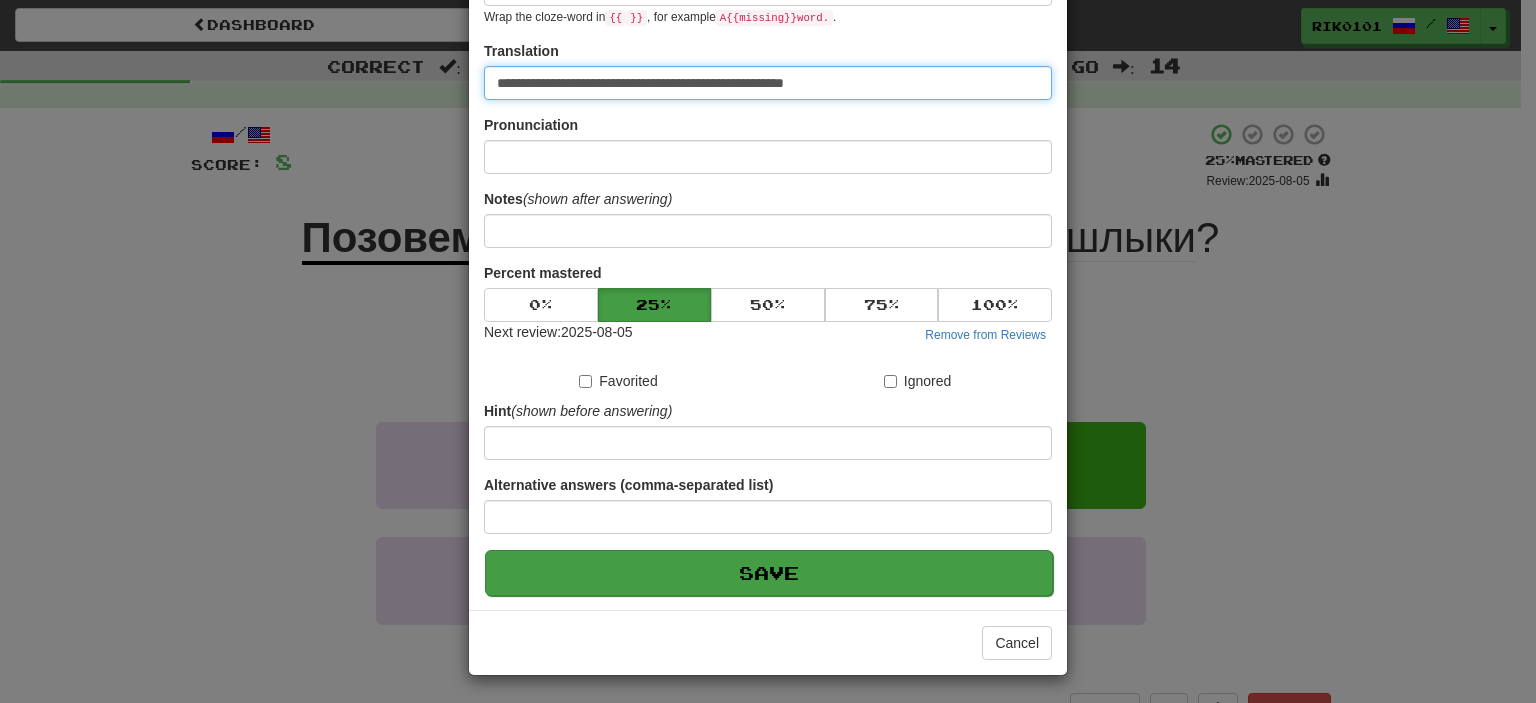 type on "**********" 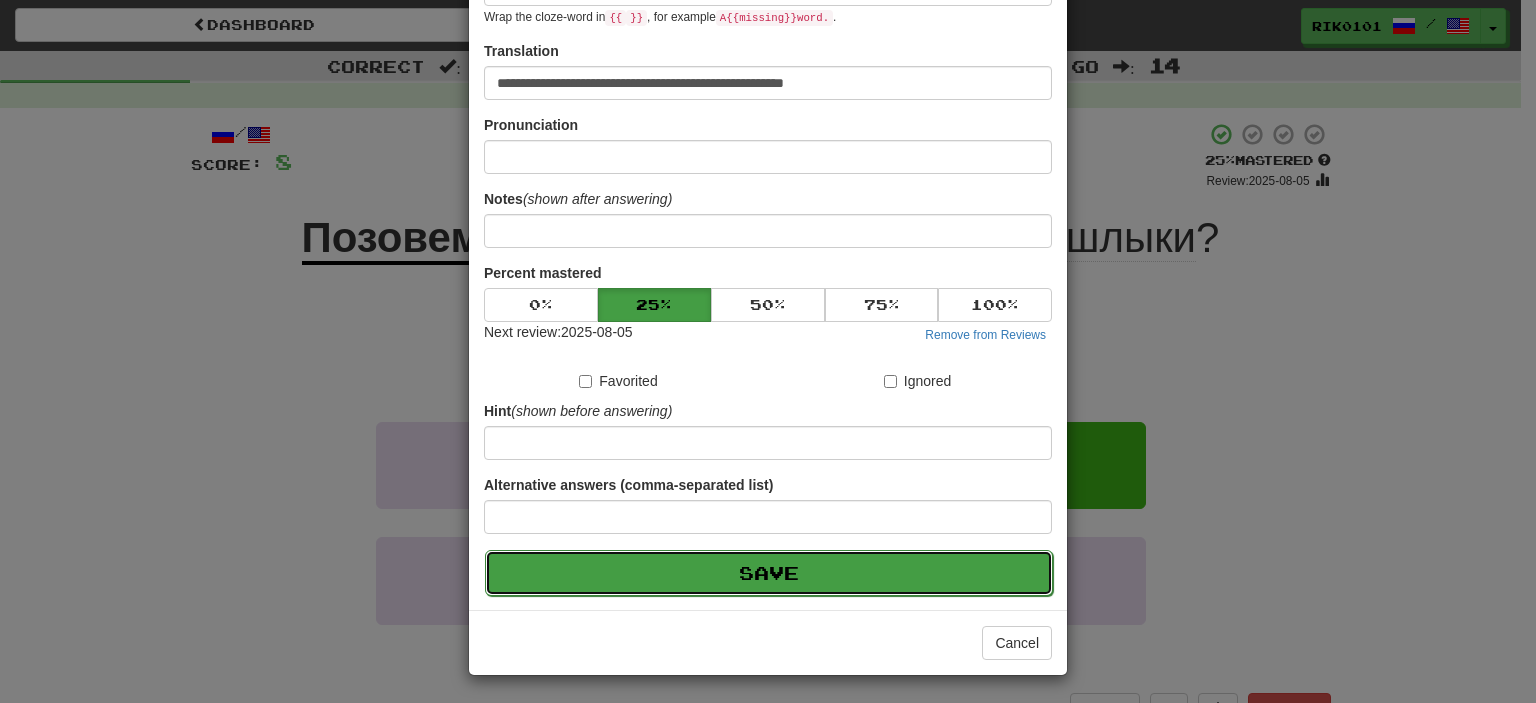 click on "Save" at bounding box center [769, 573] 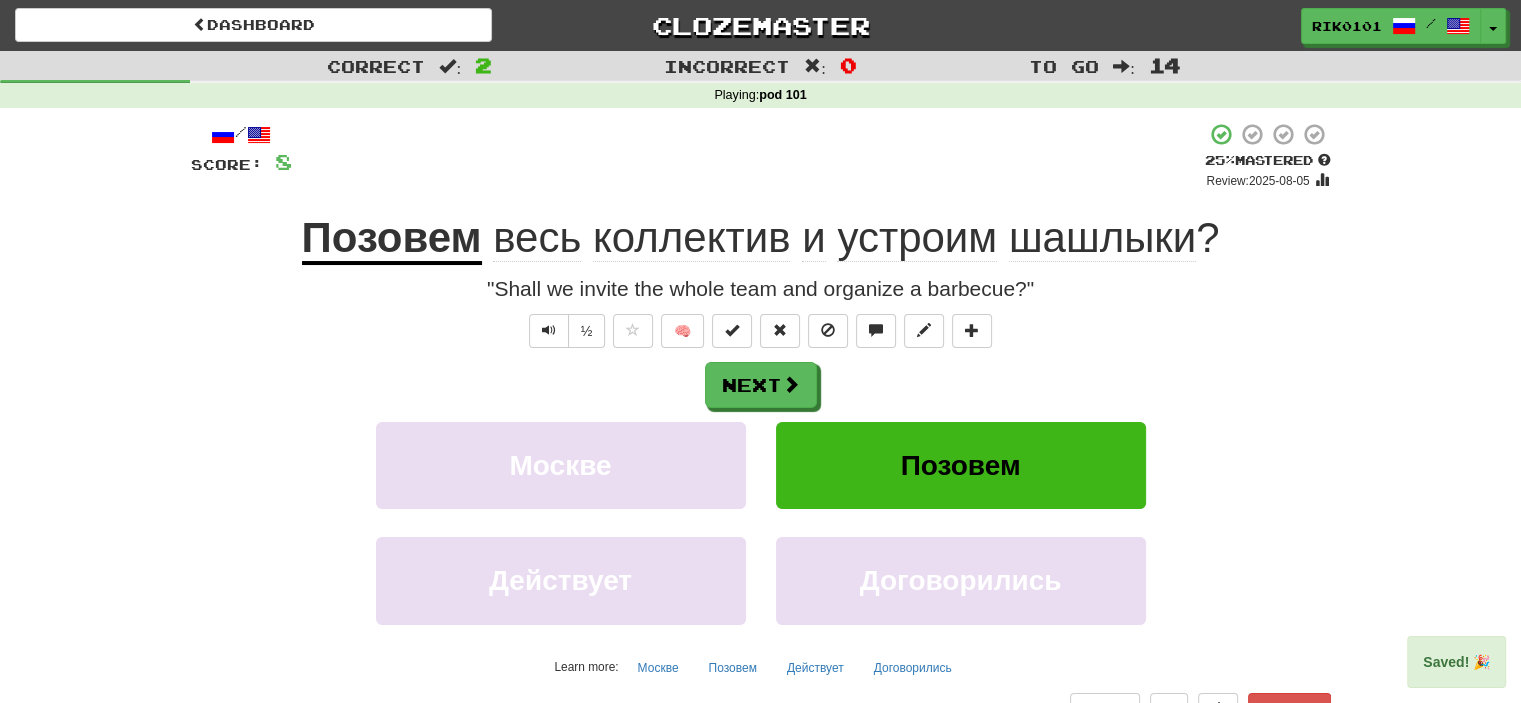 click on "Позовем" at bounding box center [392, 239] 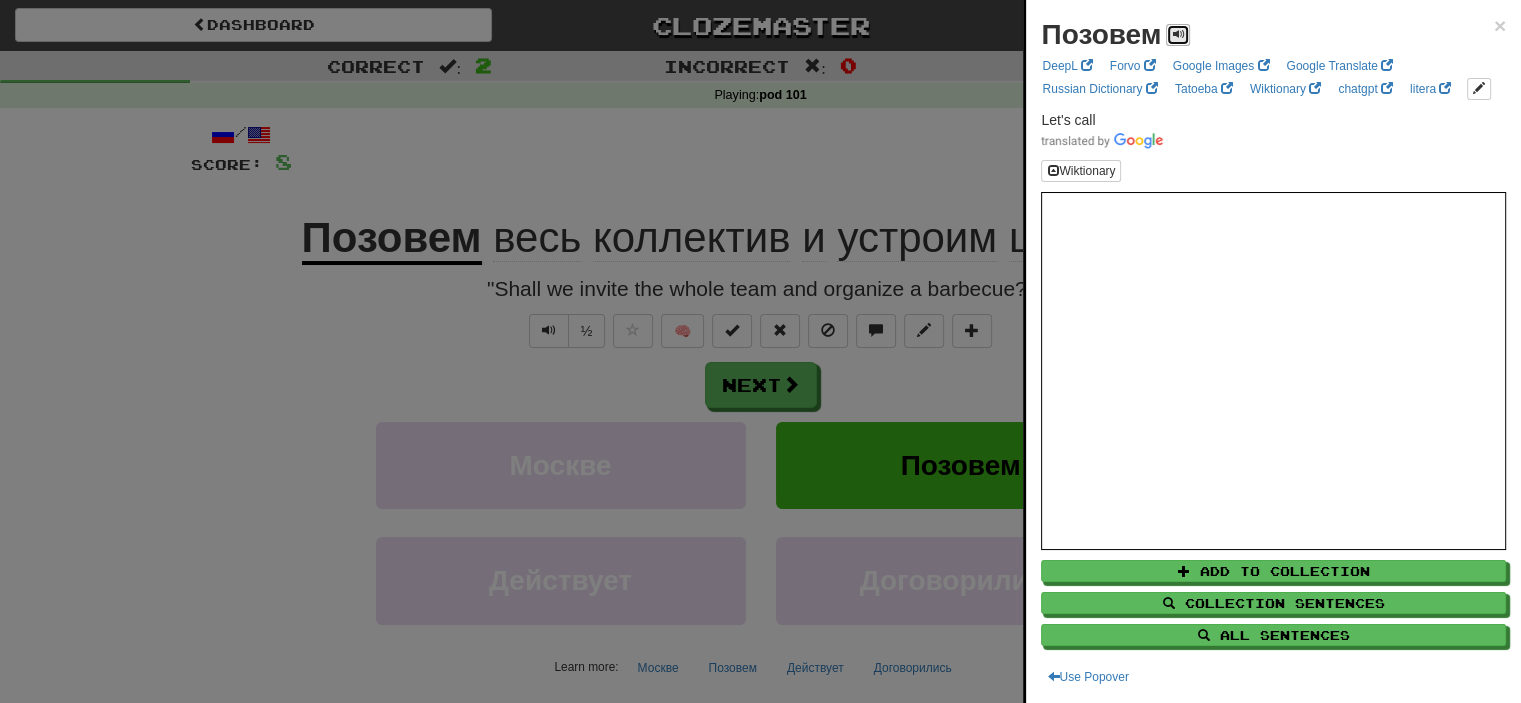 click at bounding box center [1178, 34] 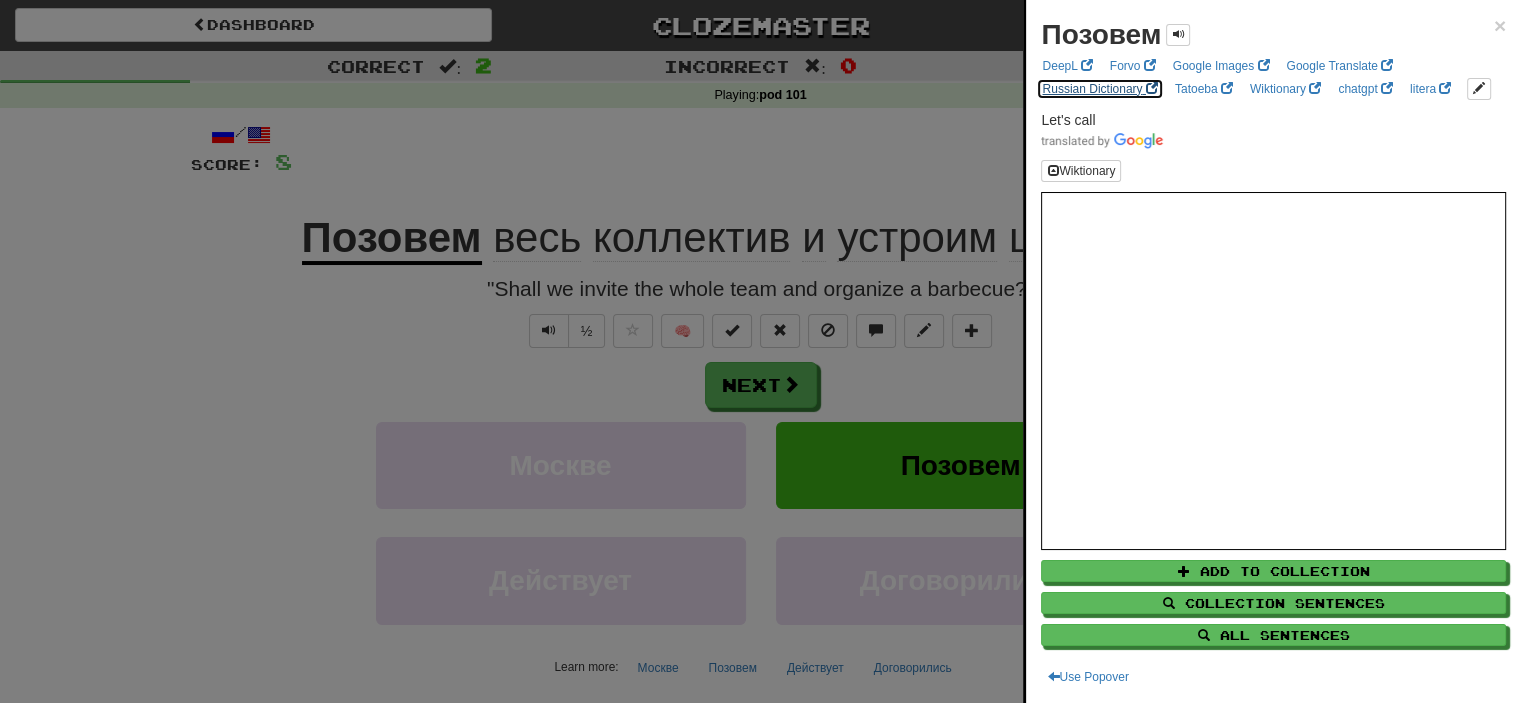 click on "Russian Dictionary" at bounding box center (1099, 89) 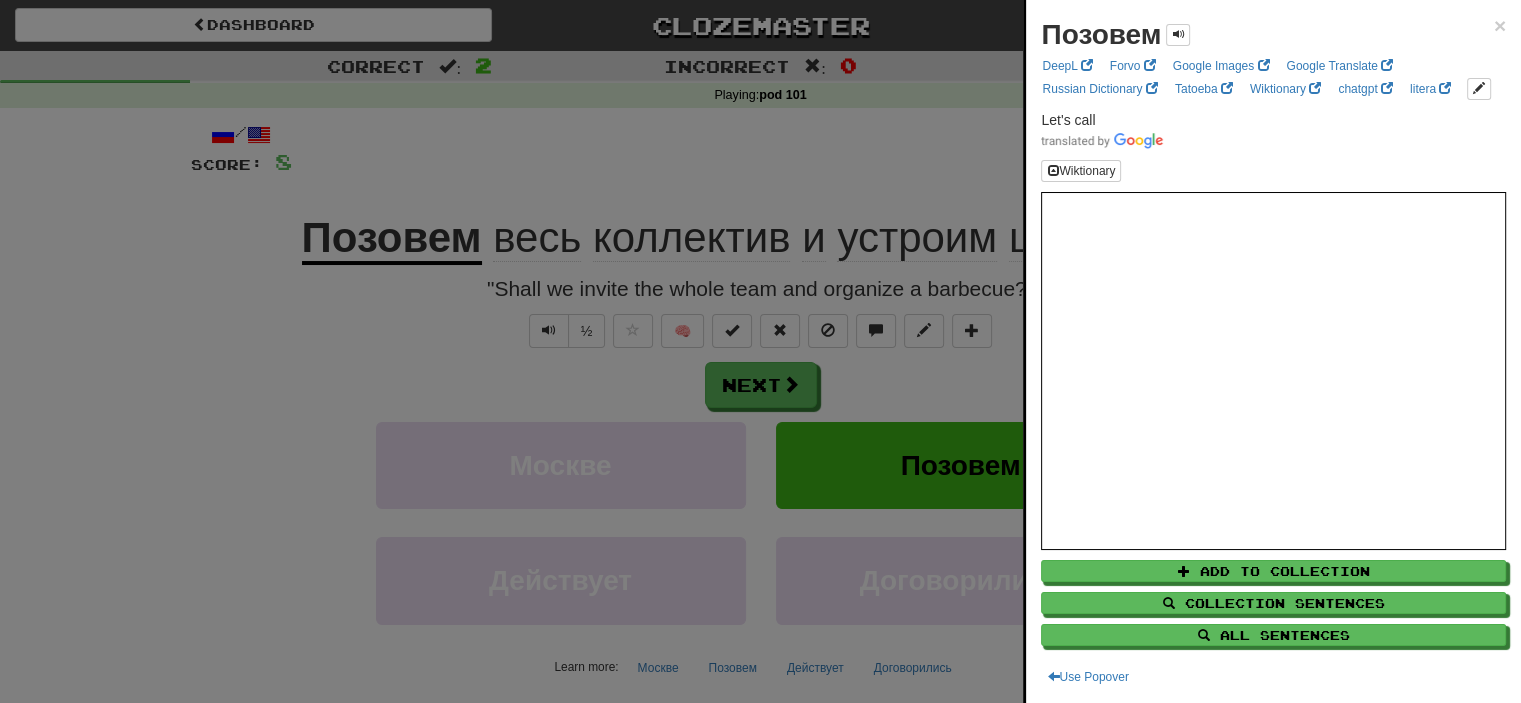 click at bounding box center (760, 351) 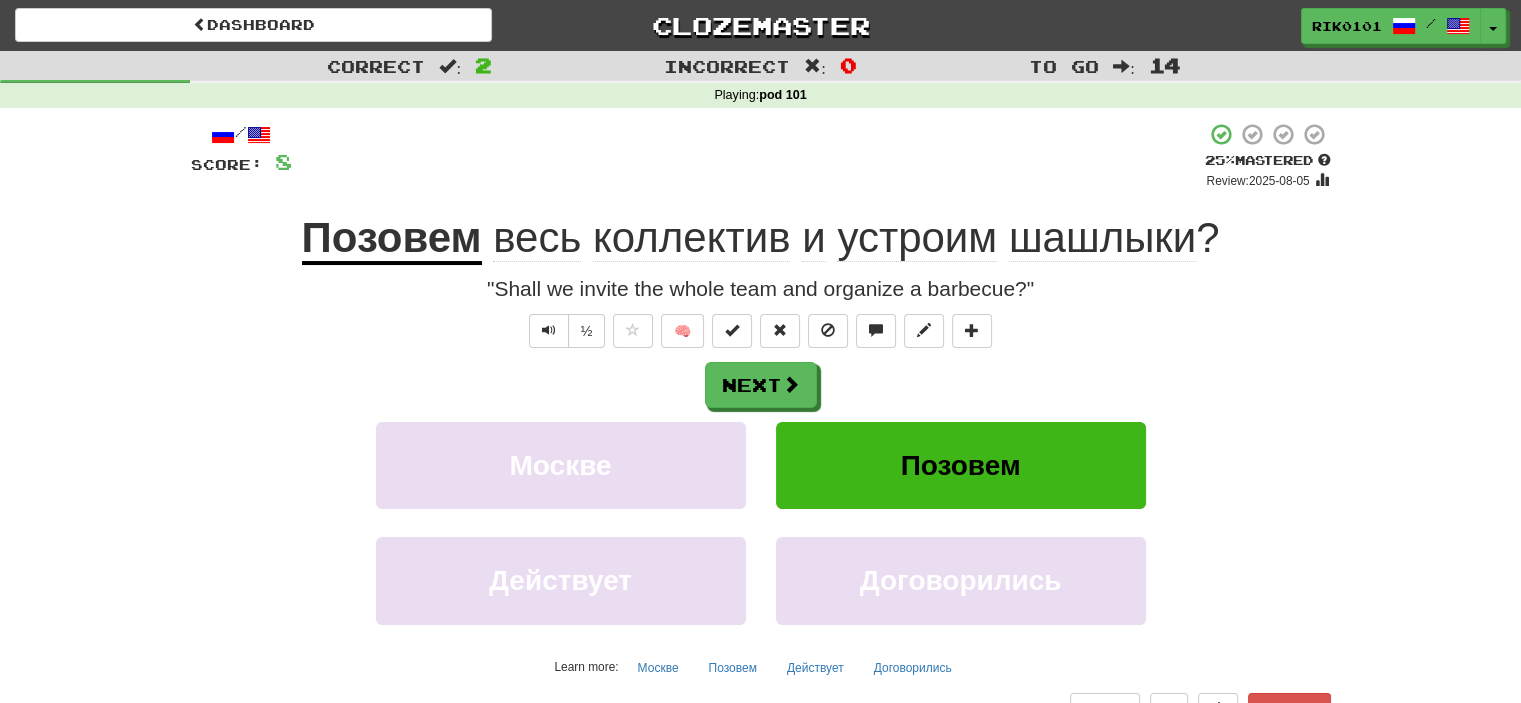 click on "Позовем" at bounding box center (392, 239) 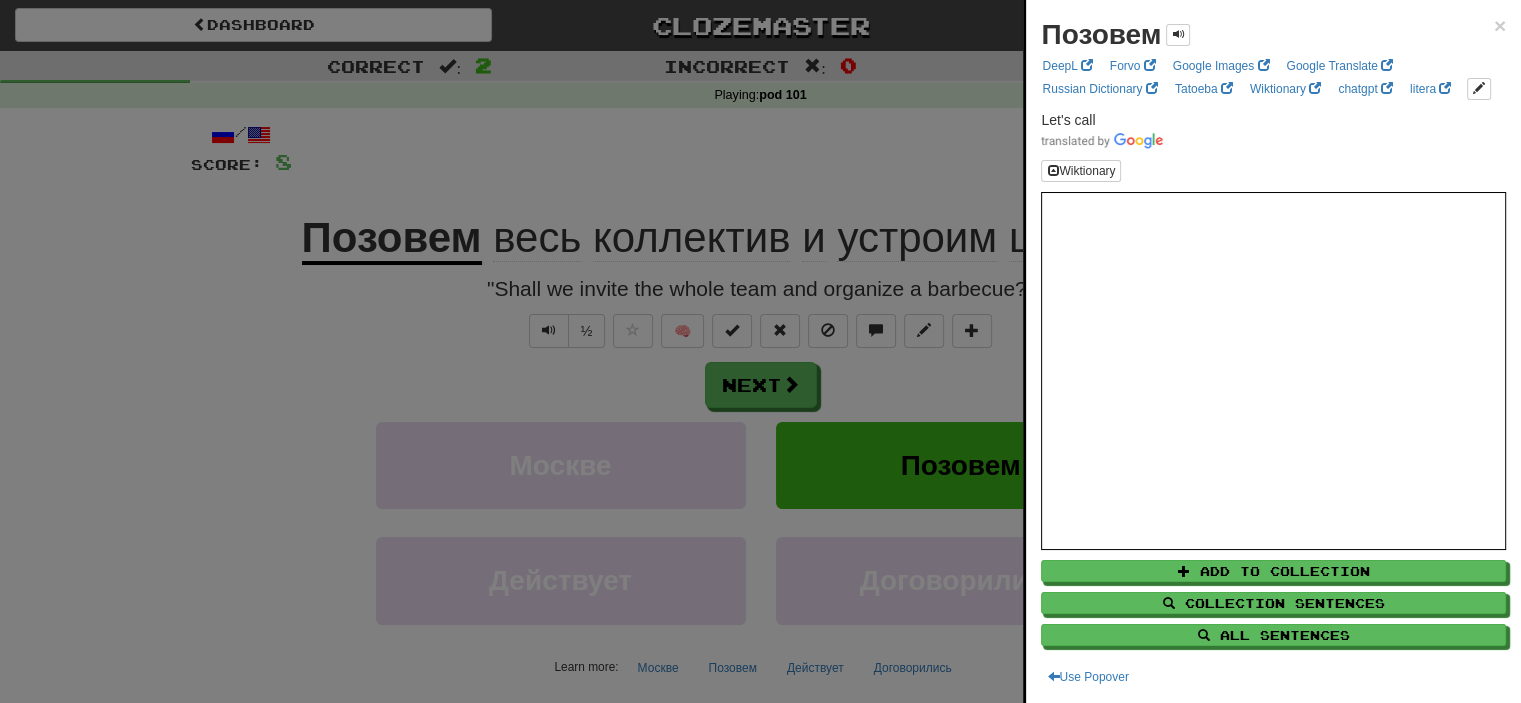 click at bounding box center (760, 351) 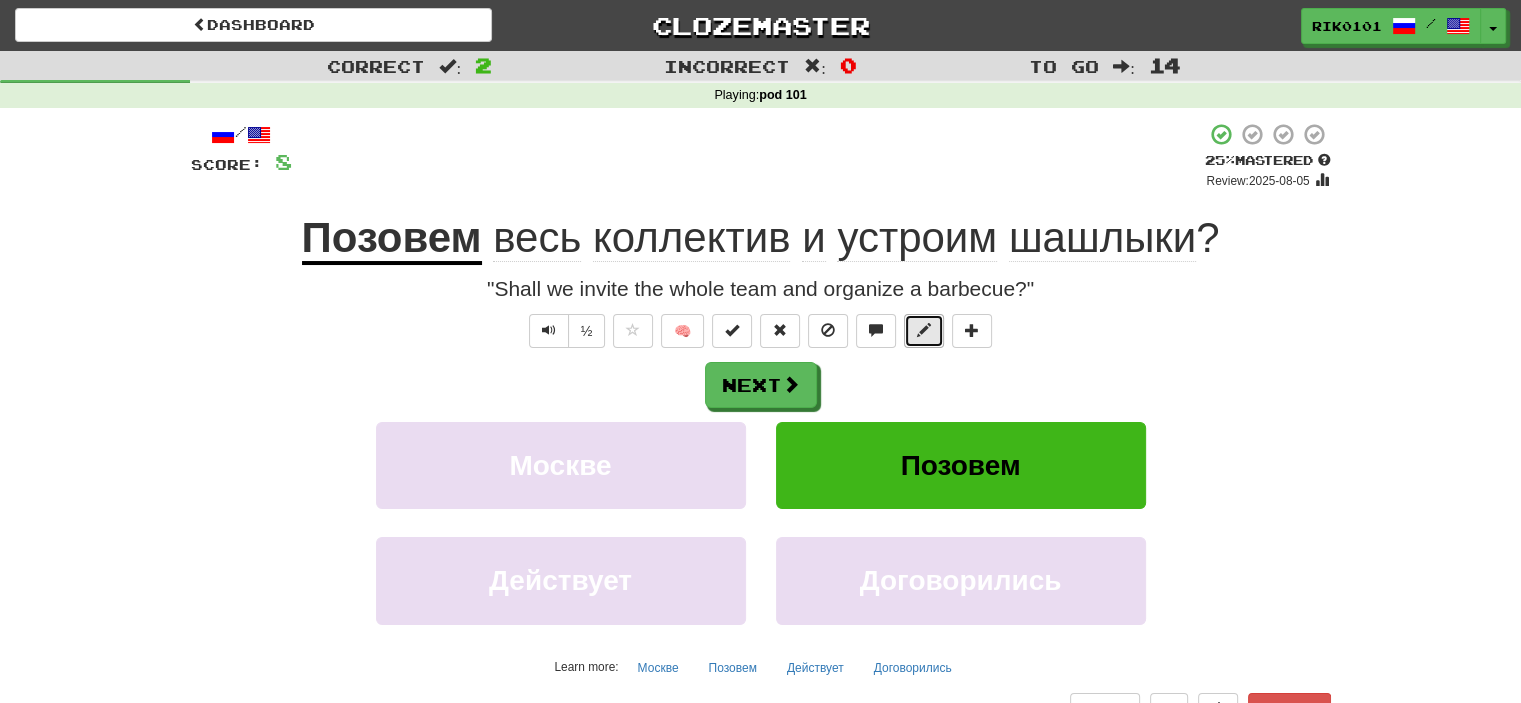 click at bounding box center (924, 330) 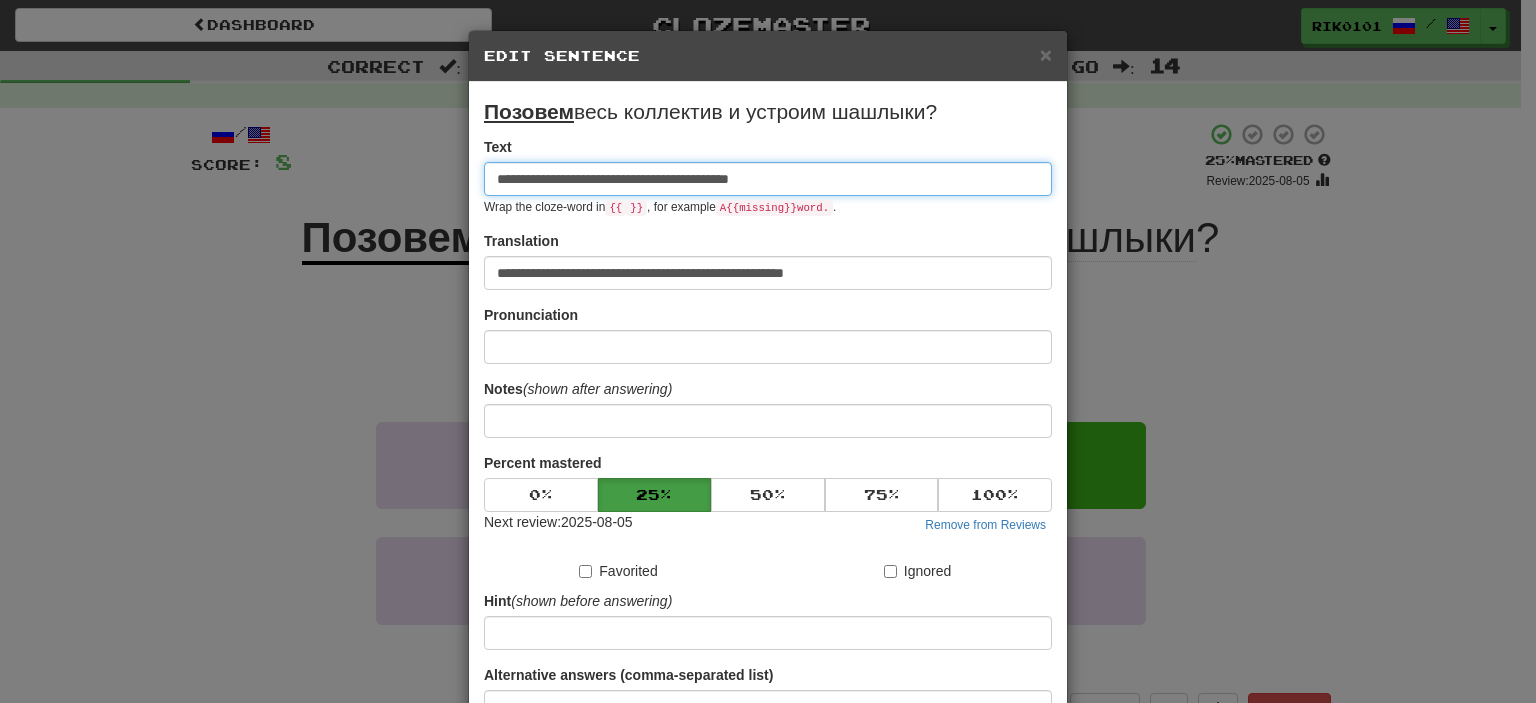 click on "**********" at bounding box center (768, 179) 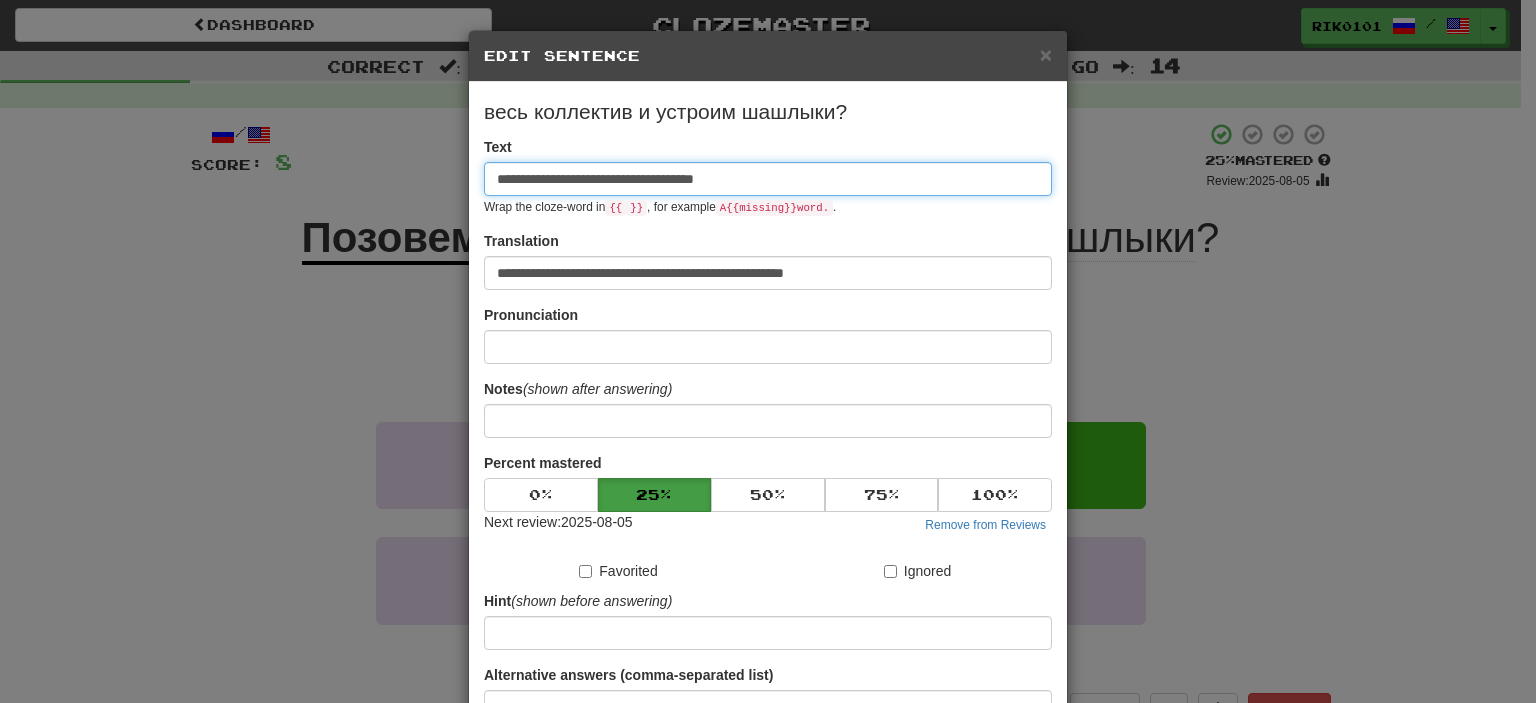 paste on "********" 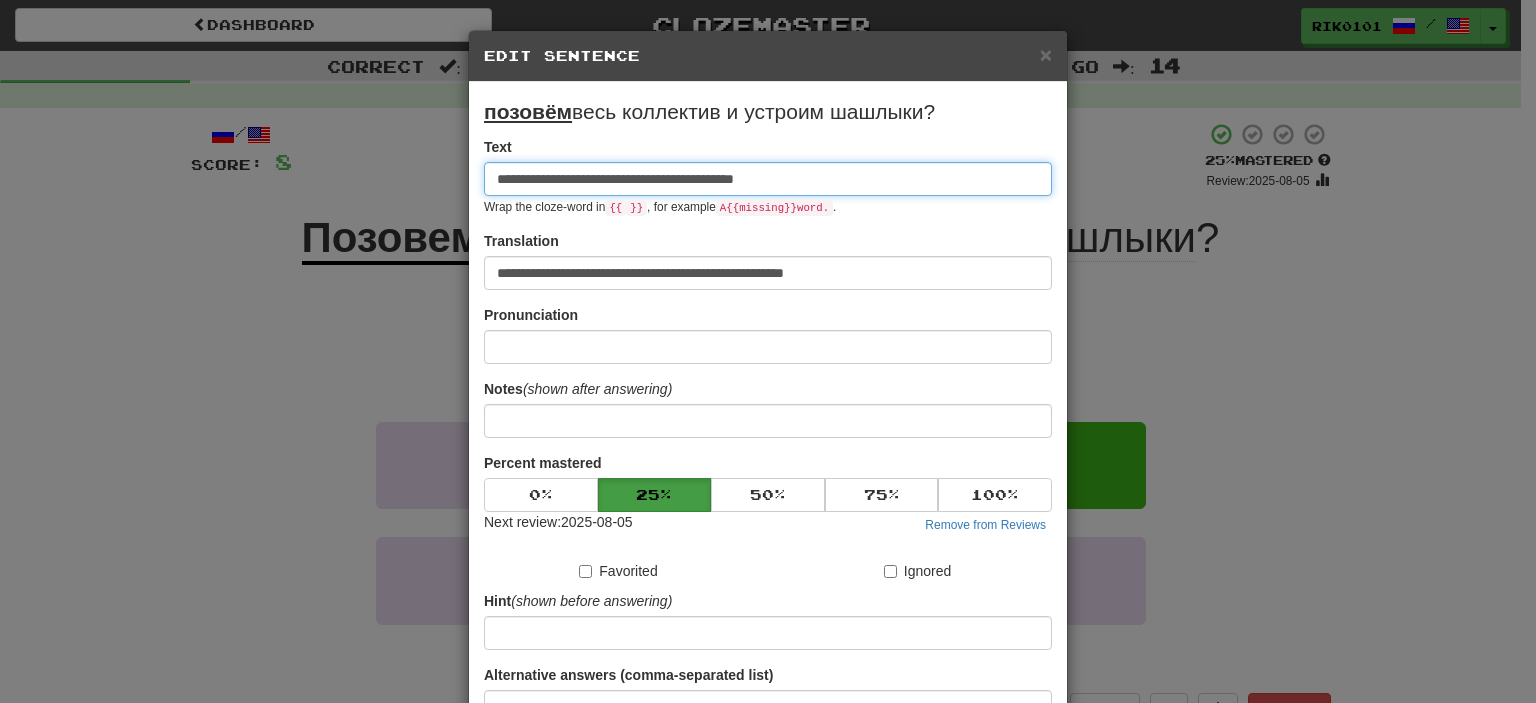 scroll, scrollTop: 190, scrollLeft: 0, axis: vertical 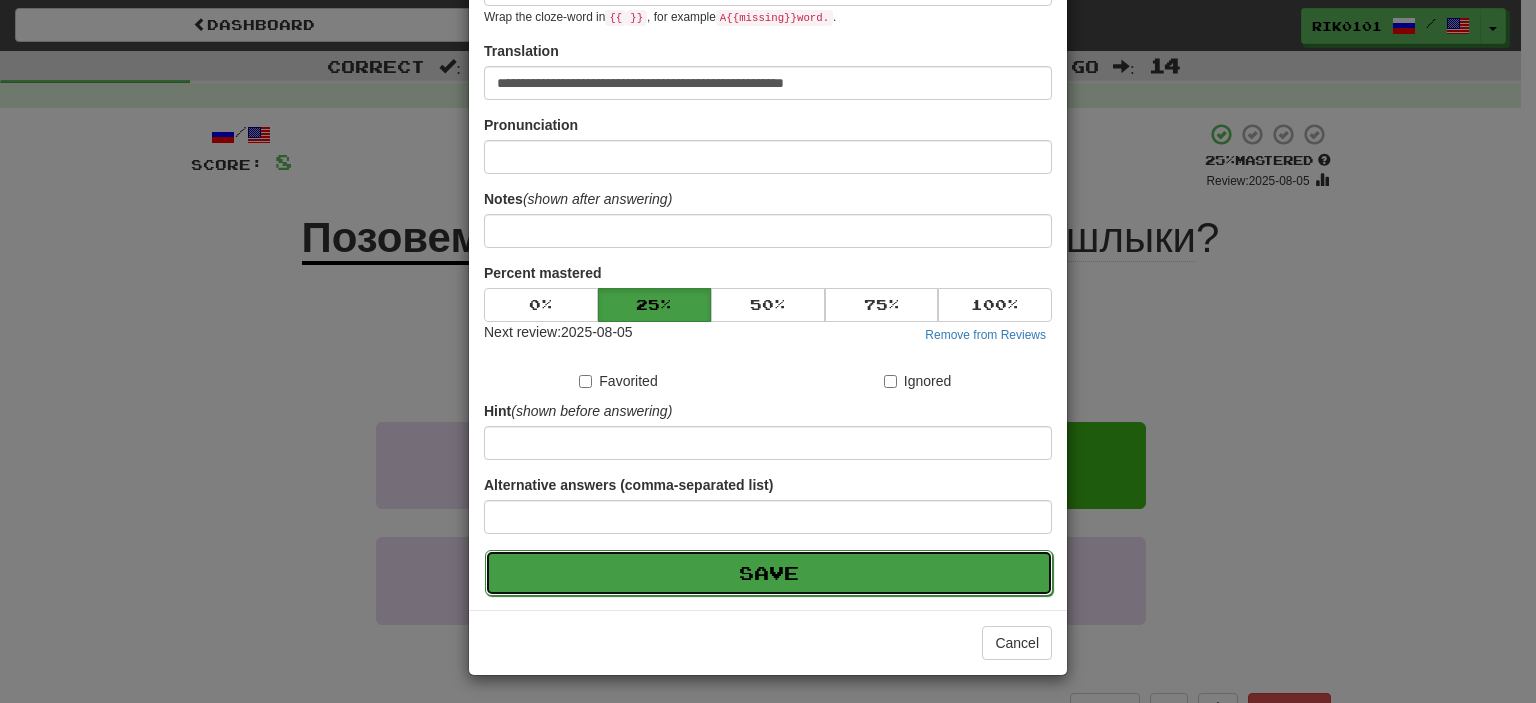 click on "Save" at bounding box center [769, 573] 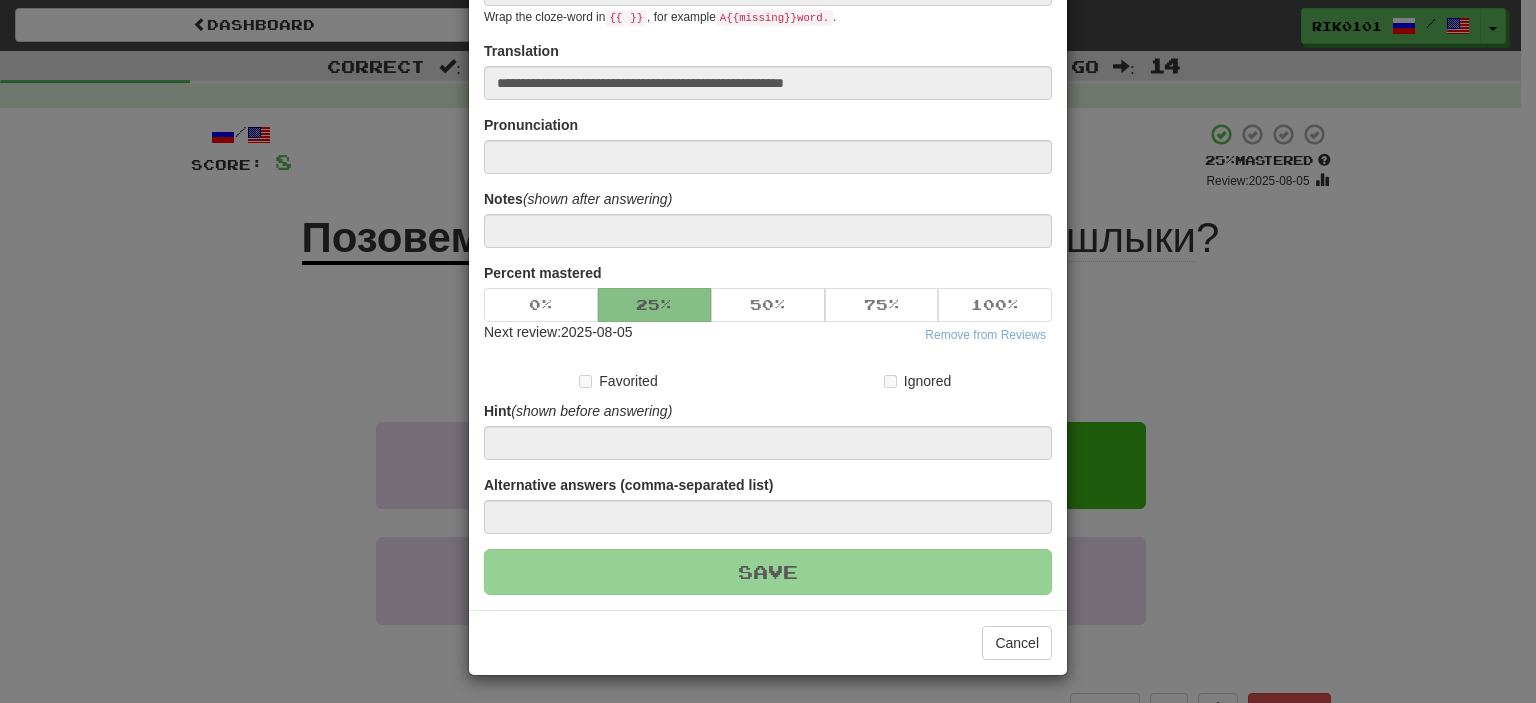 type on "**********" 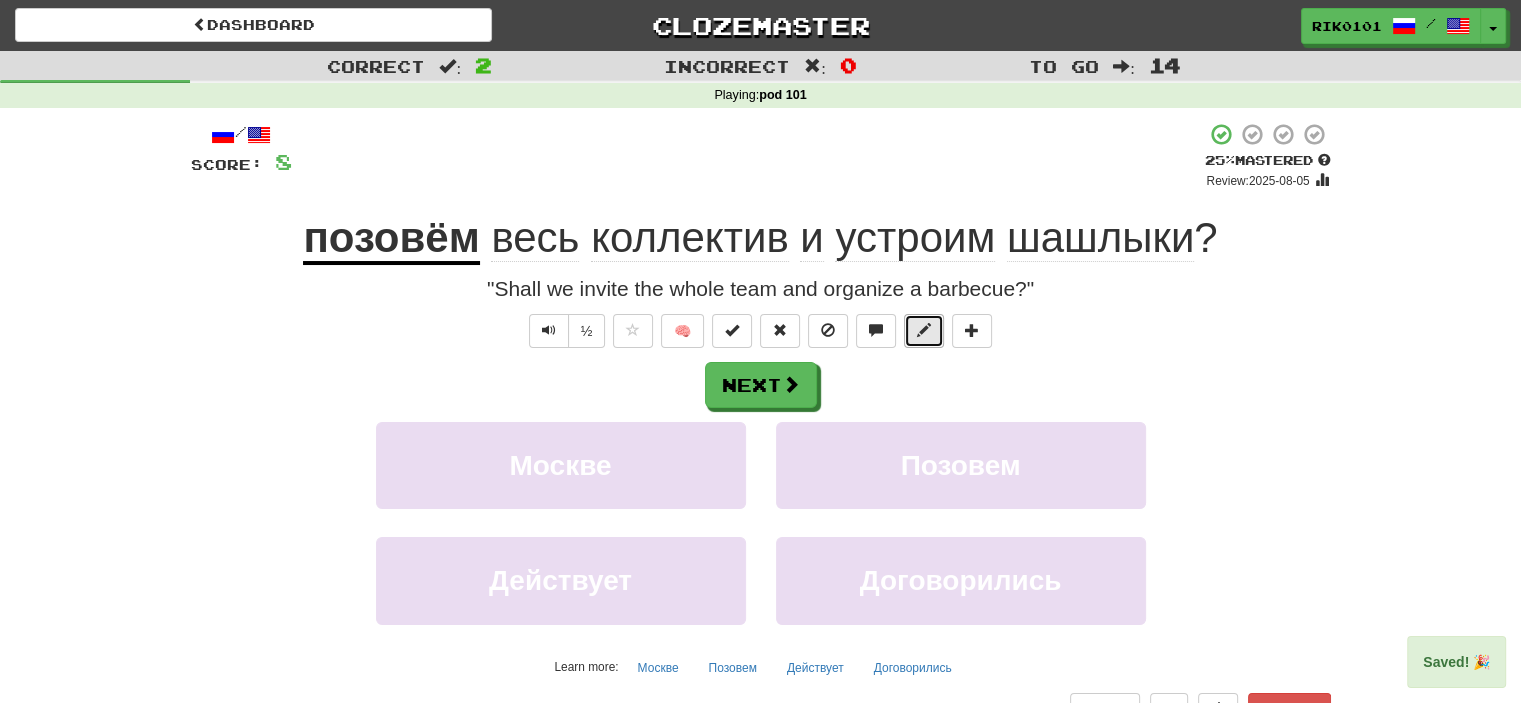 click at bounding box center [924, 330] 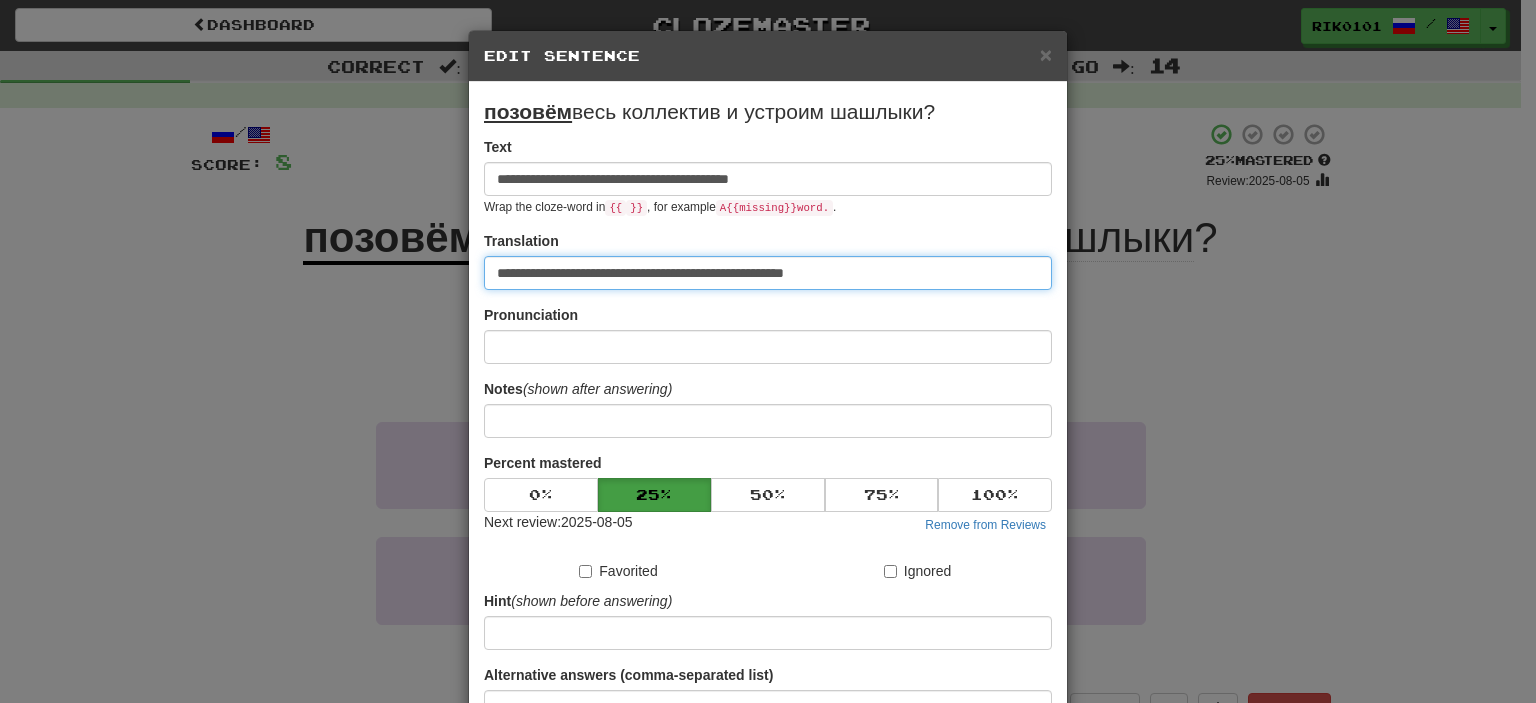click on "**********" at bounding box center [768, 273] 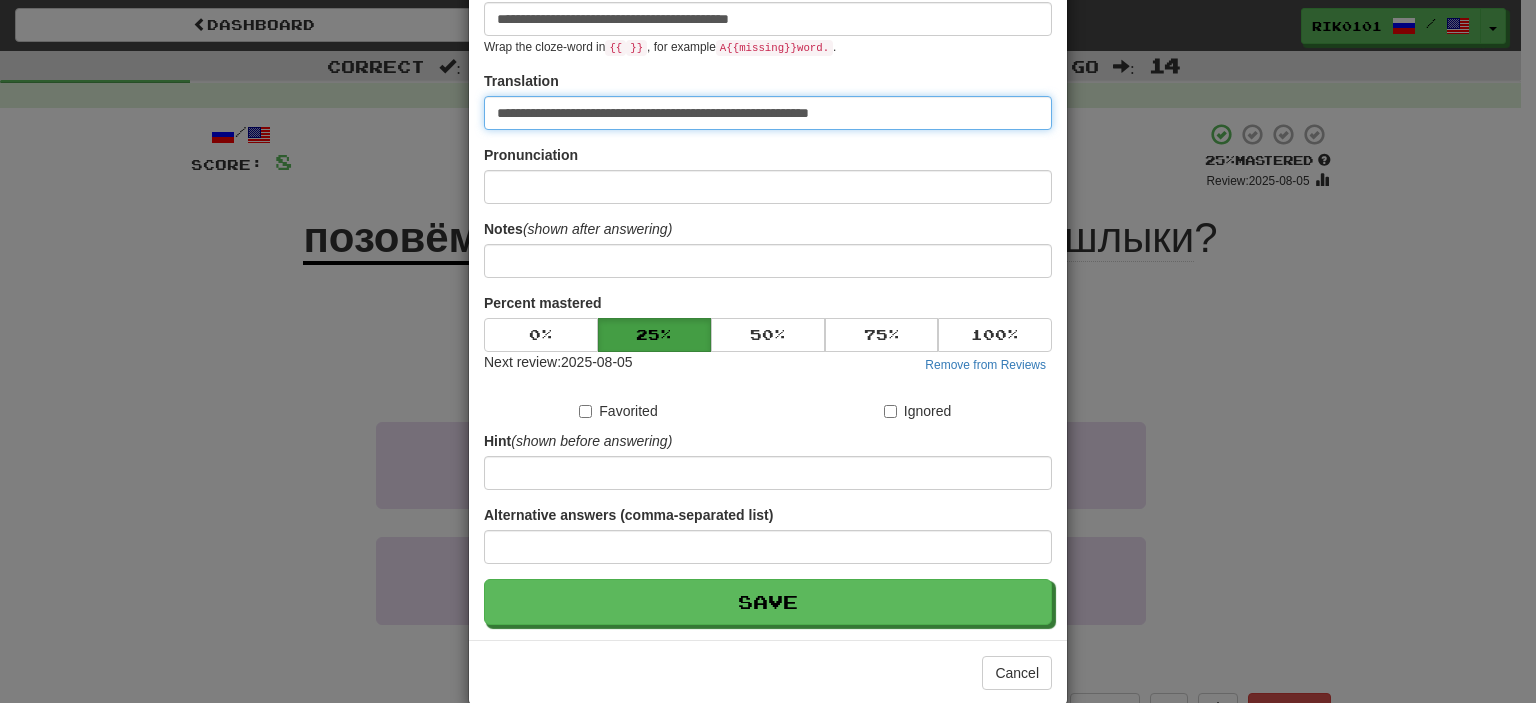 scroll, scrollTop: 168, scrollLeft: 0, axis: vertical 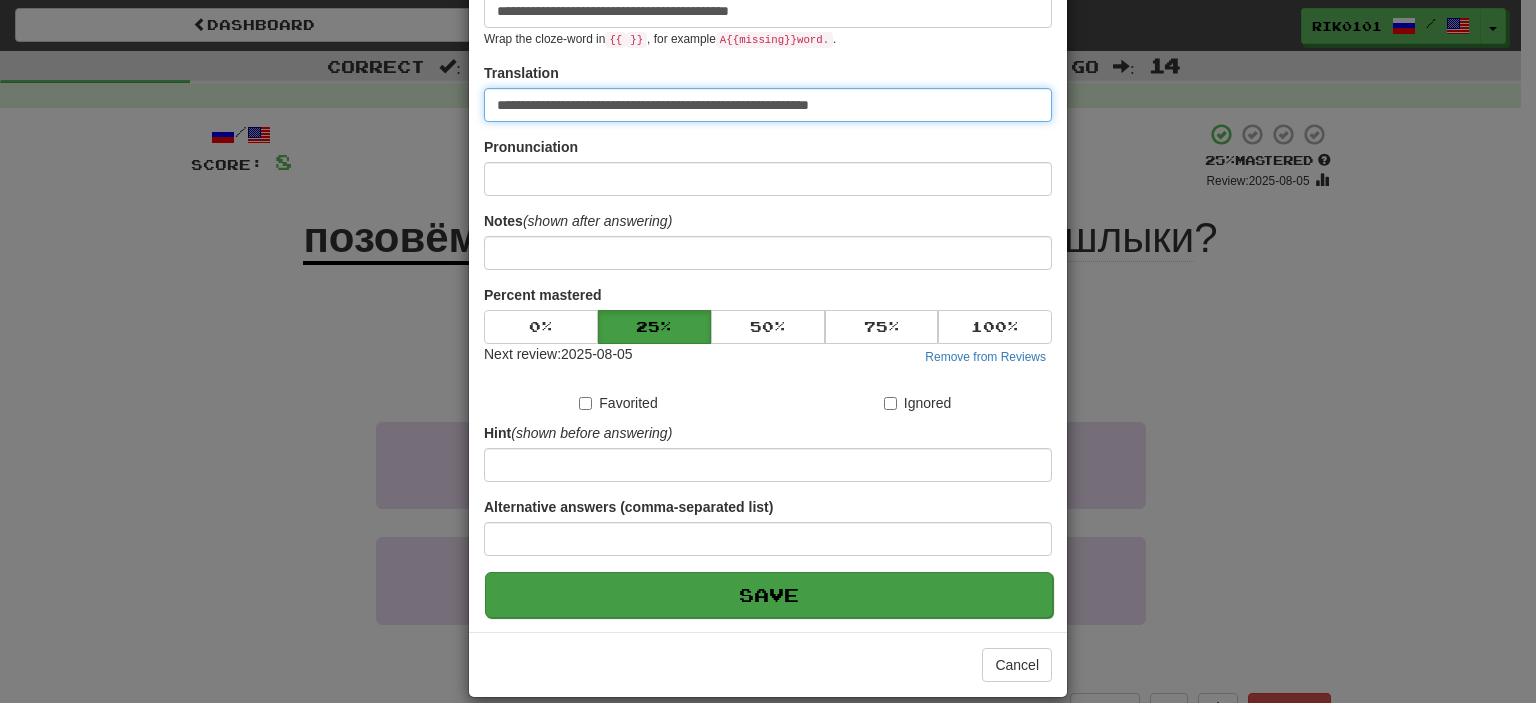 type on "**********" 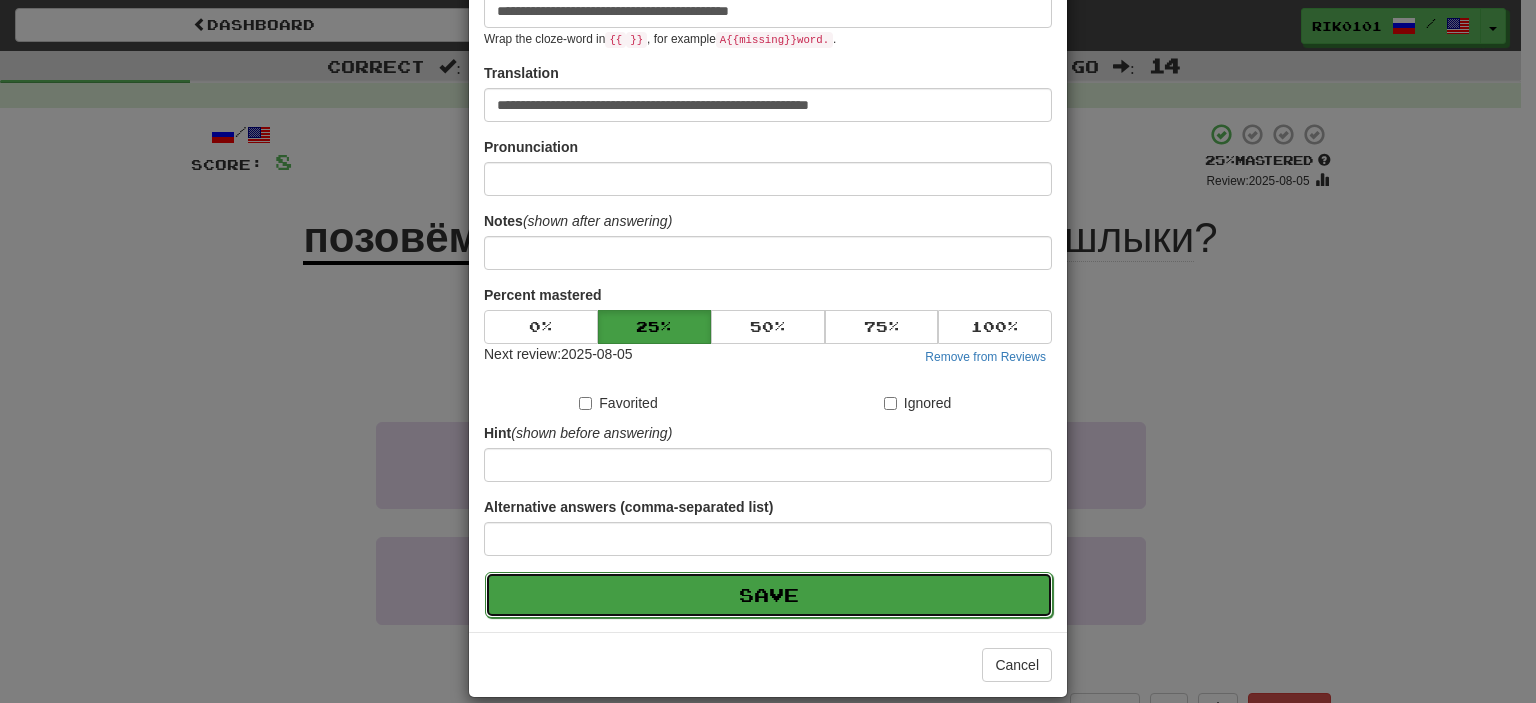 click on "Save" at bounding box center [769, 595] 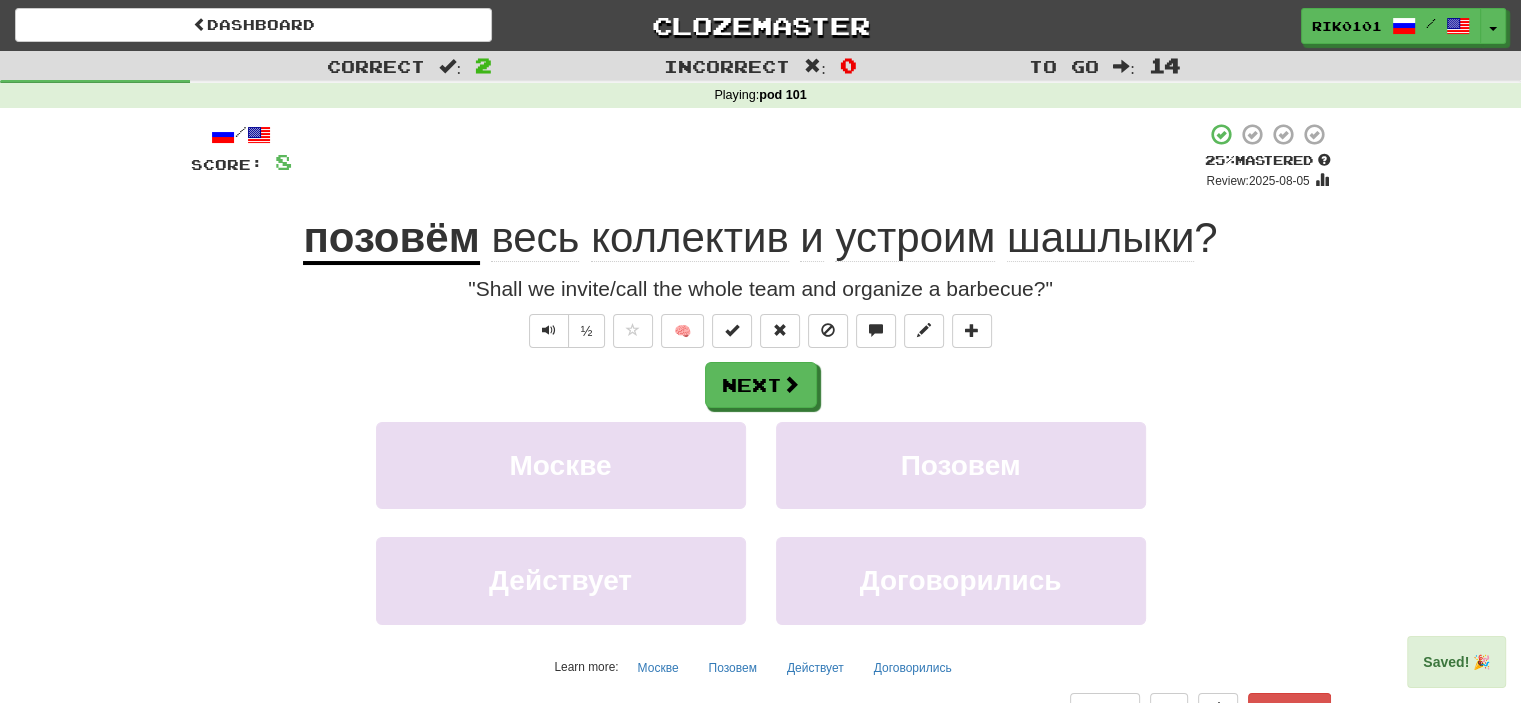 click on "весь" at bounding box center [535, 238] 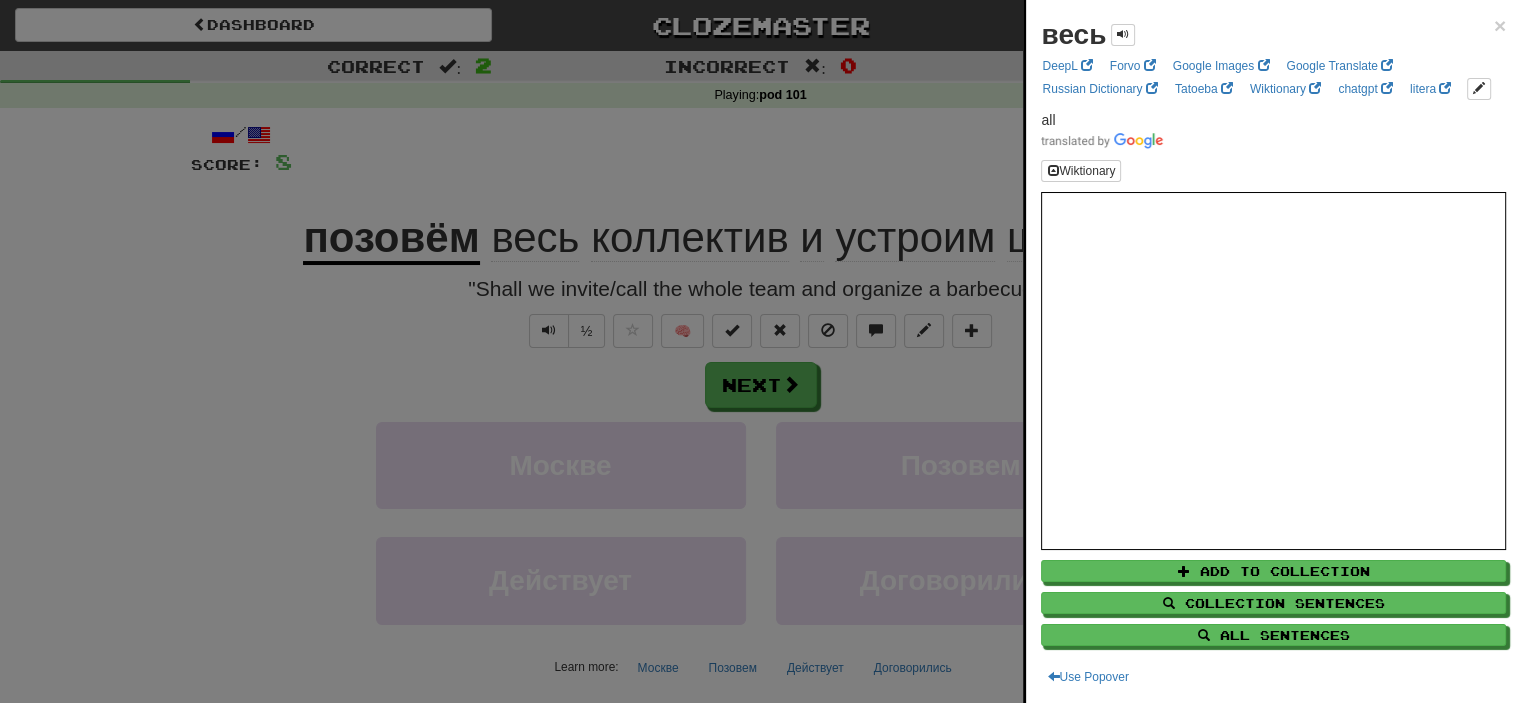 click at bounding box center [760, 351] 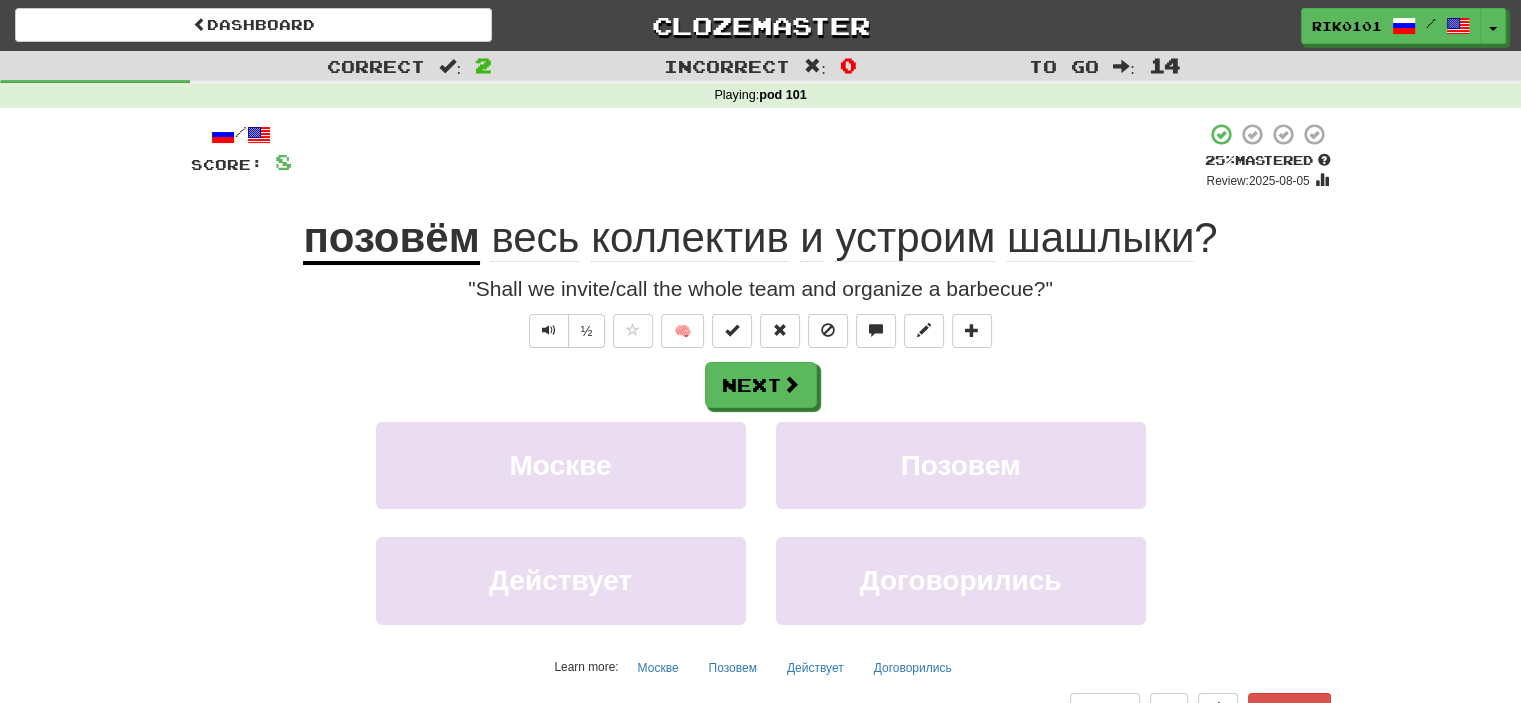click on "весь" at bounding box center (535, 238) 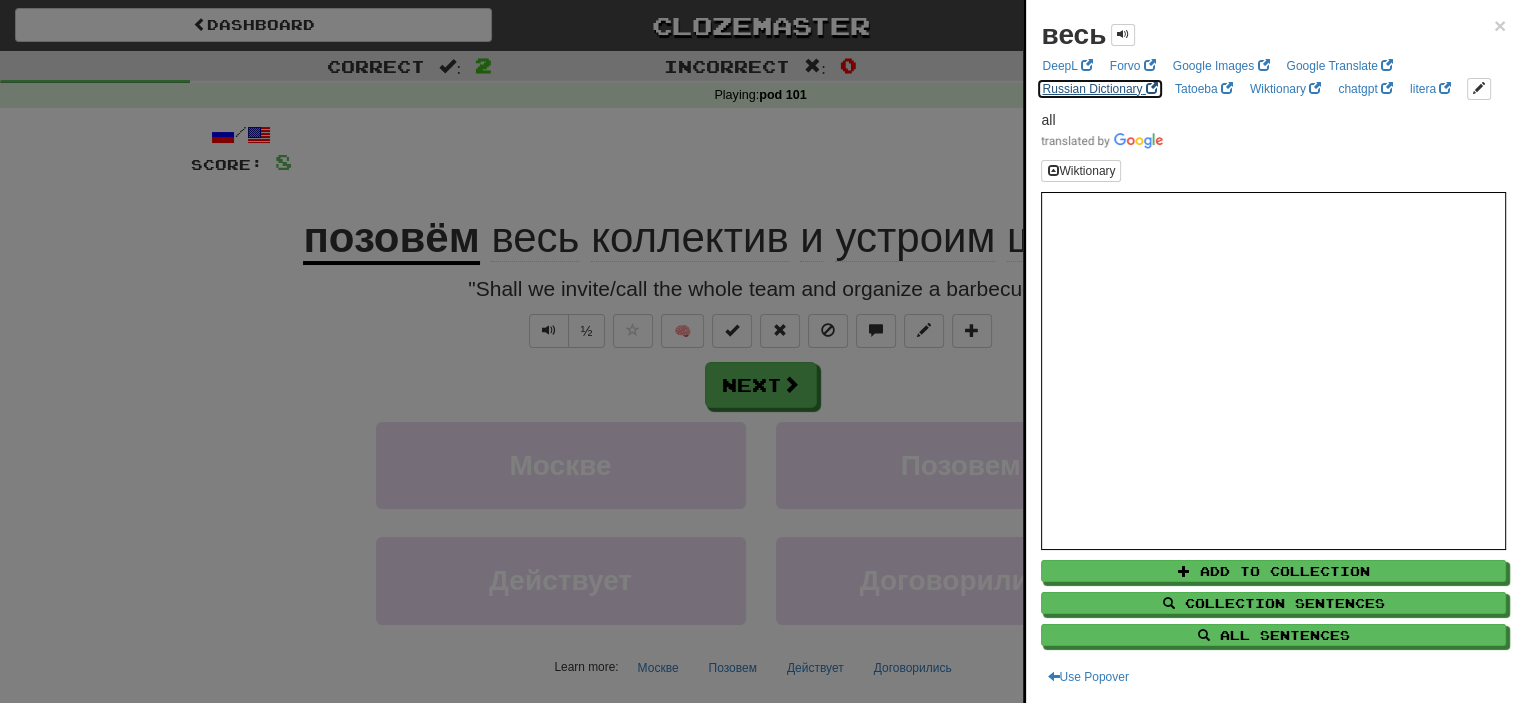 click at bounding box center (1152, 88) 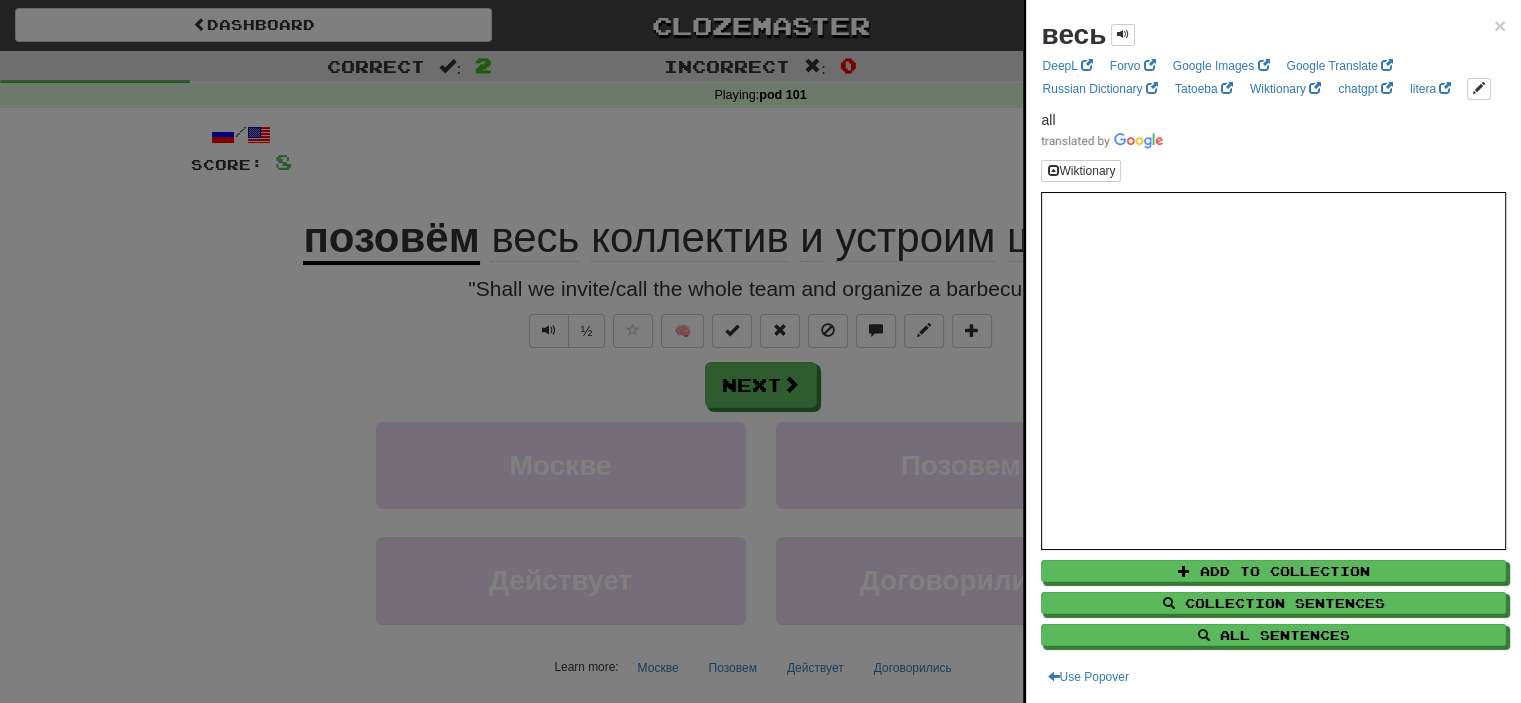 click at bounding box center [760, 351] 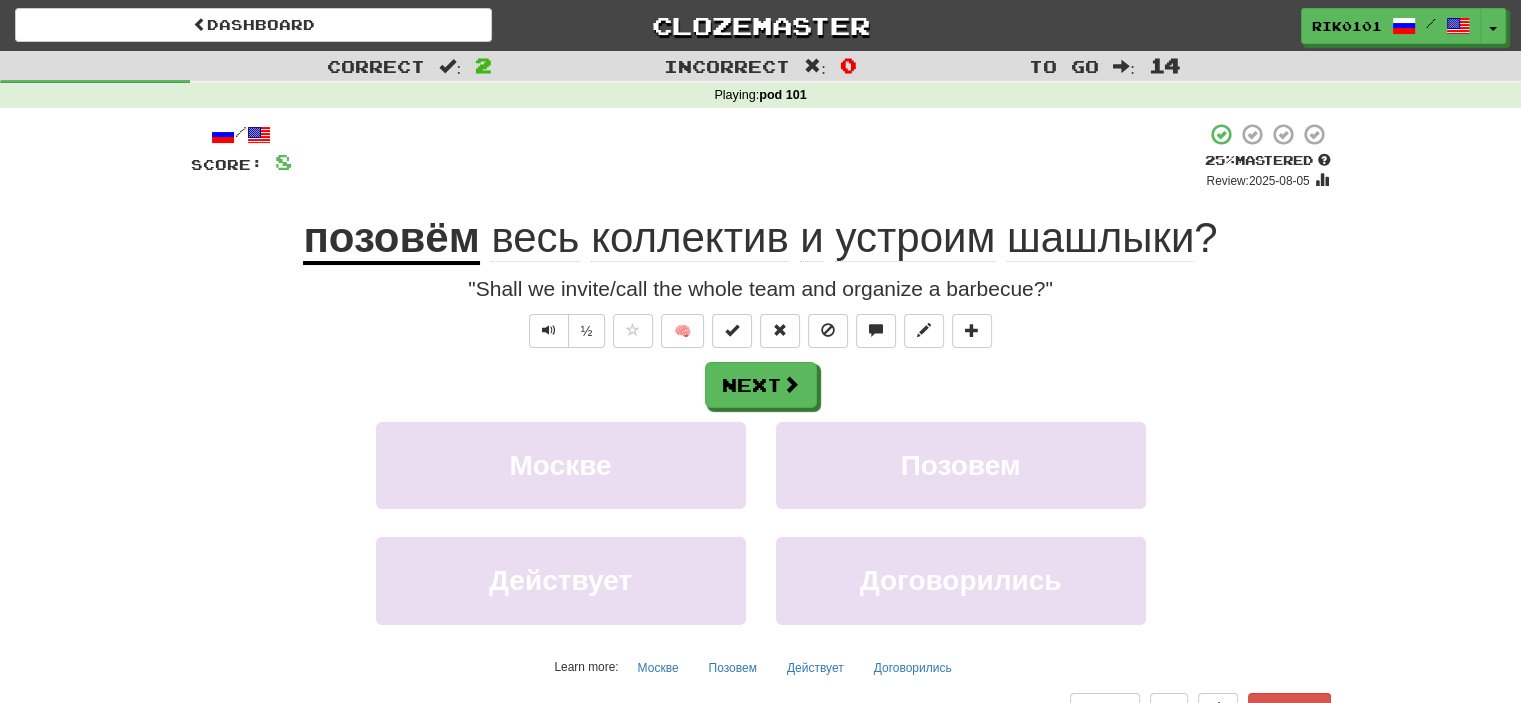 click on "коллектив" at bounding box center [690, 238] 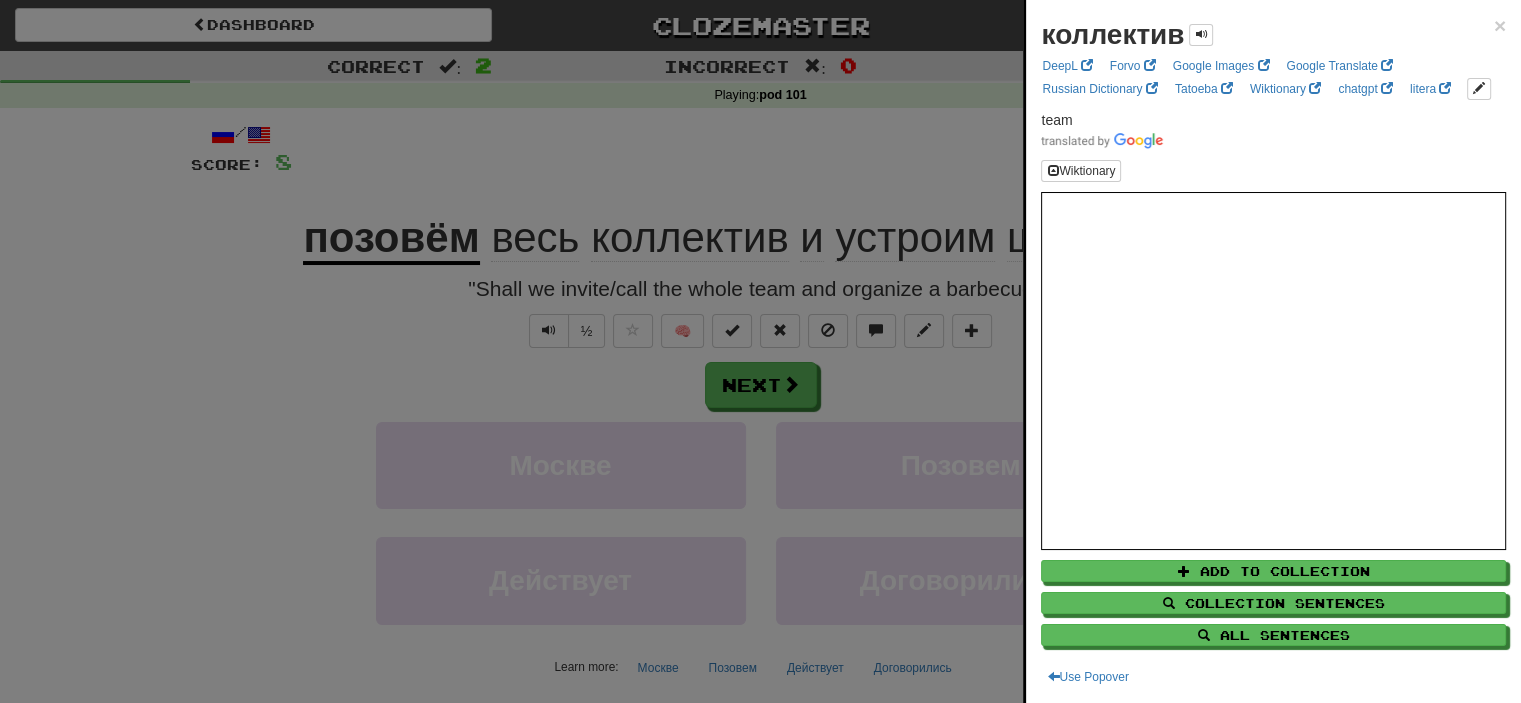 click at bounding box center (760, 351) 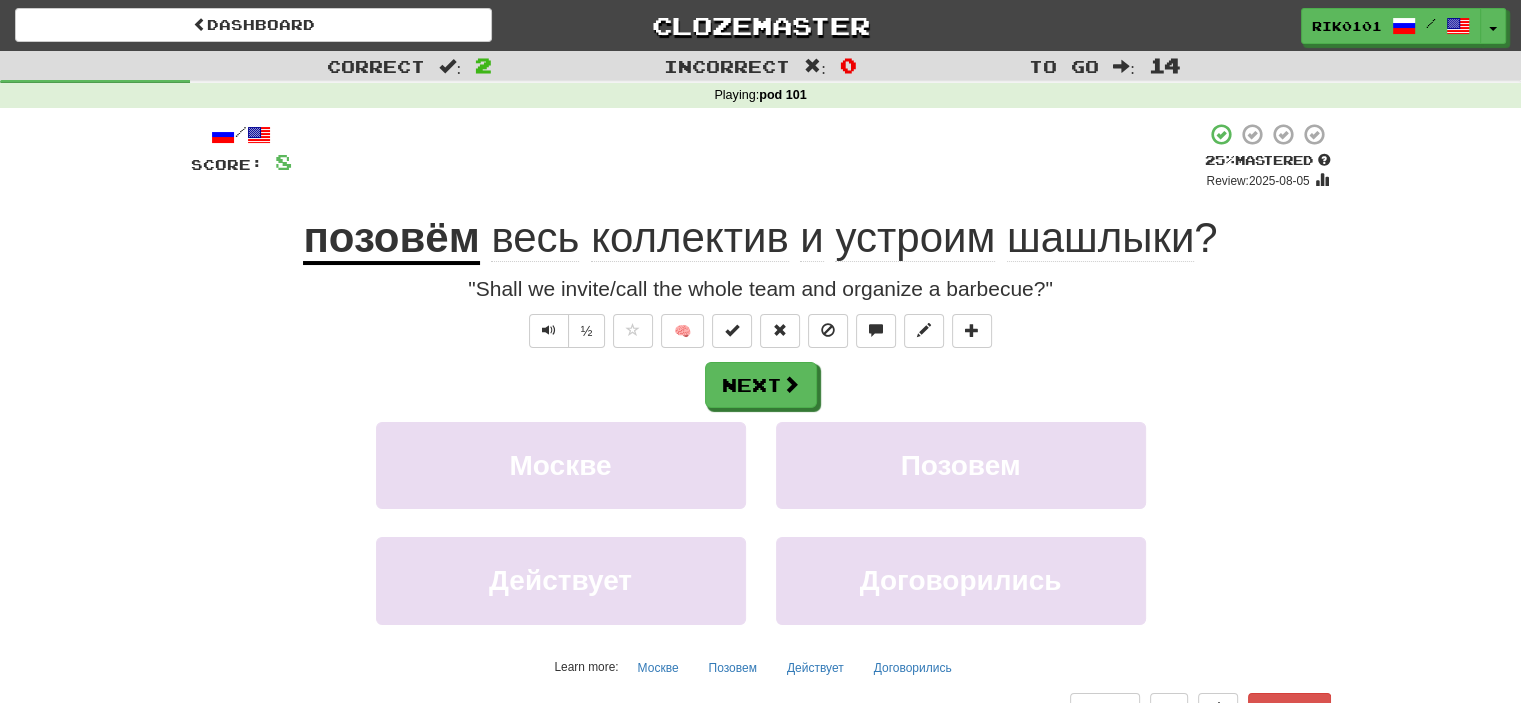 click on "устроим" at bounding box center (915, 238) 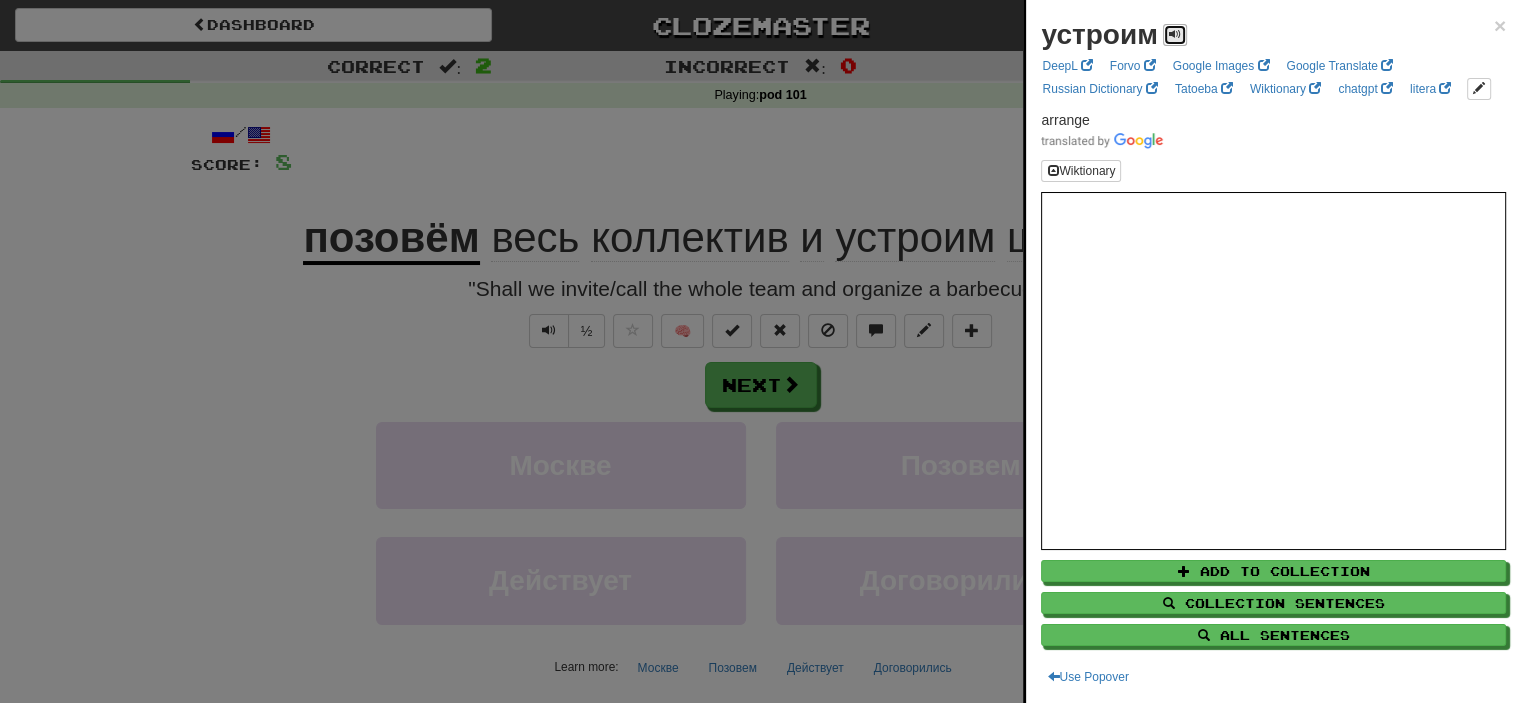 click at bounding box center [1175, 34] 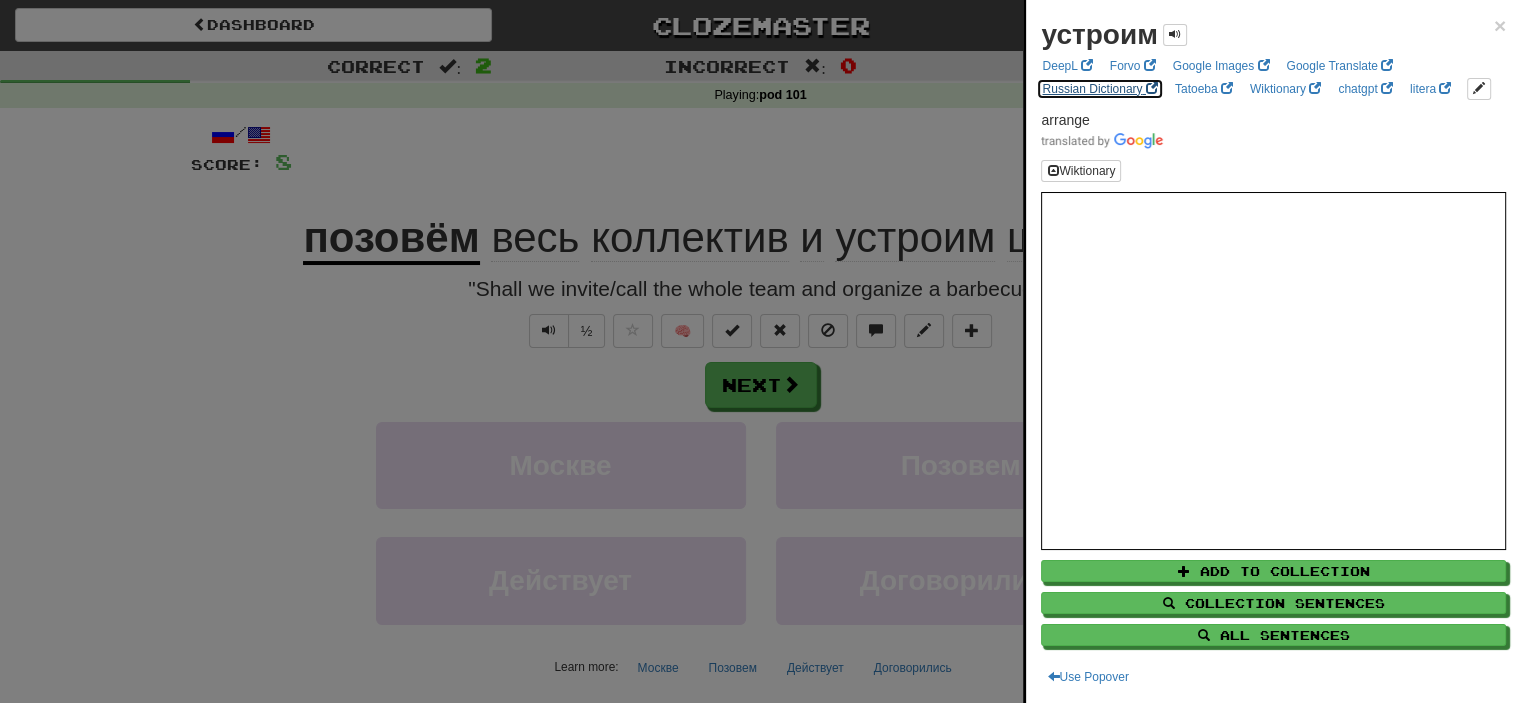 click on "Russian Dictionary" at bounding box center [1099, 89] 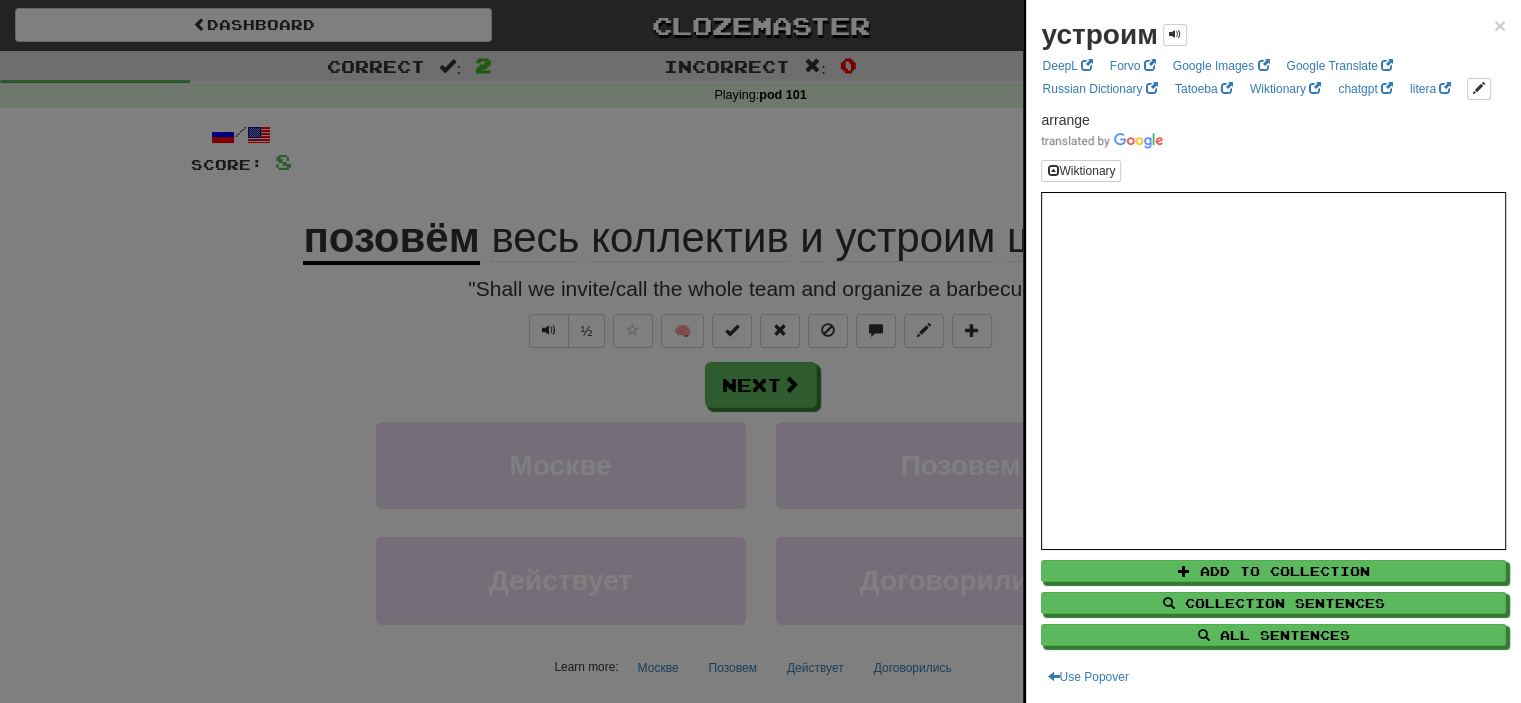 click at bounding box center [760, 351] 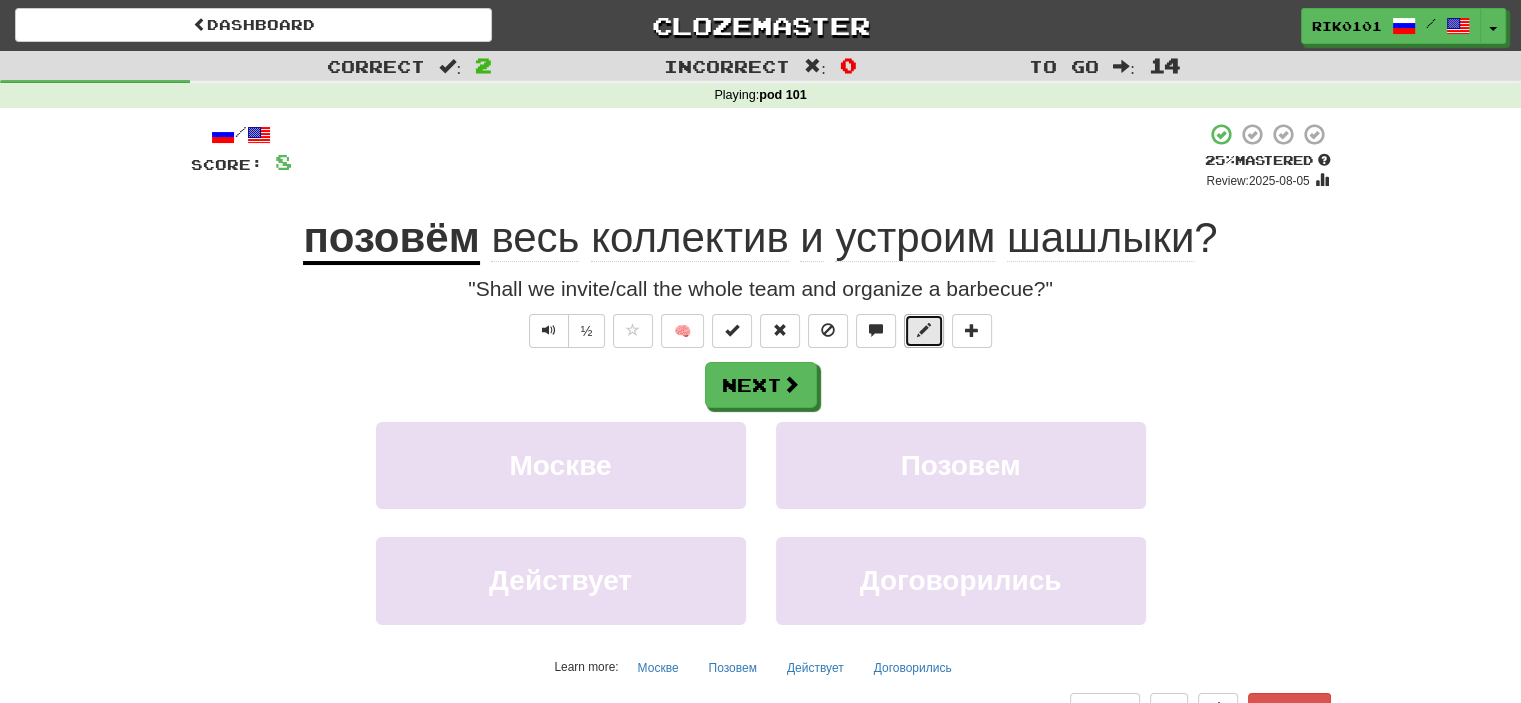 click at bounding box center [924, 330] 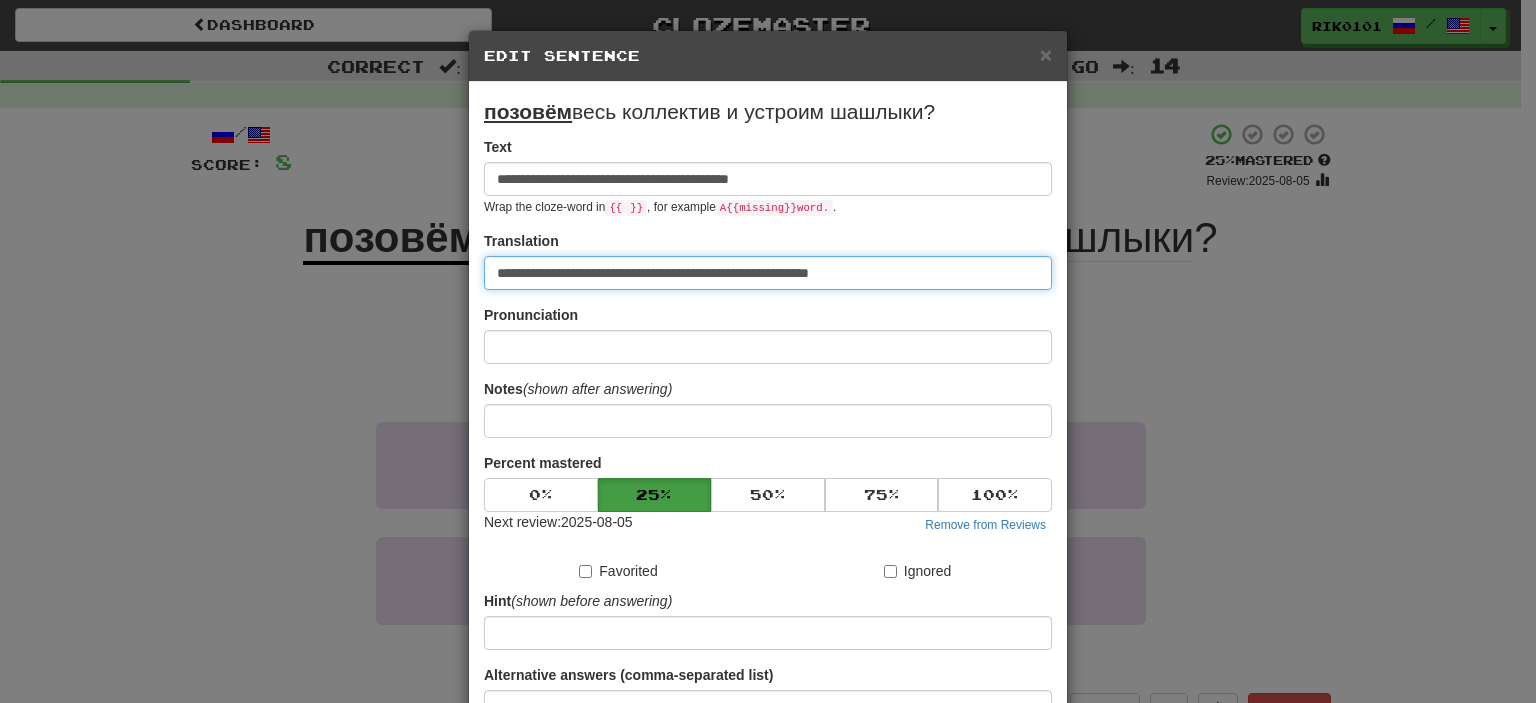 drag, startPoint x: 742, startPoint y: 278, endPoint x: 789, endPoint y: 279, distance: 47.010635 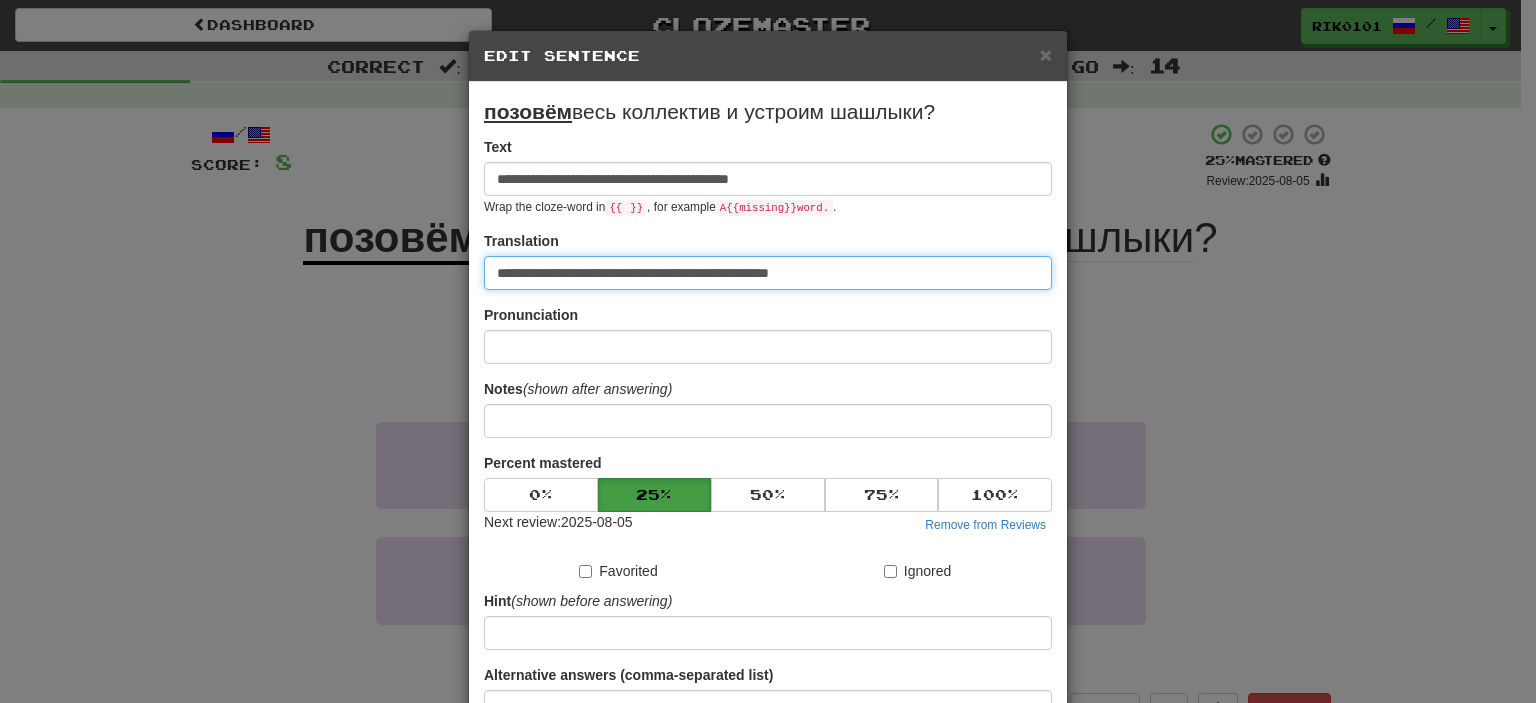 paste on "*******" 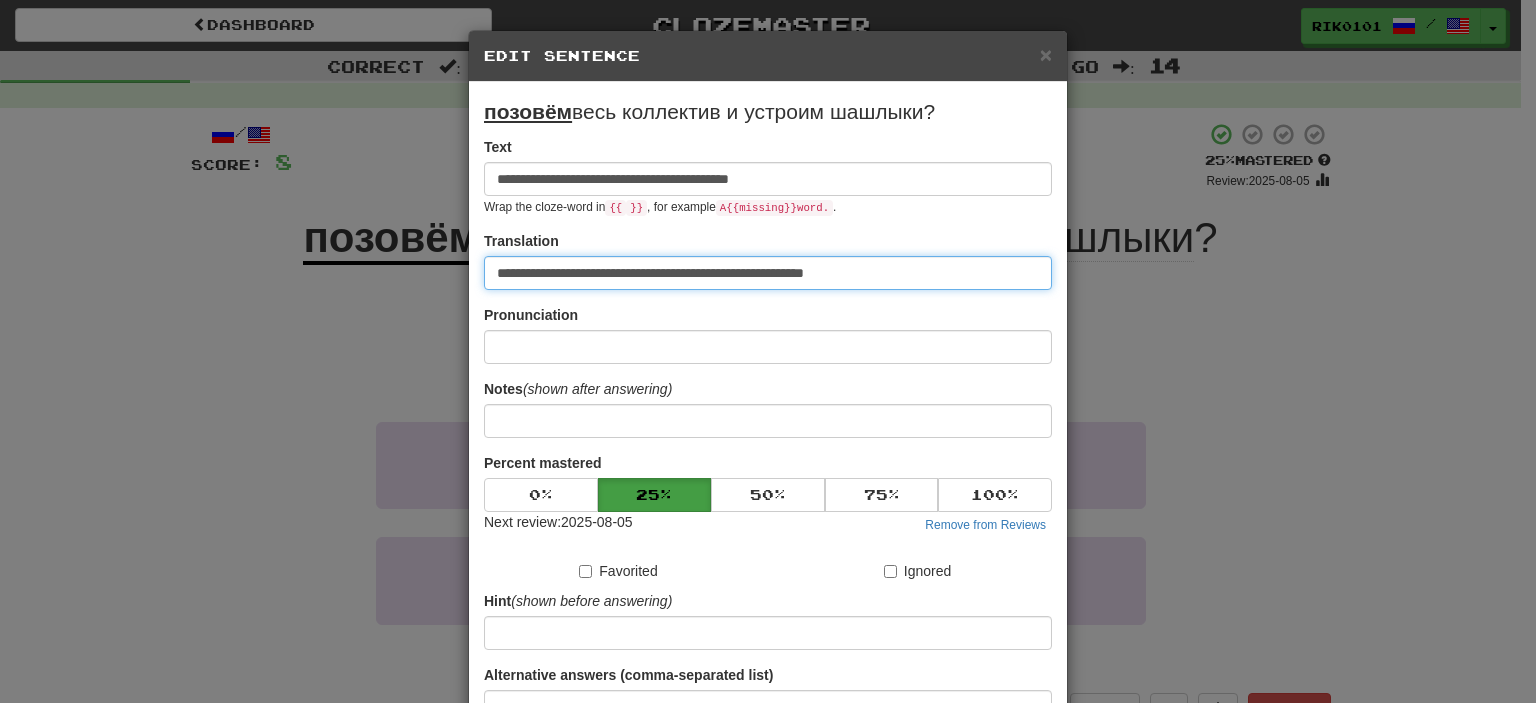 type on "**********" 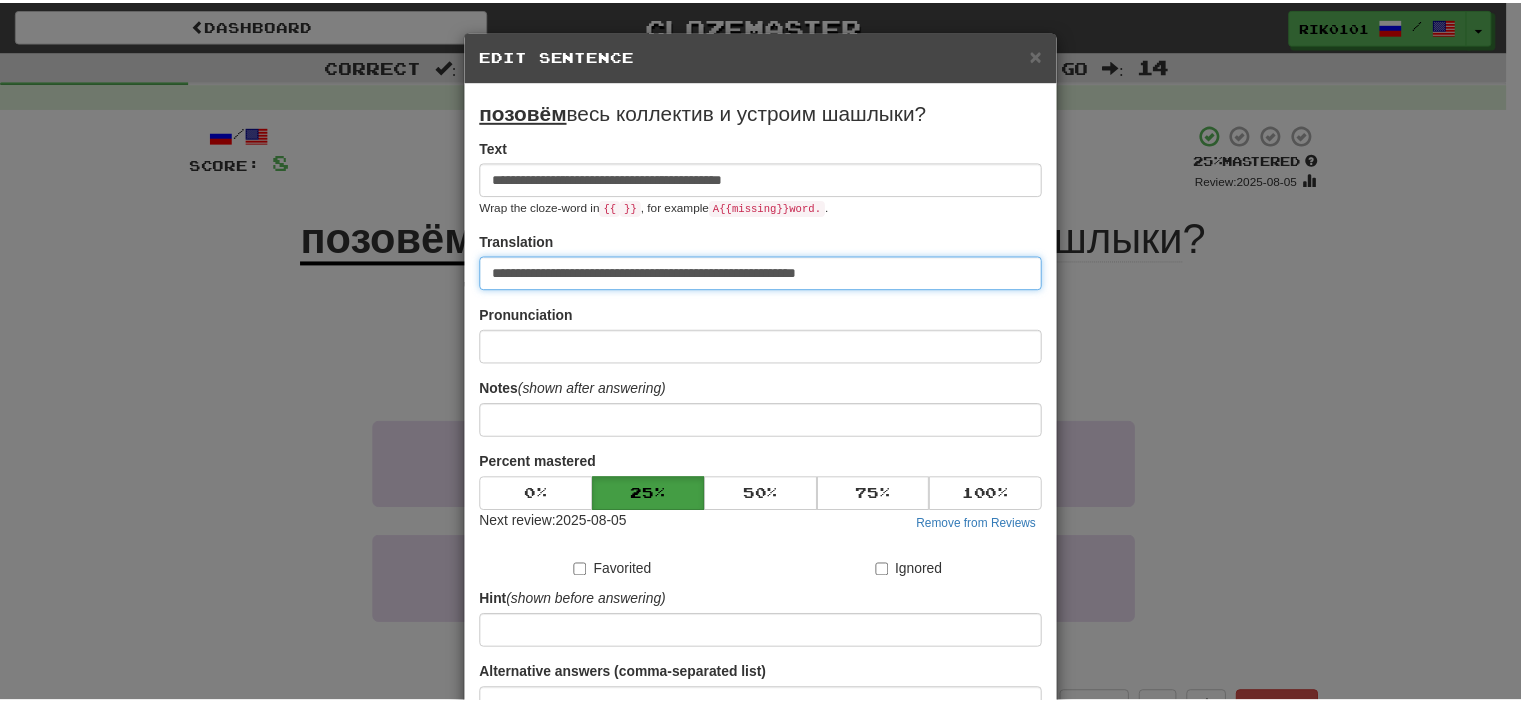 scroll, scrollTop: 190, scrollLeft: 0, axis: vertical 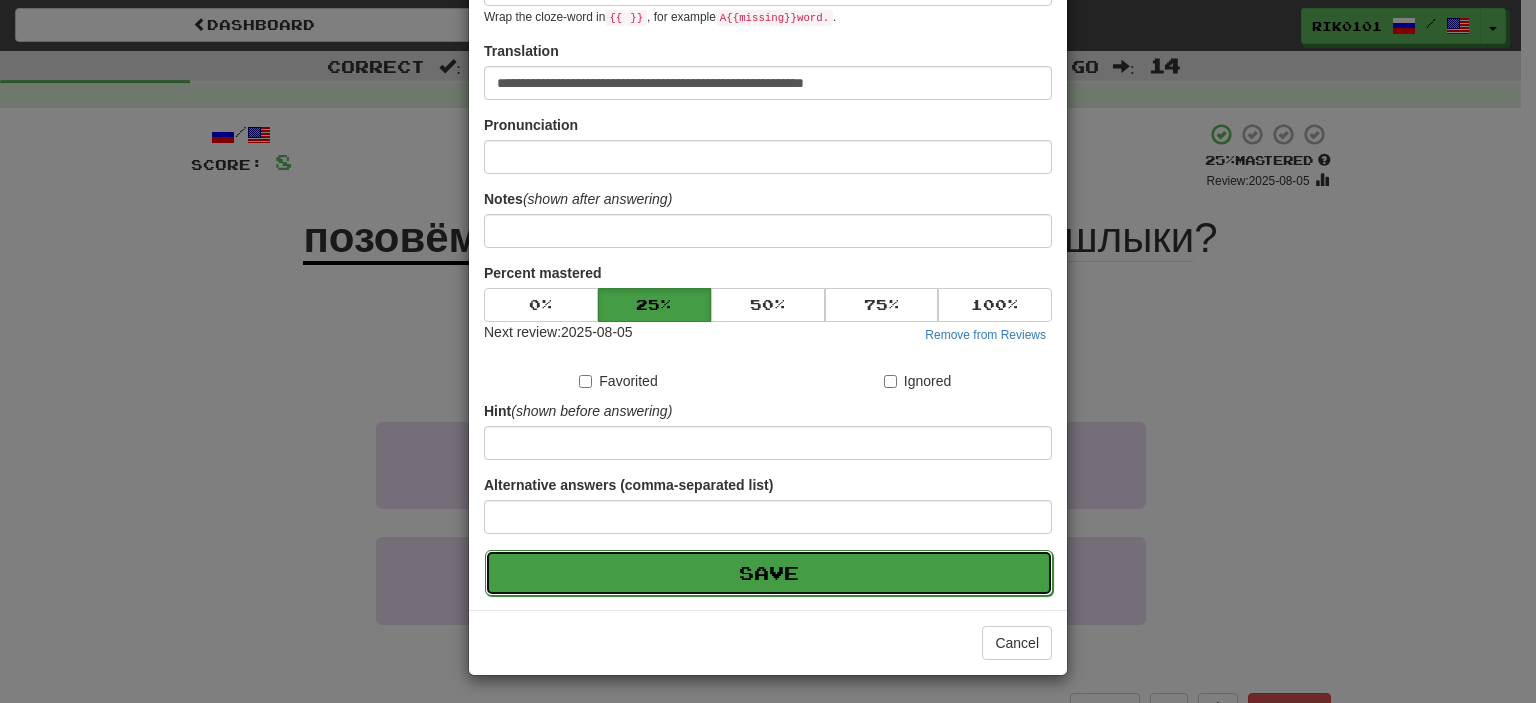 click on "Save" at bounding box center (769, 573) 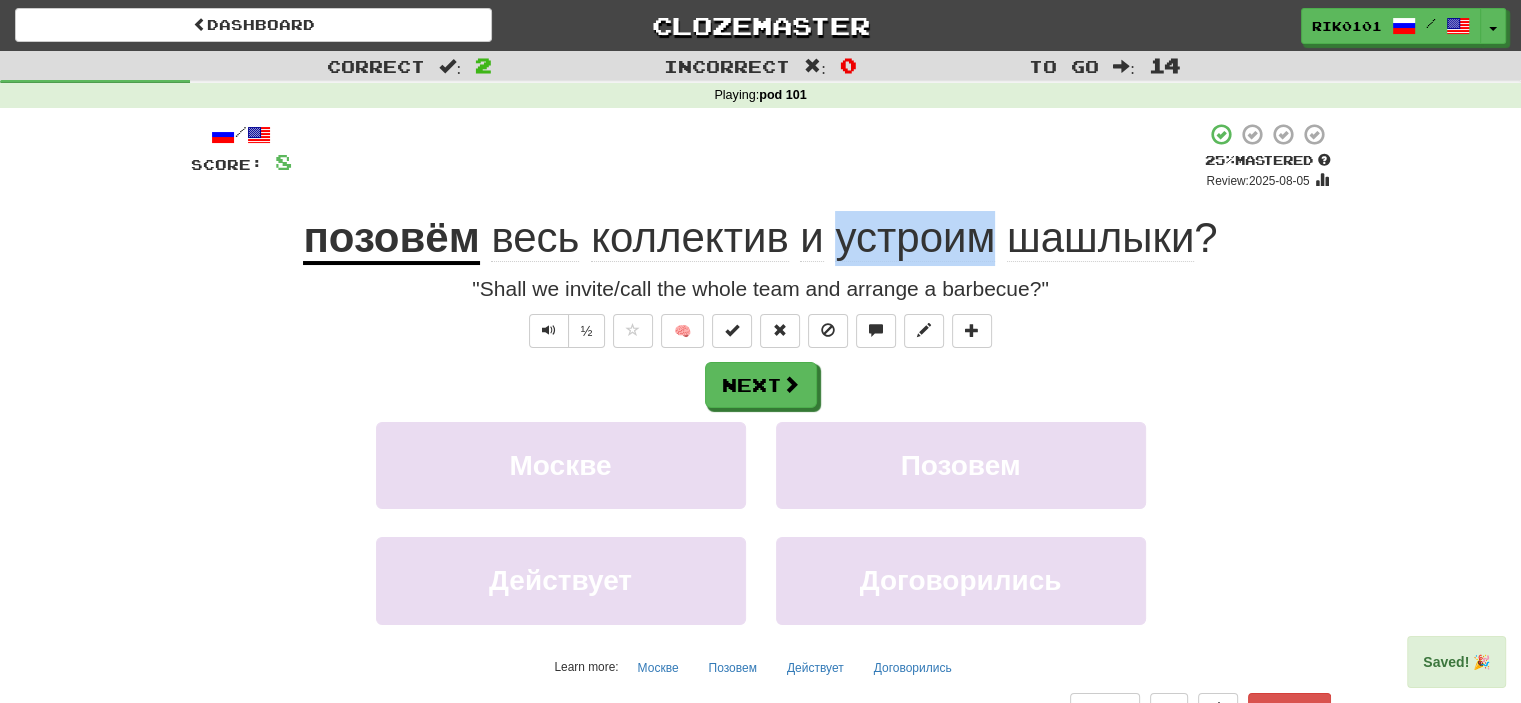 drag, startPoint x: 837, startPoint y: 235, endPoint x: 989, endPoint y: 241, distance: 152.11838 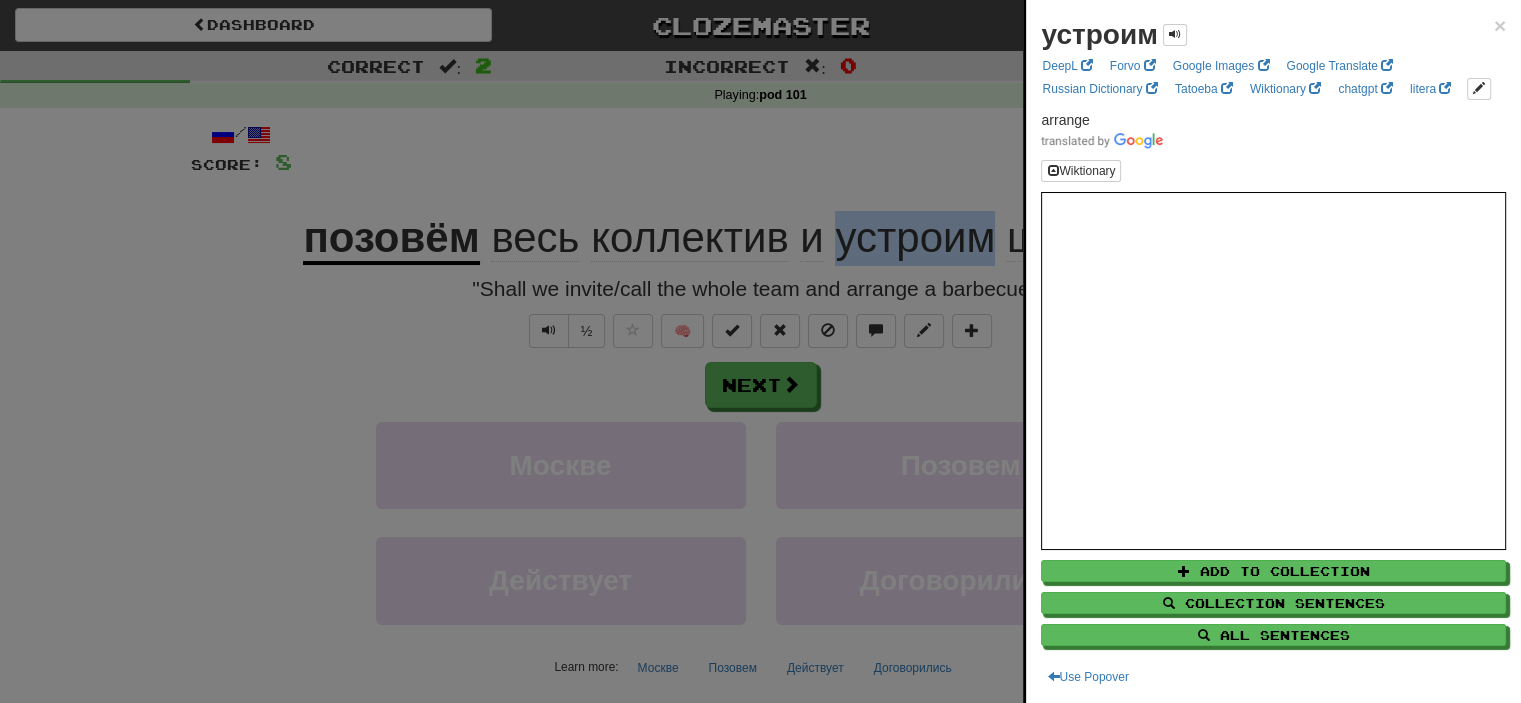 copy on "устроим" 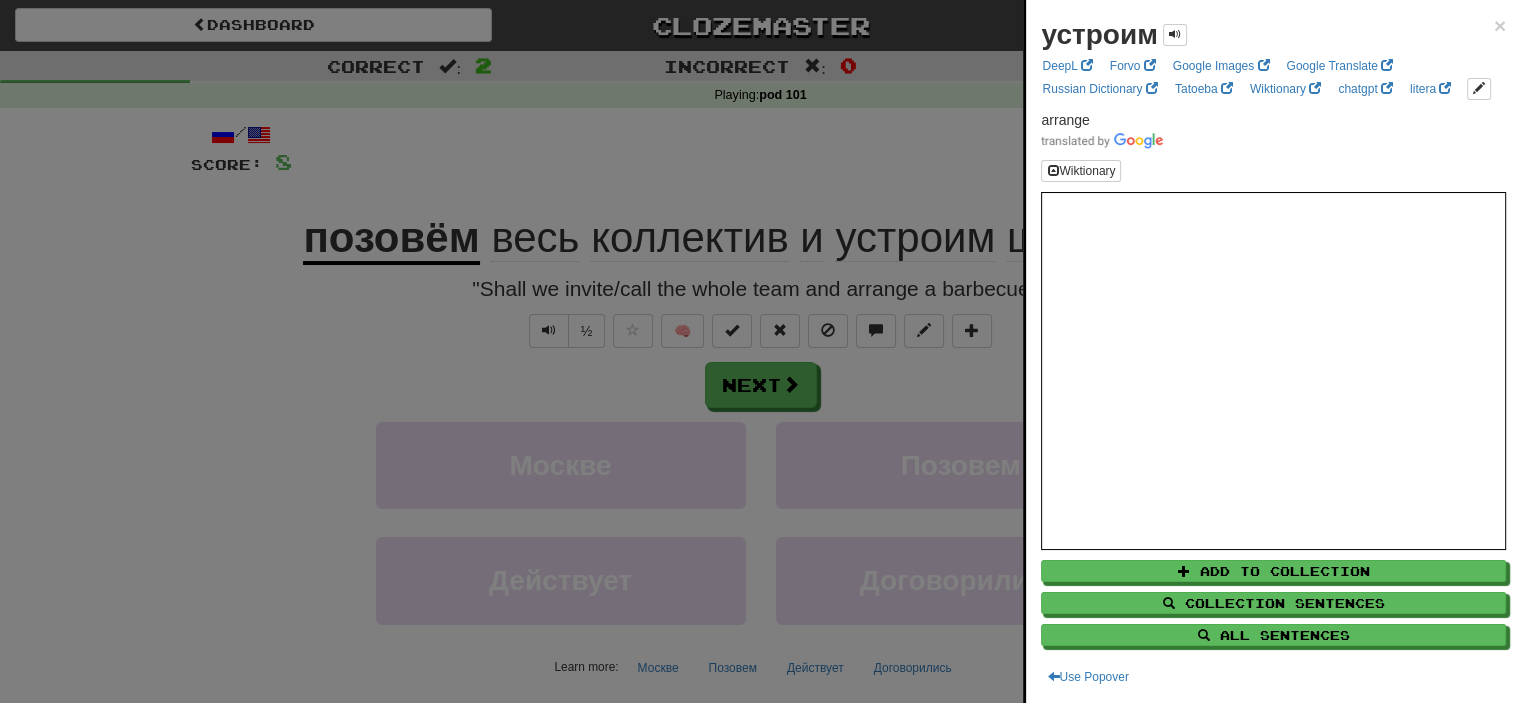click at bounding box center (760, 351) 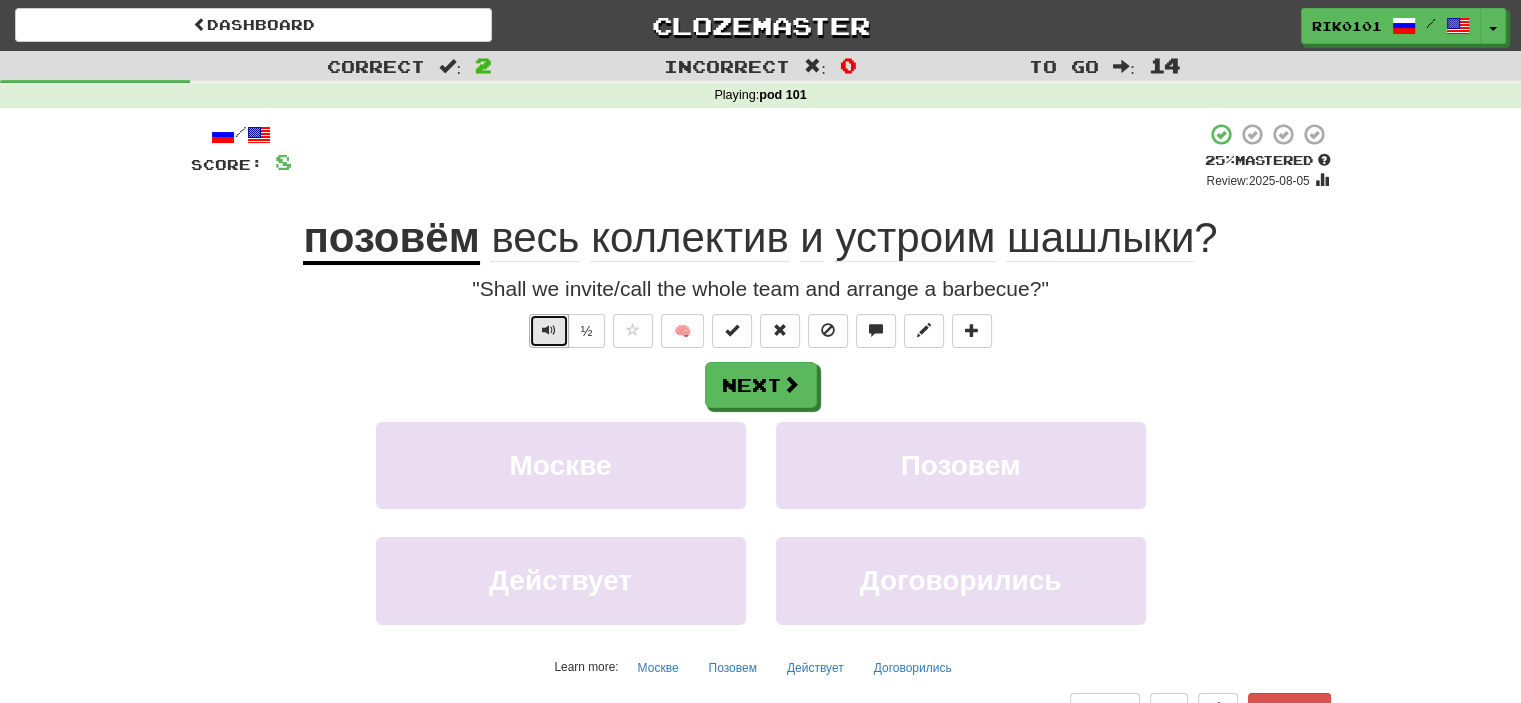 click at bounding box center (549, 330) 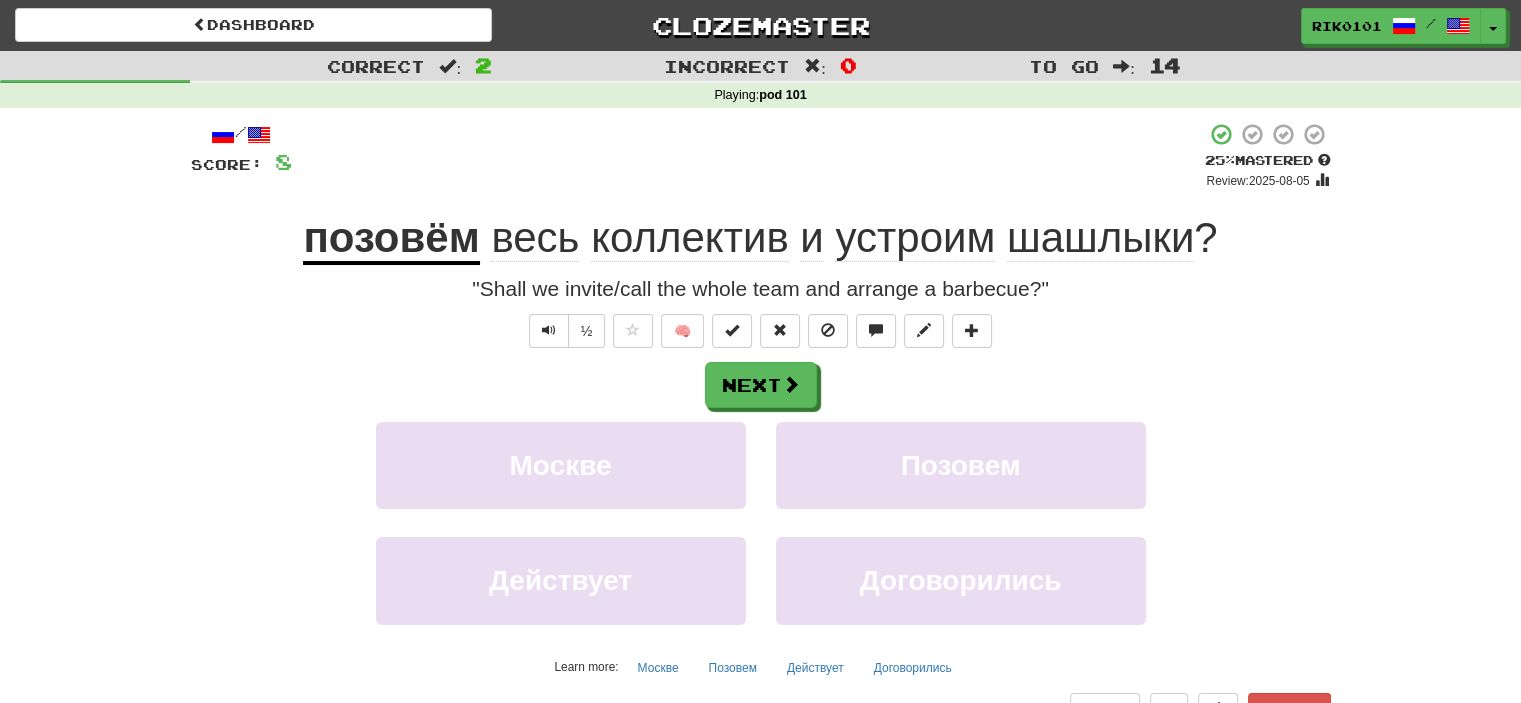 click on "шашлыки" at bounding box center [1100, 238] 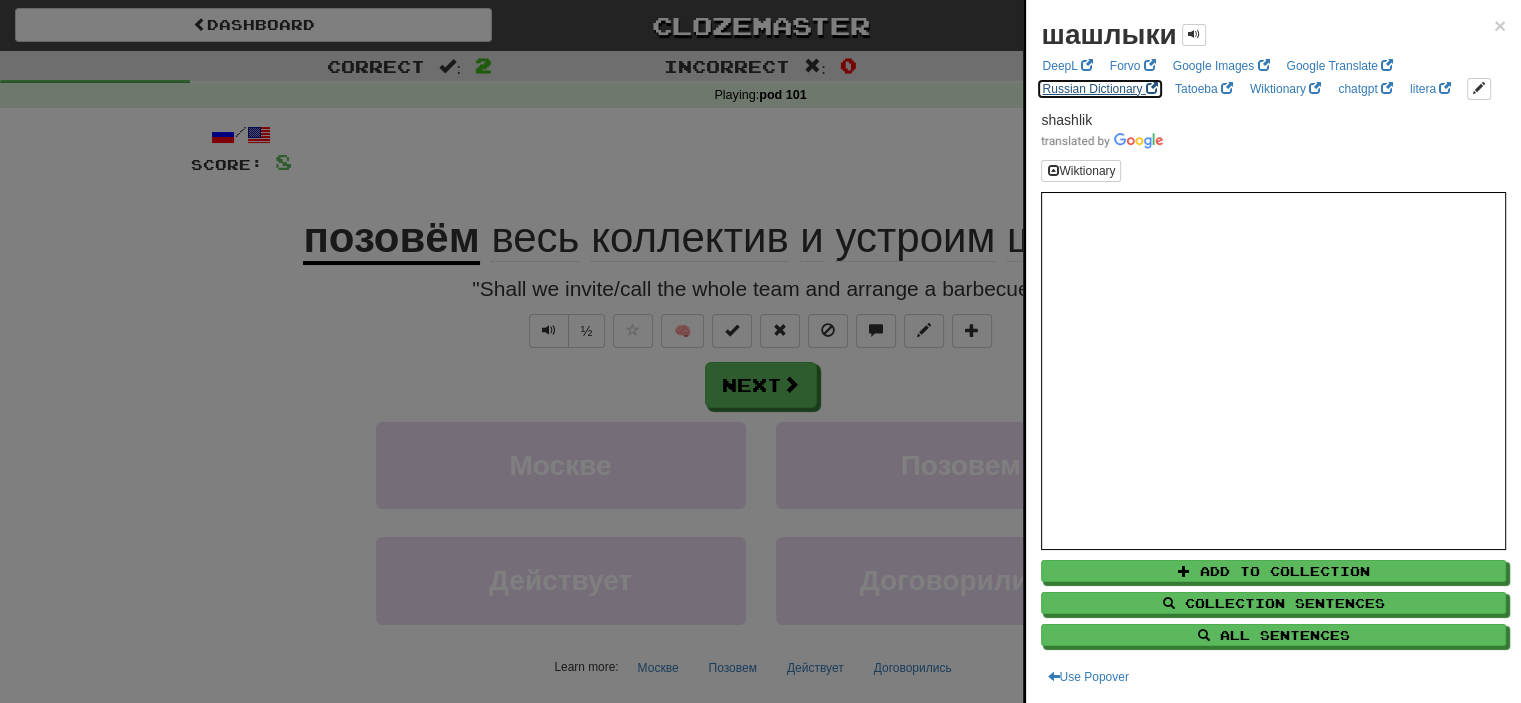 click on "Russian Dictionary" at bounding box center (1099, 89) 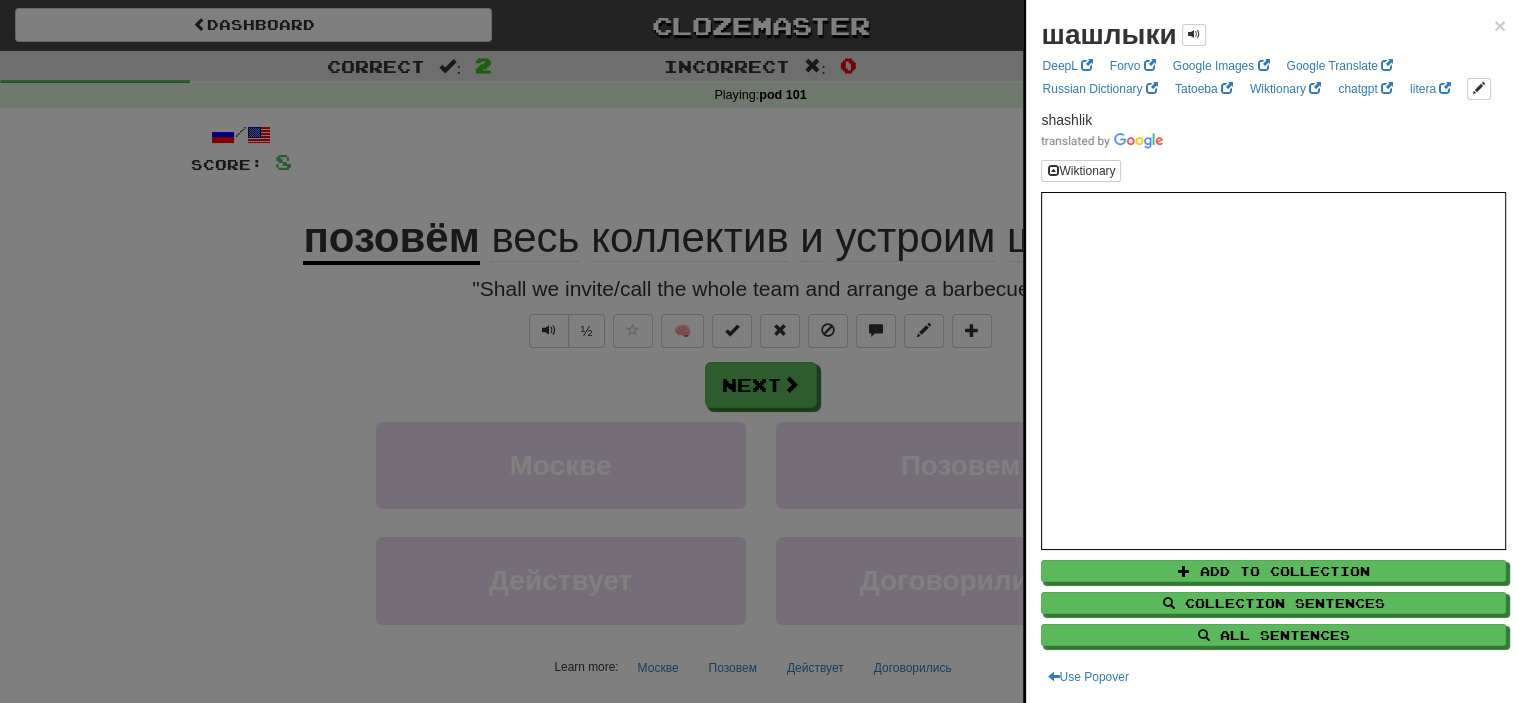click at bounding box center [760, 351] 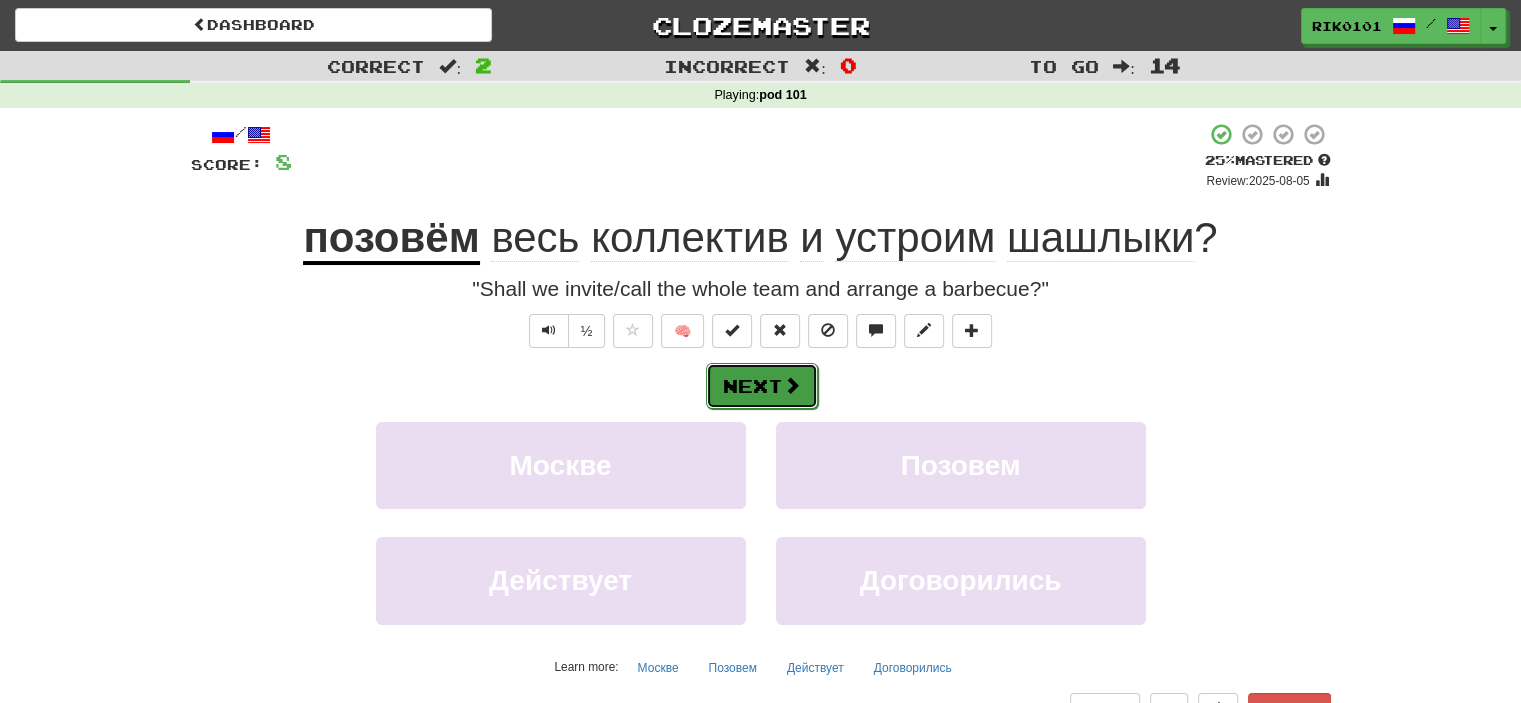 click on "Next" at bounding box center [762, 386] 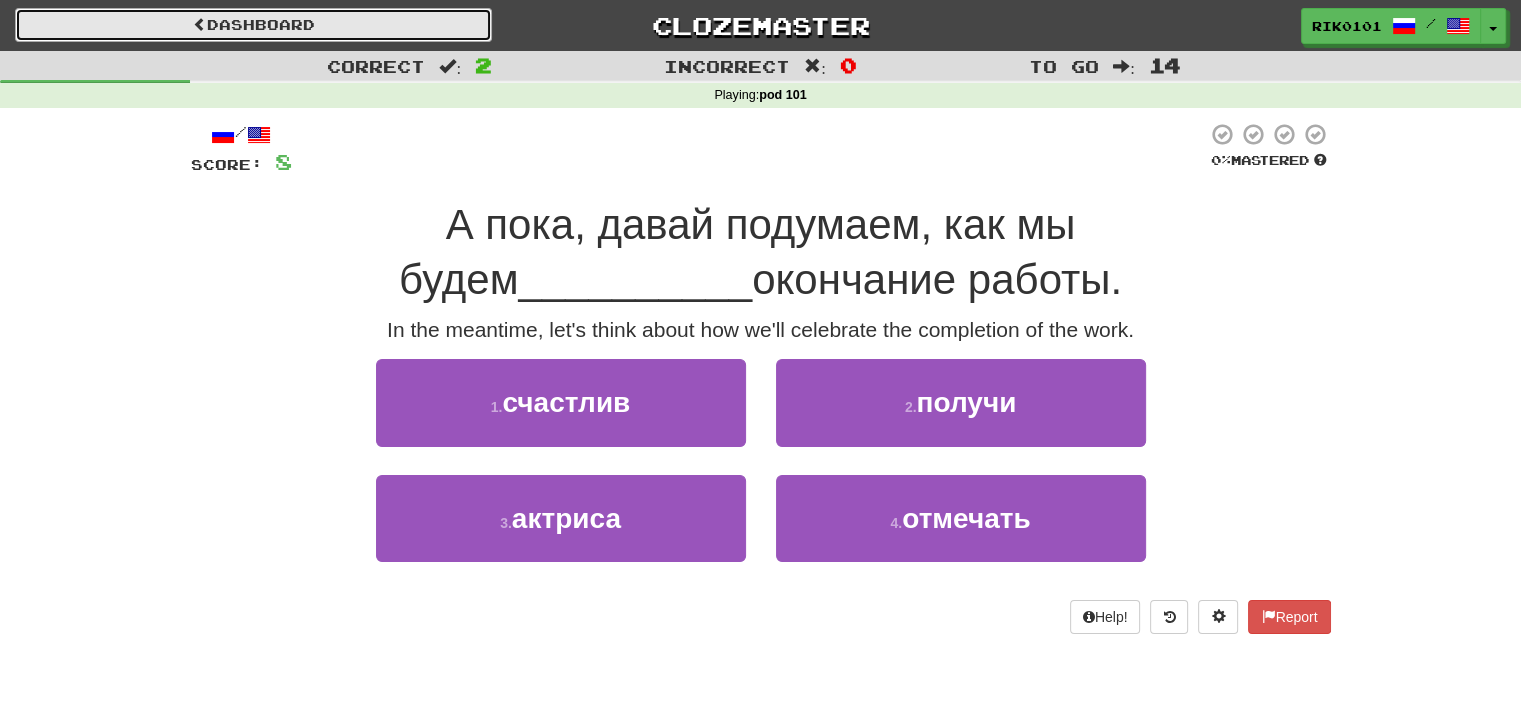 click on "Dashboard" at bounding box center (253, 25) 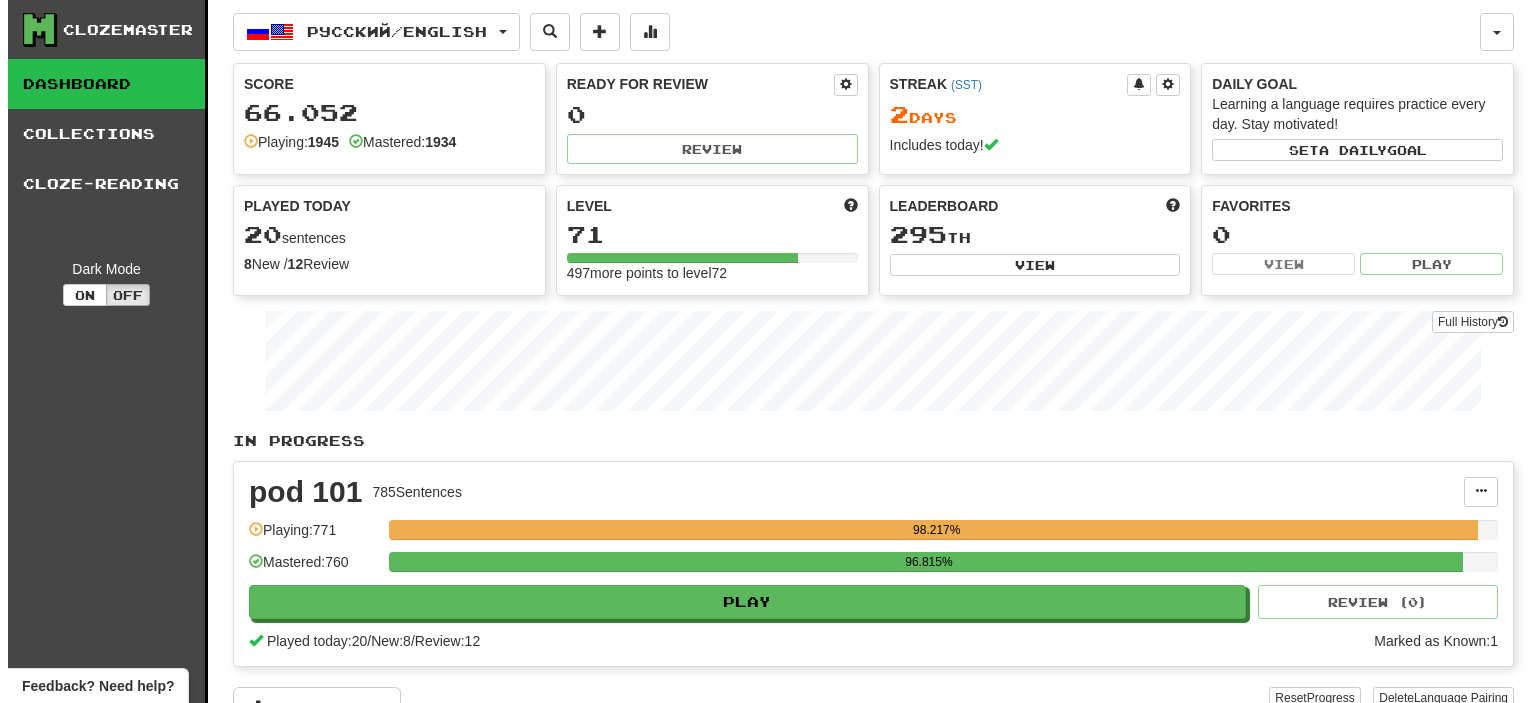 scroll, scrollTop: 0, scrollLeft: 0, axis: both 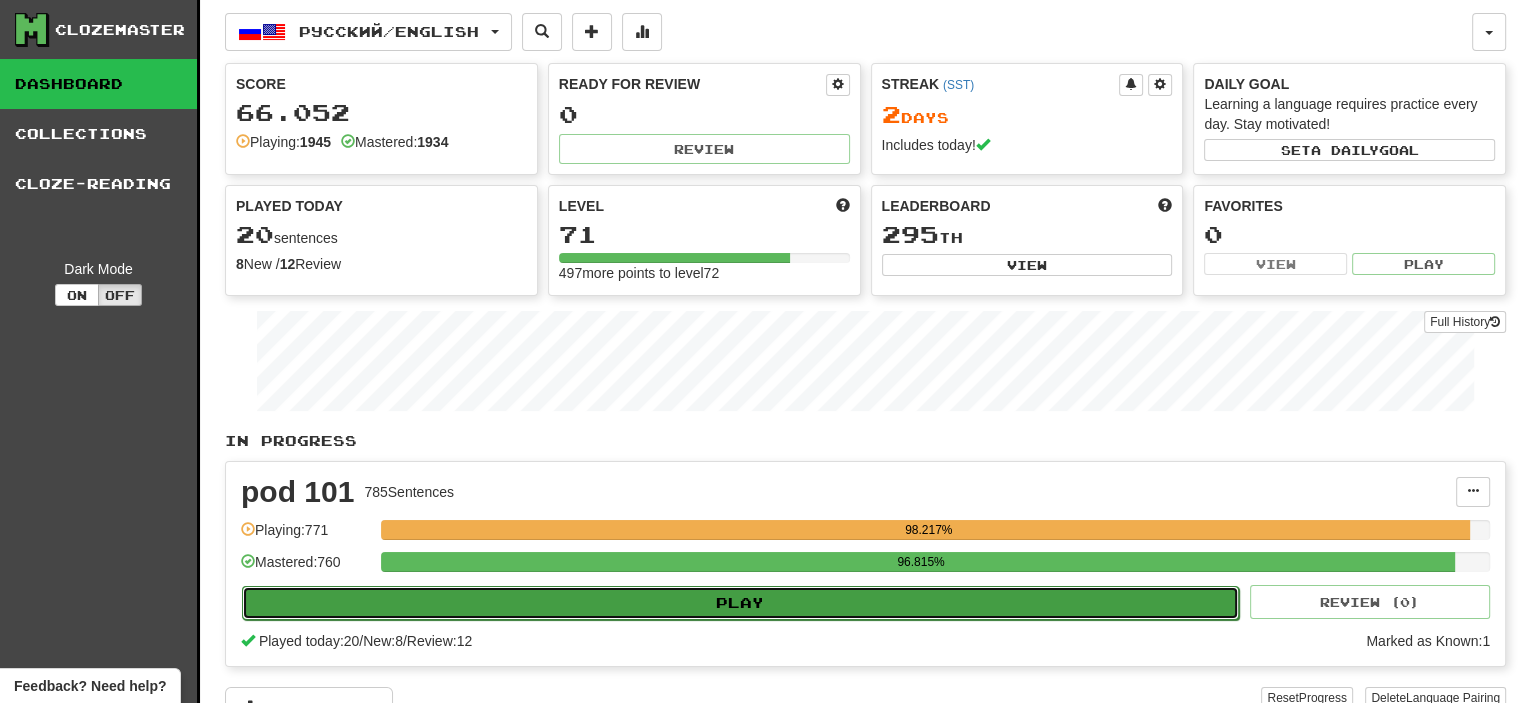 click on "Play" at bounding box center (740, 603) 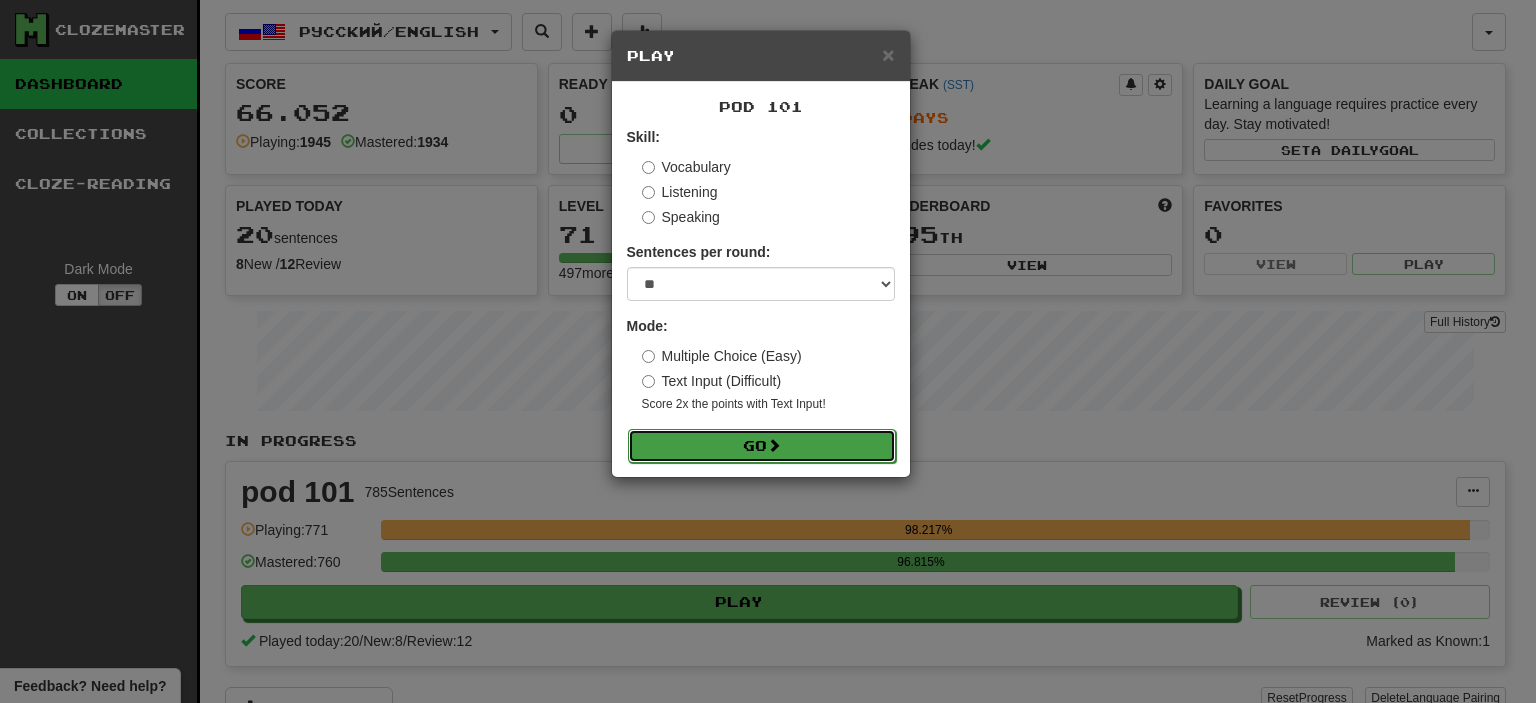 click on "Go" at bounding box center (762, 446) 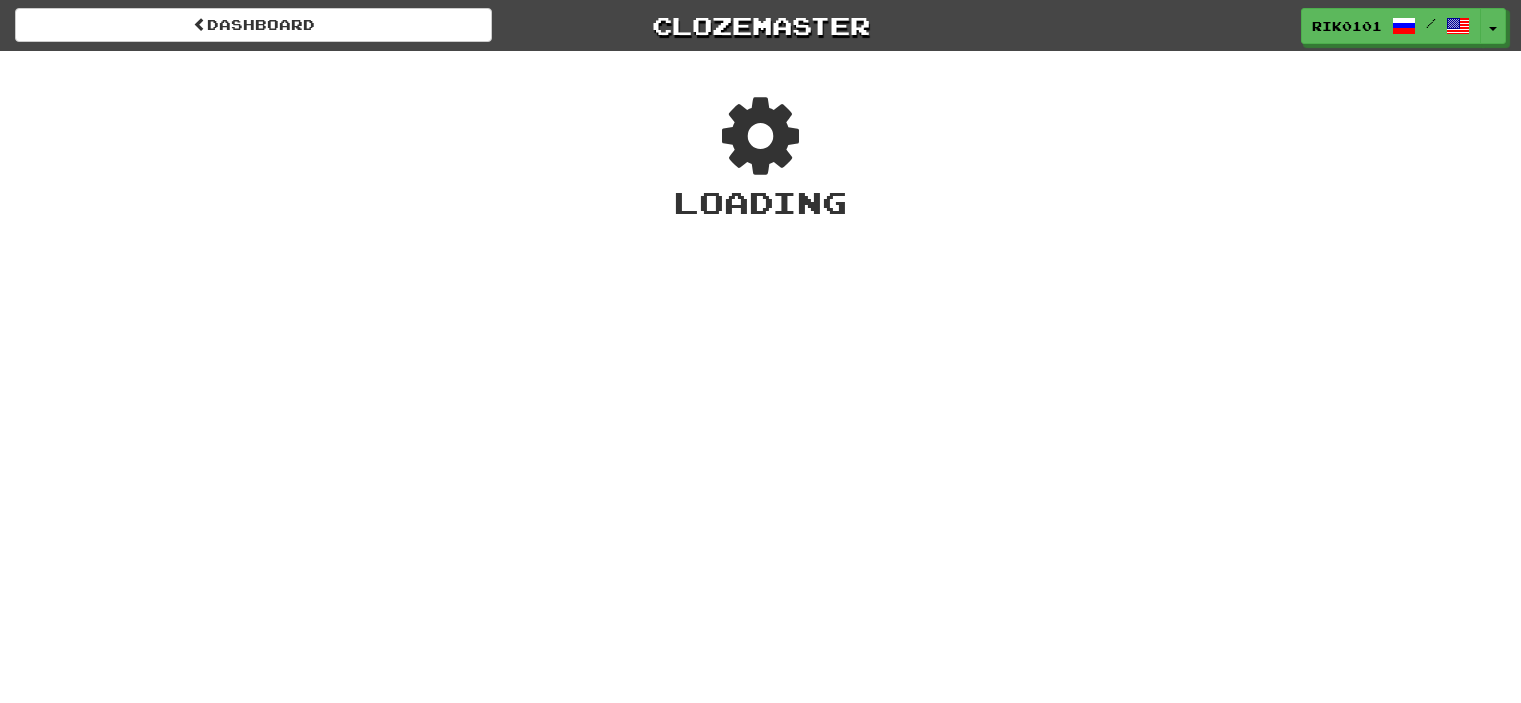 scroll, scrollTop: 0, scrollLeft: 0, axis: both 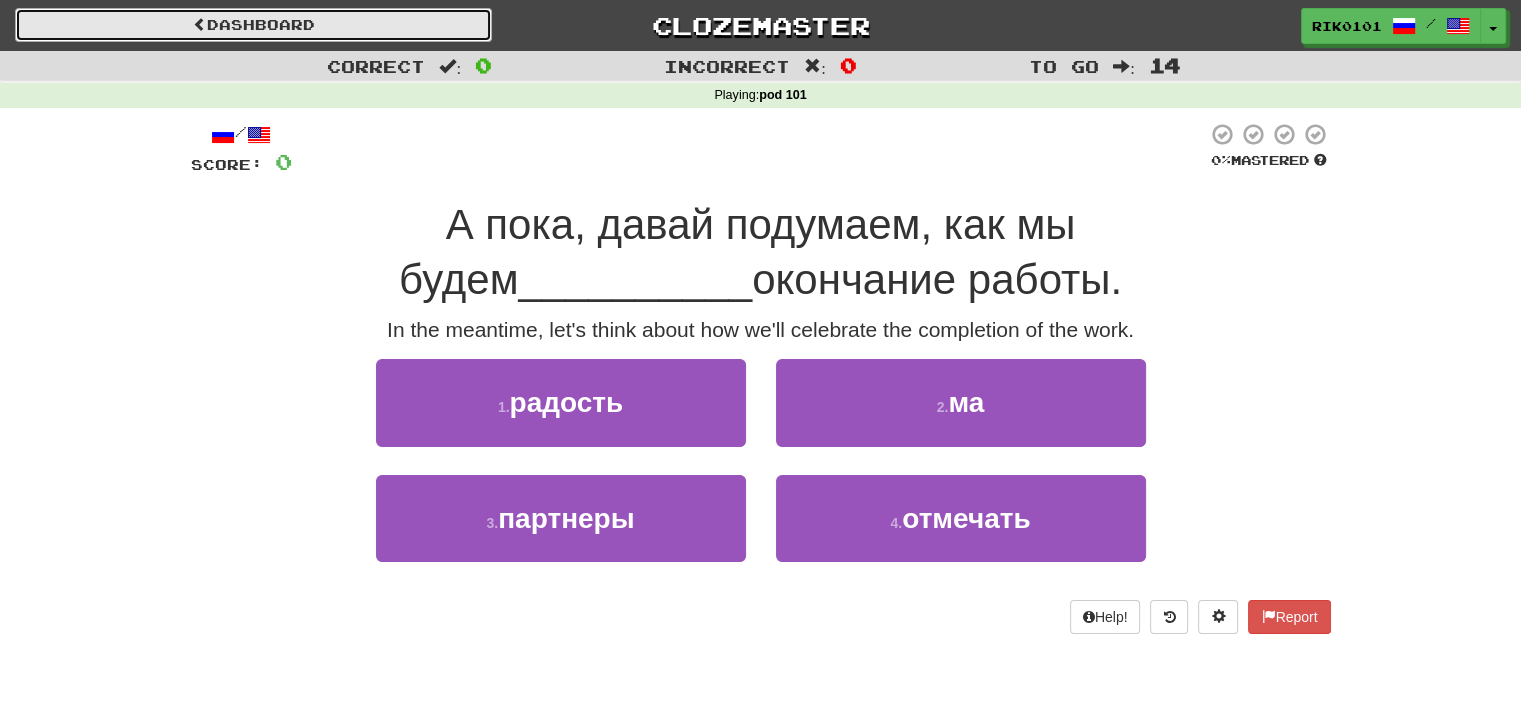 click on "Dashboard" at bounding box center (253, 25) 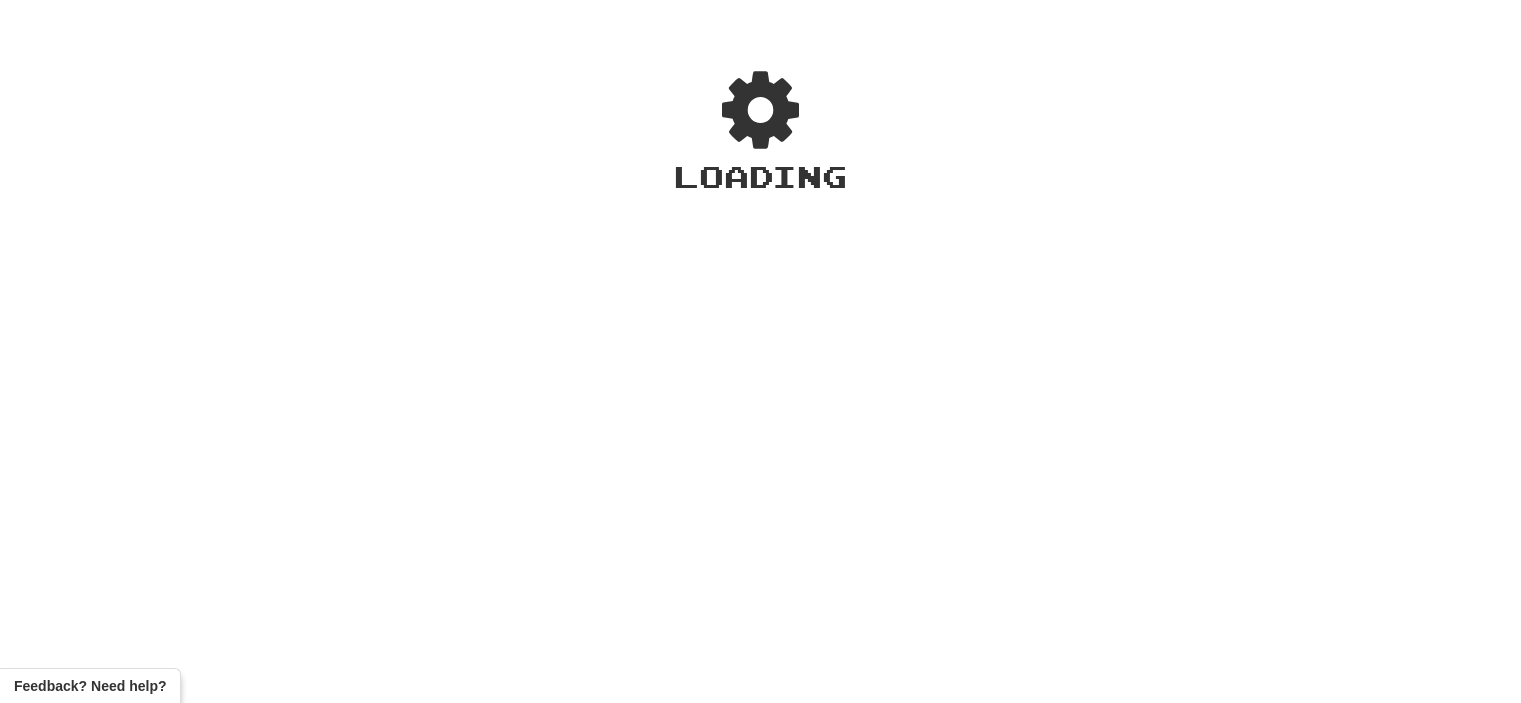scroll, scrollTop: 0, scrollLeft: 0, axis: both 